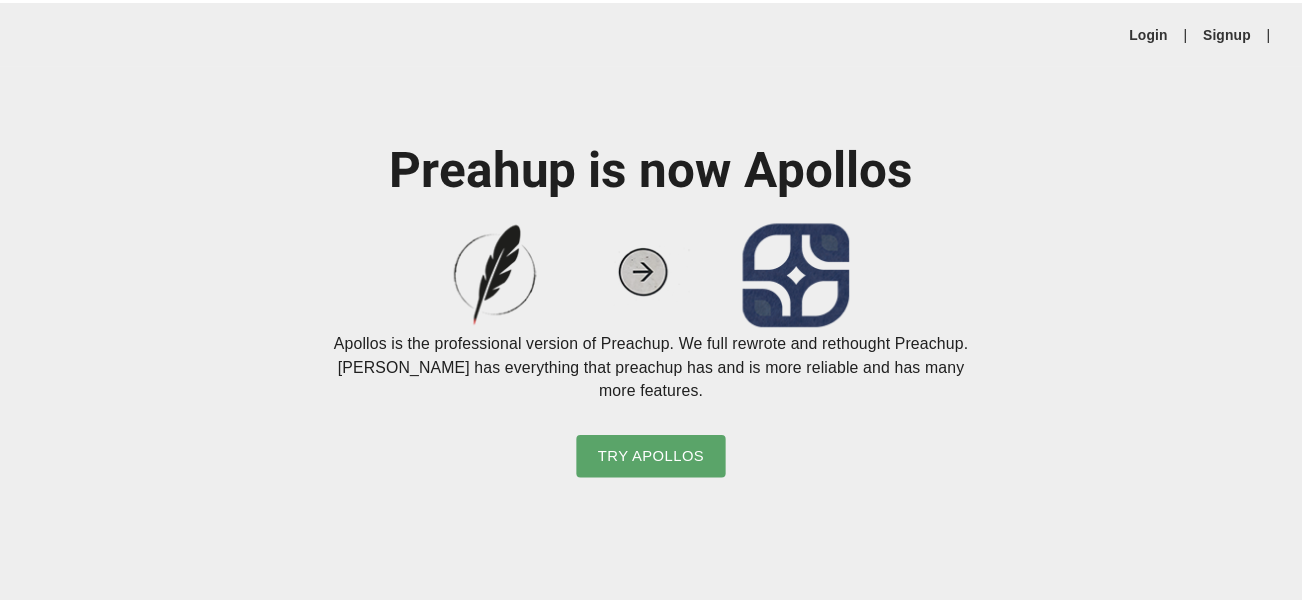 scroll, scrollTop: 0, scrollLeft: 0, axis: both 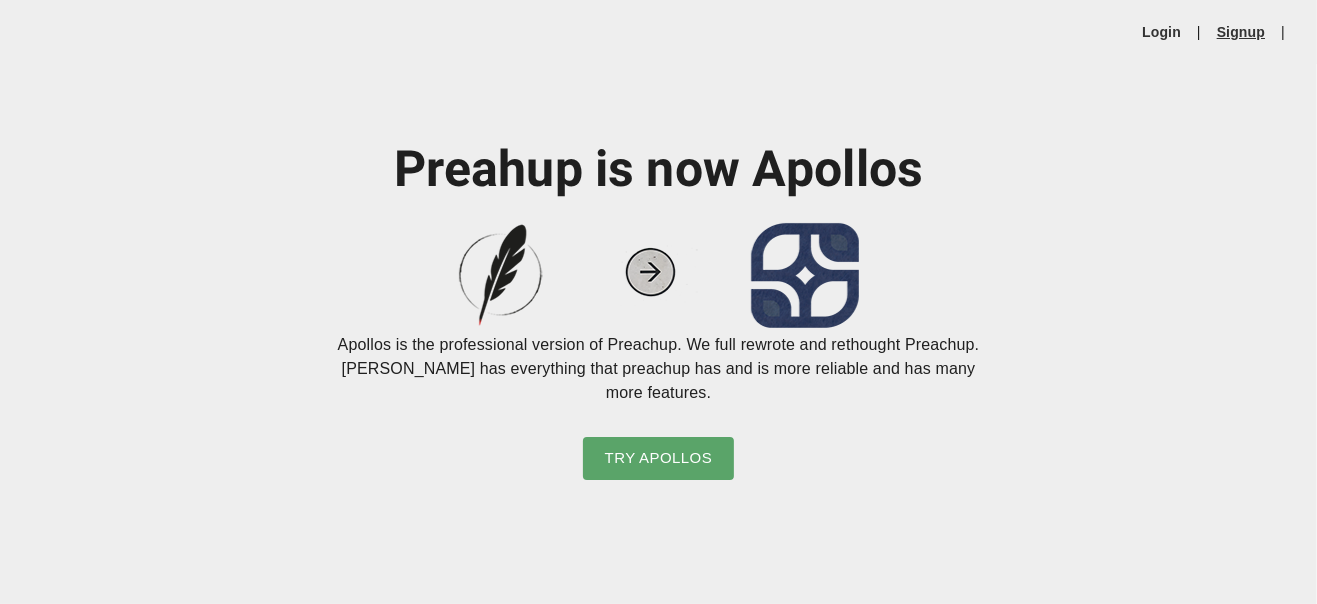 click on "Signup" at bounding box center [1241, 32] 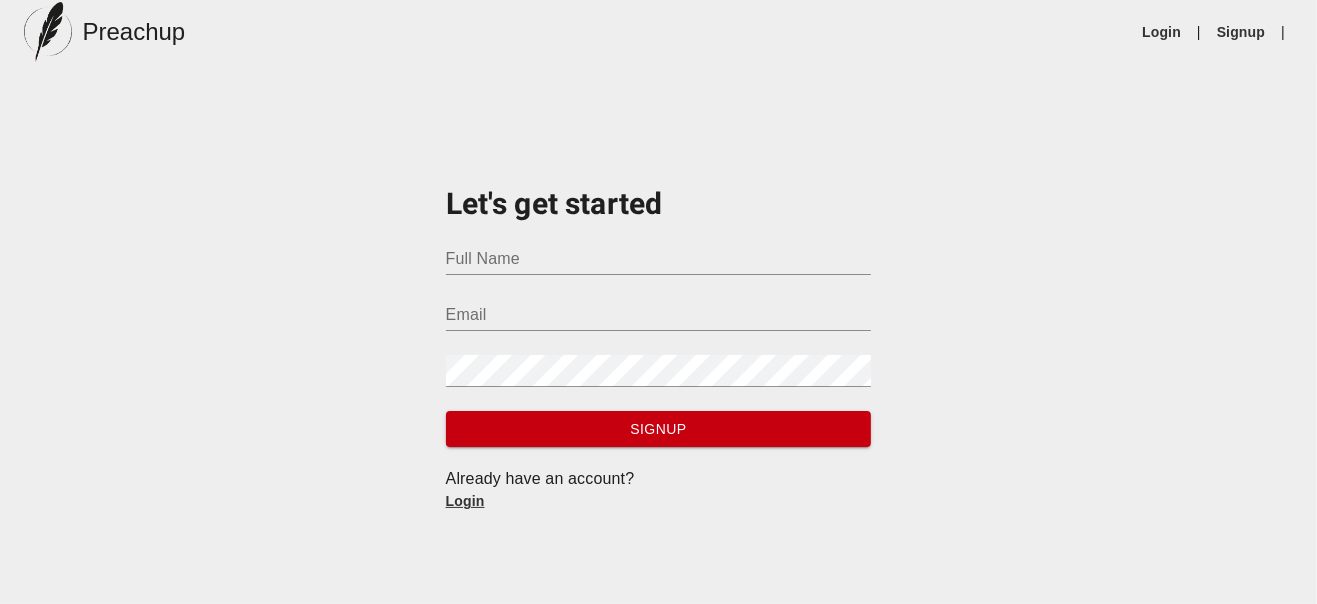 click on "Full Name" at bounding box center [659, 259] 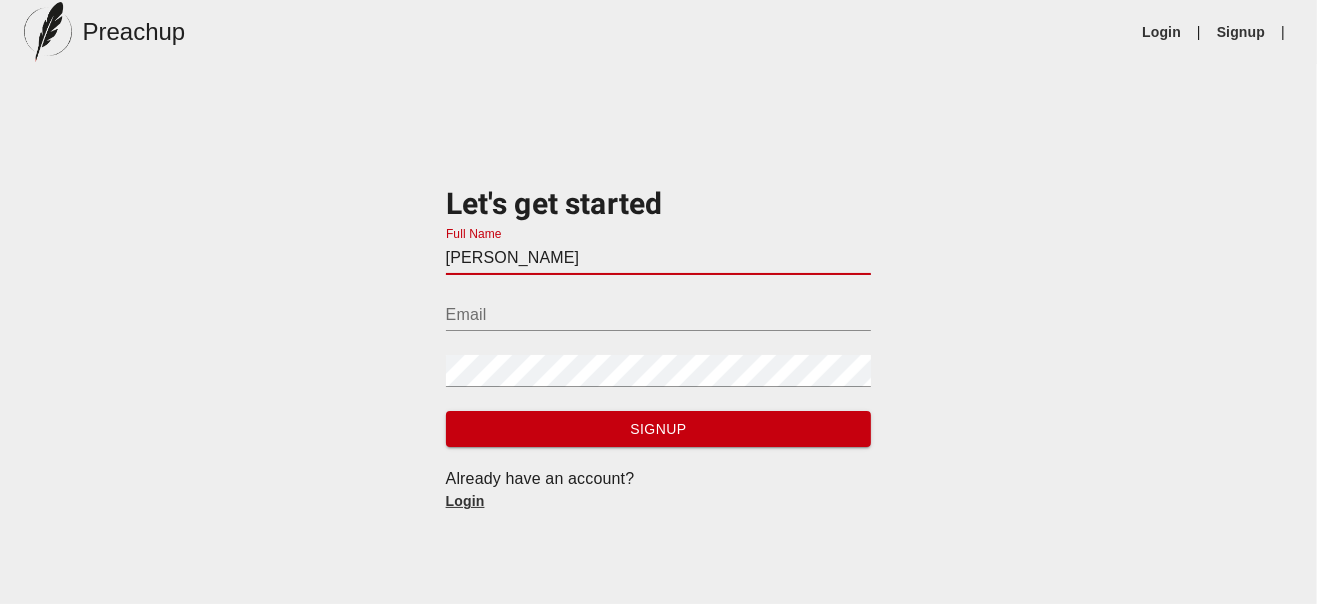 type on "[PERSON_NAME]" 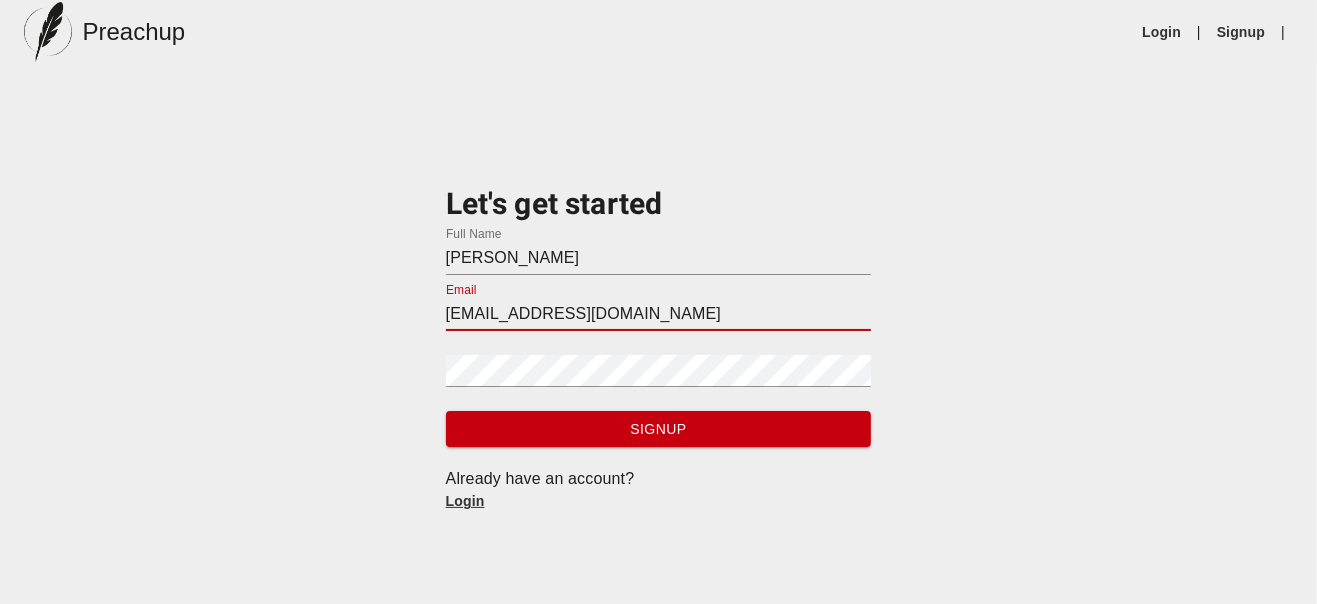 type on "[EMAIL_ADDRESS][DOMAIN_NAME]" 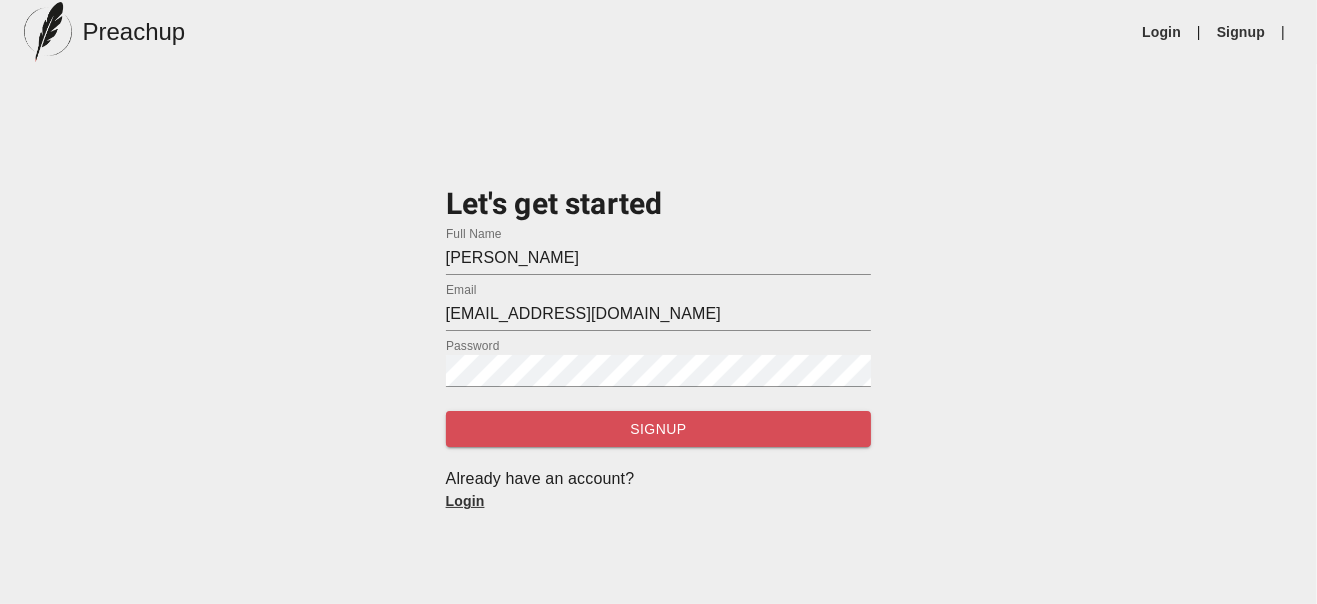 click on "Signup" at bounding box center (659, 429) 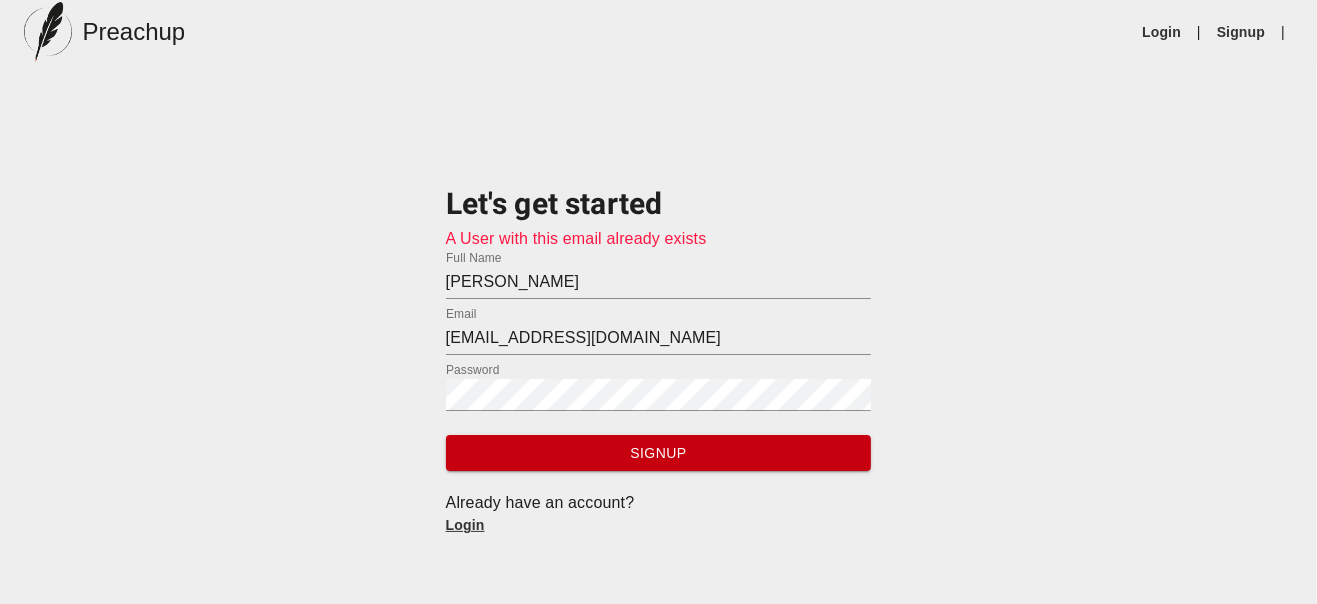 click on "Login" at bounding box center [465, 525] 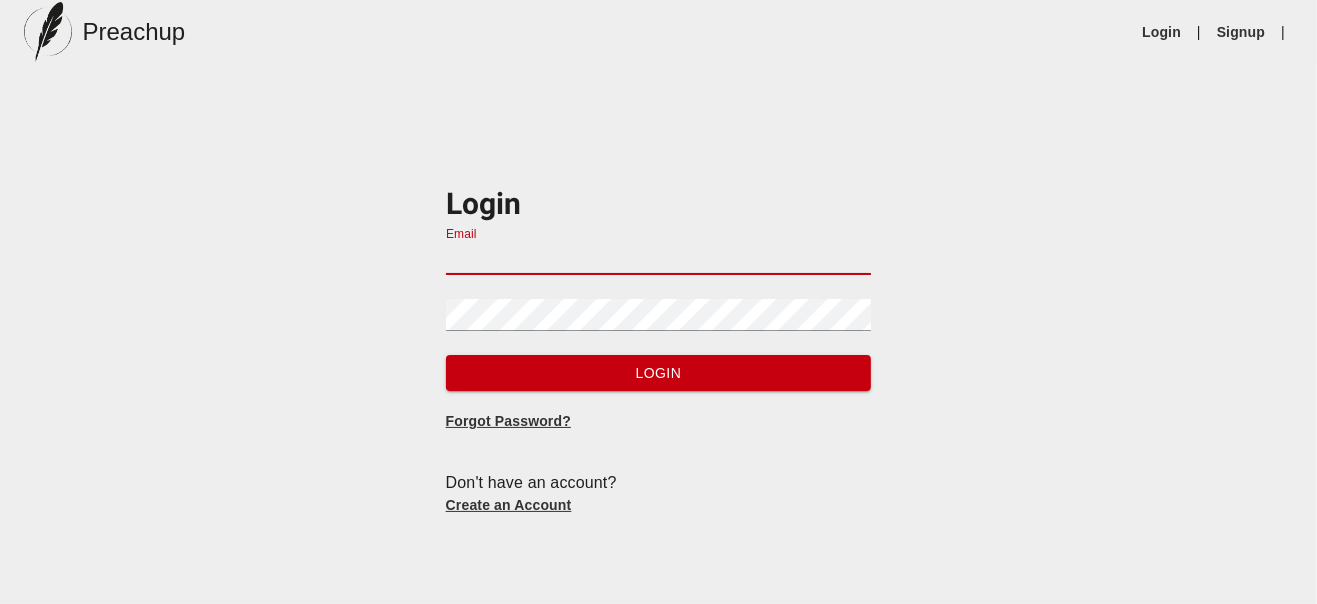 click on "Email" at bounding box center (659, 259) 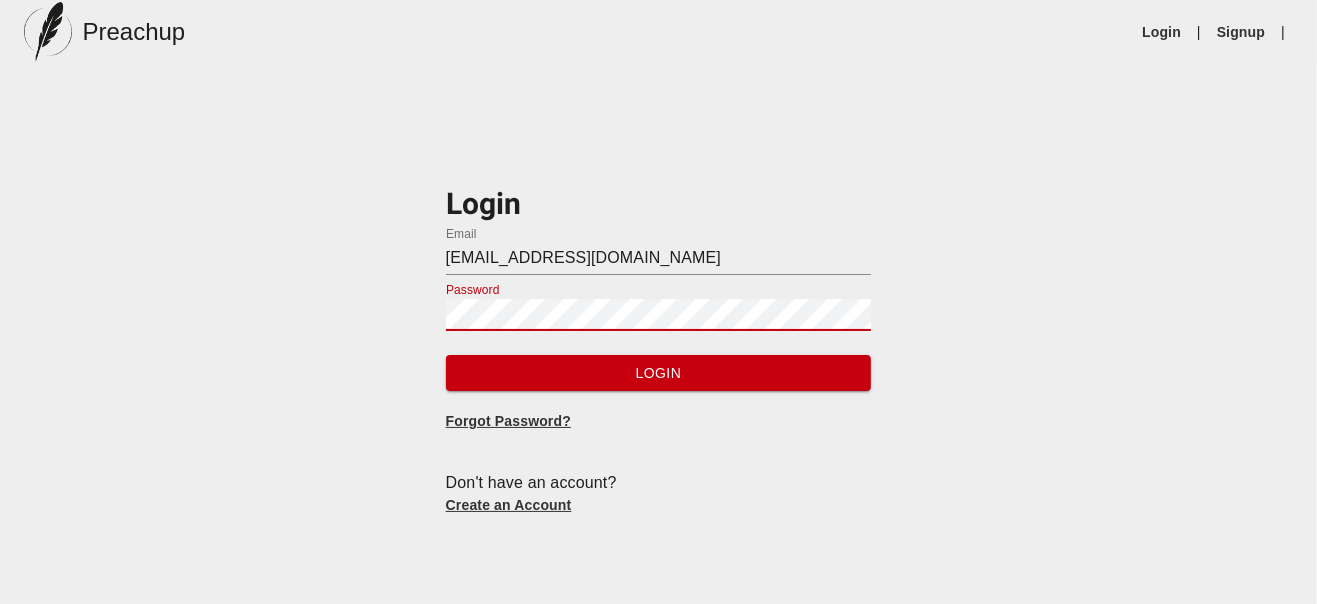 click on "Login" at bounding box center (659, 373) 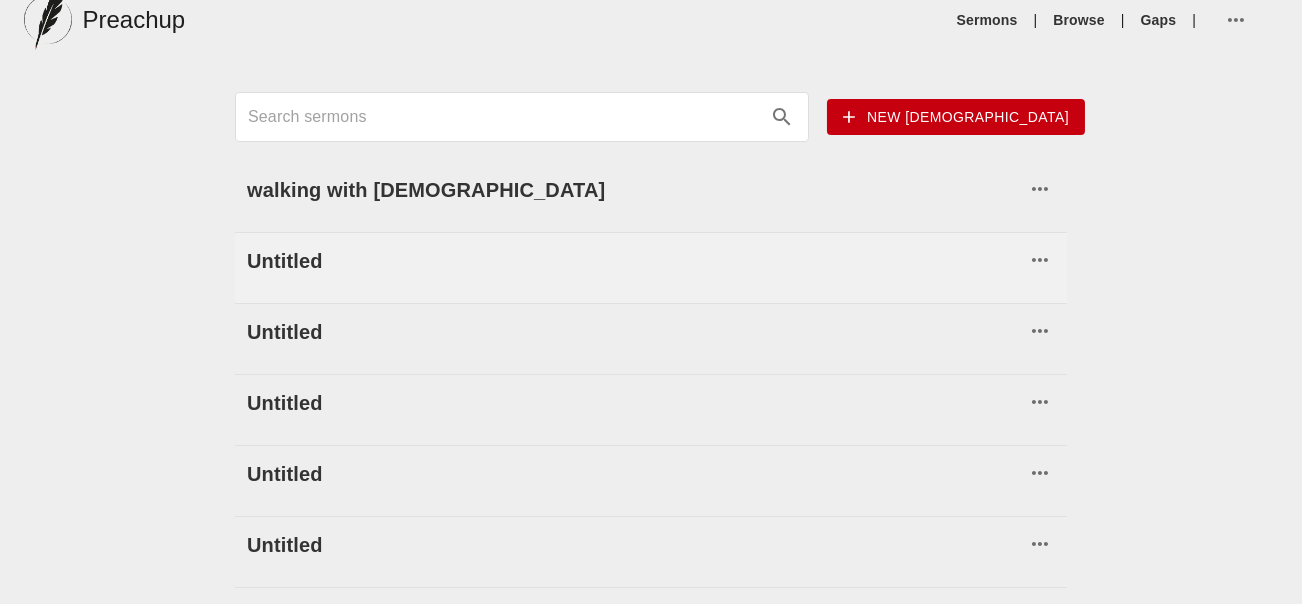 scroll, scrollTop: 0, scrollLeft: 0, axis: both 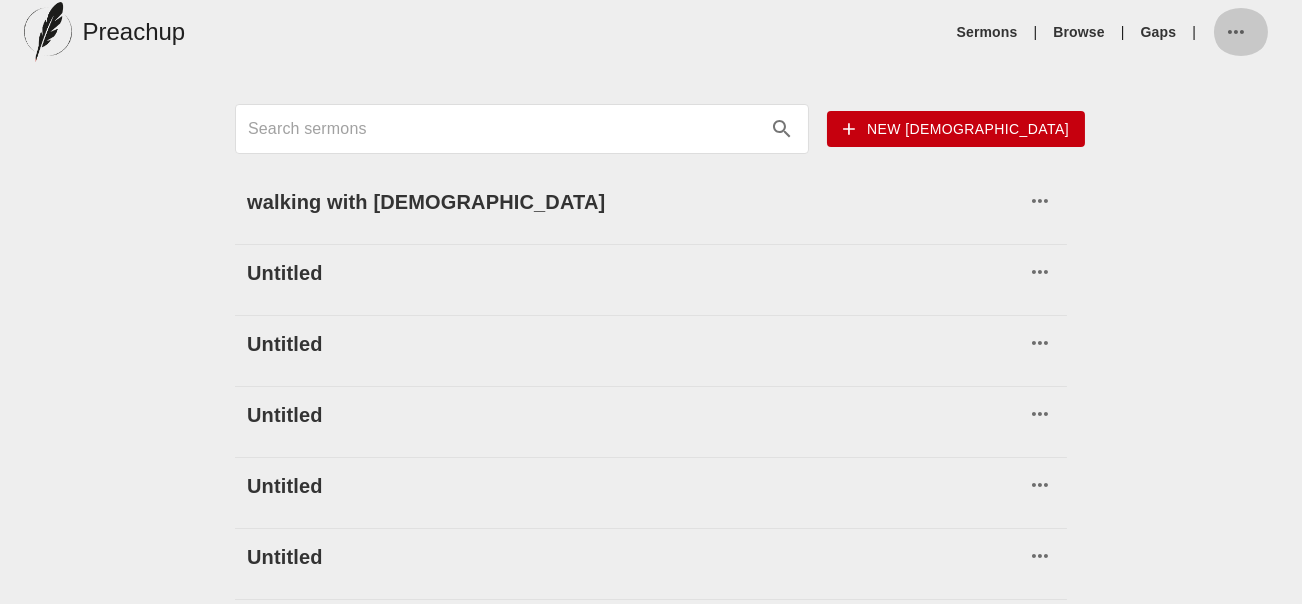 click 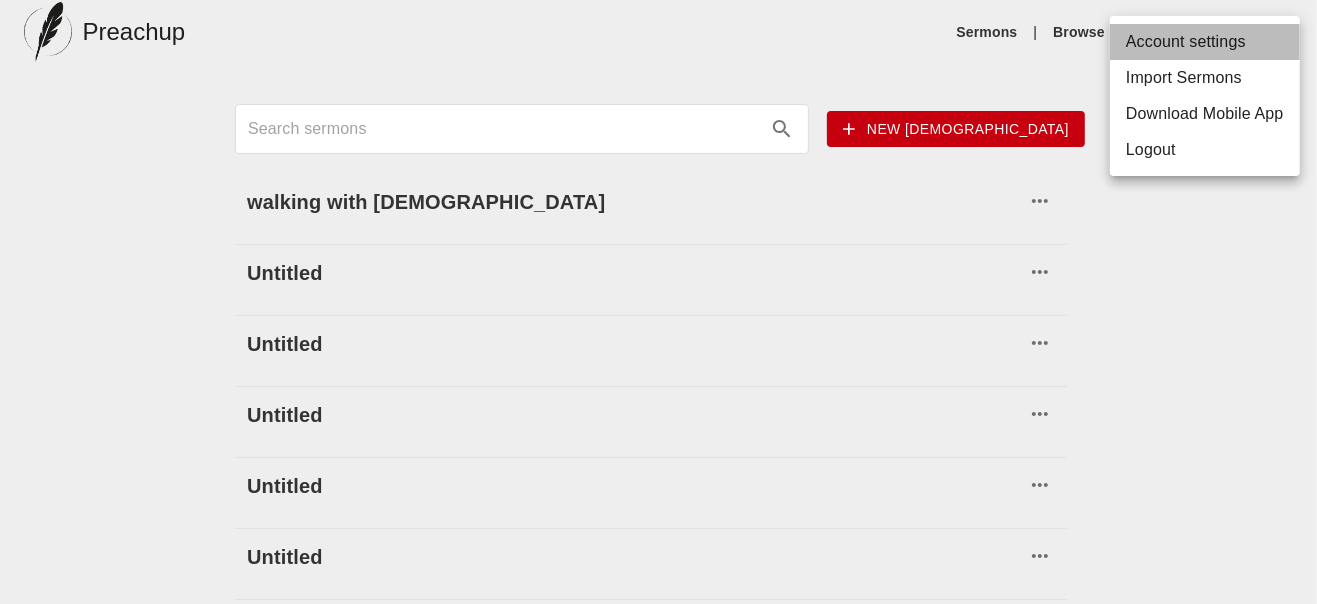 click on "Account settings" at bounding box center [1205, 42] 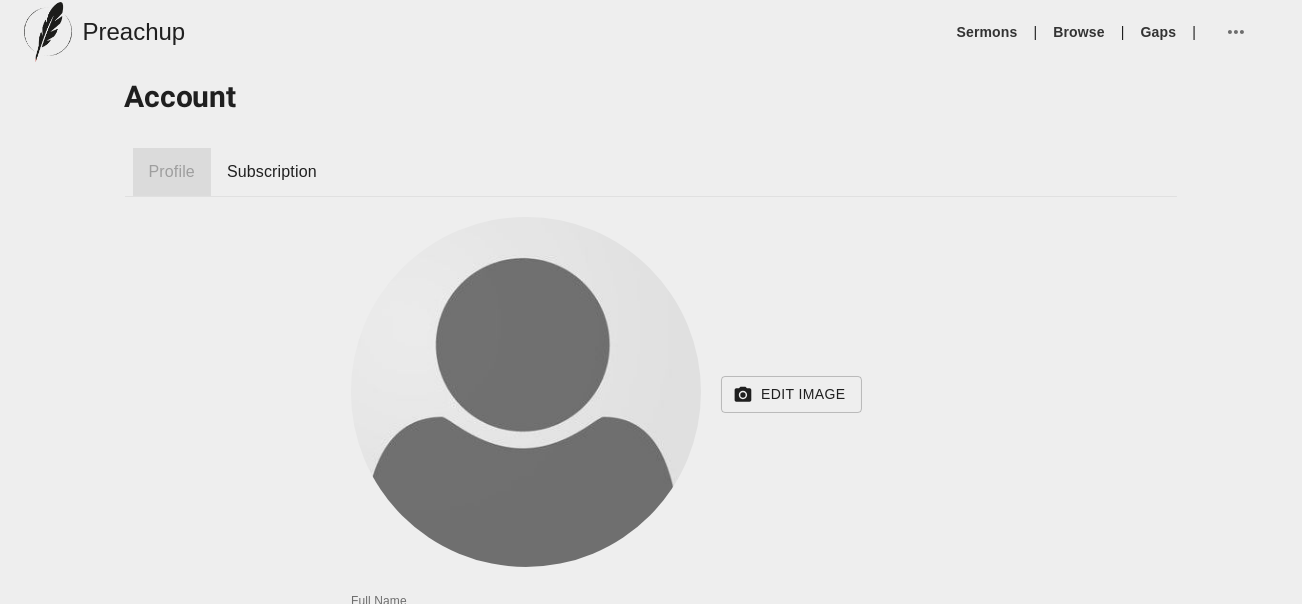 click on "Profile" at bounding box center (172, 172) 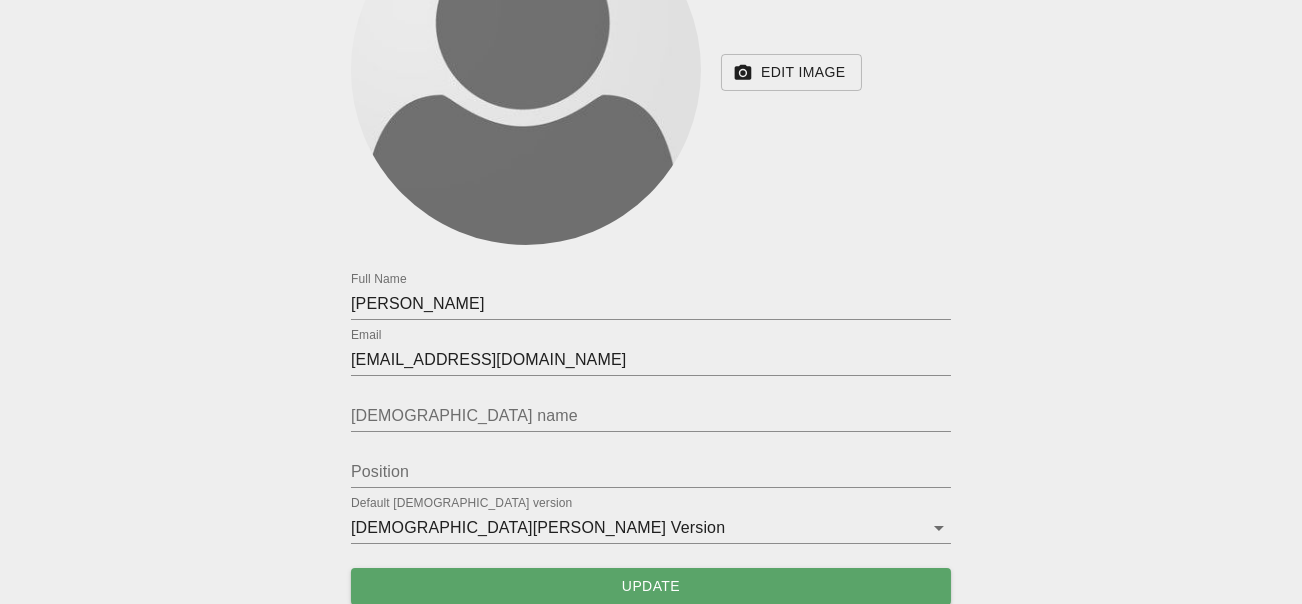 scroll, scrollTop: 338, scrollLeft: 0, axis: vertical 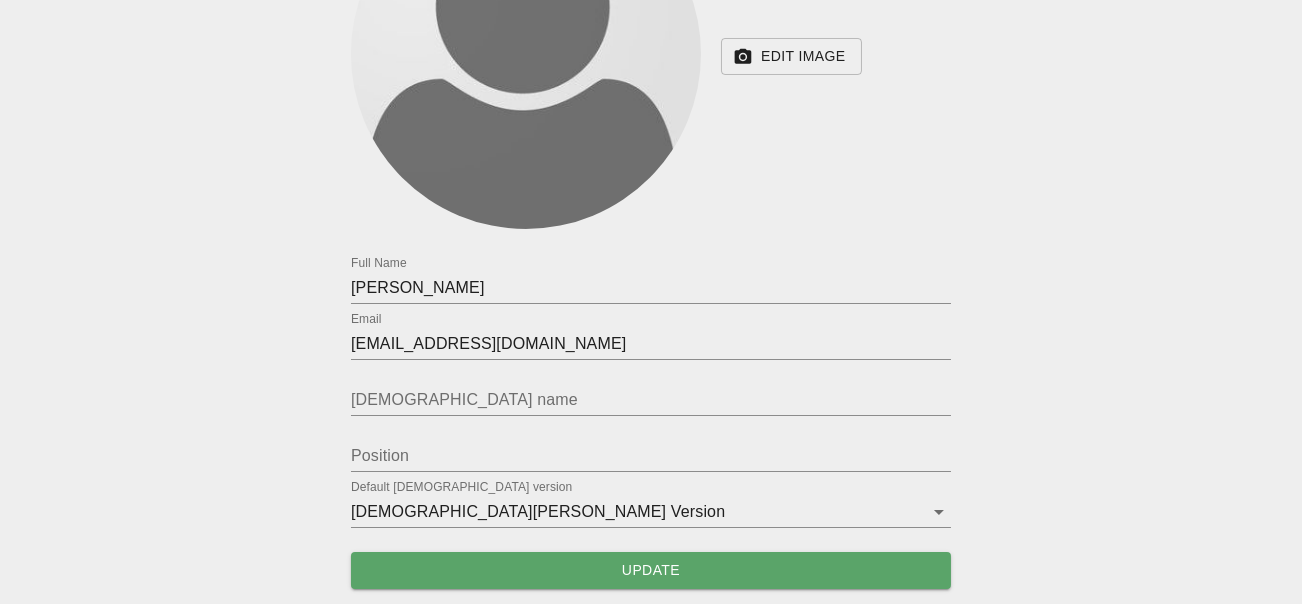 click on "Preachup Sermons | Browse | Gaps | Account Profile Subscription Edit Image 0 Full Name [PERSON_NAME] Email [EMAIL_ADDRESS][DOMAIN_NAME] [DEMOGRAPHIC_DATA] name Position Default [DEMOGRAPHIC_DATA] version [DEMOGRAPHIC_DATA][PERSON_NAME] Version kjv Update" at bounding box center (651, 133) 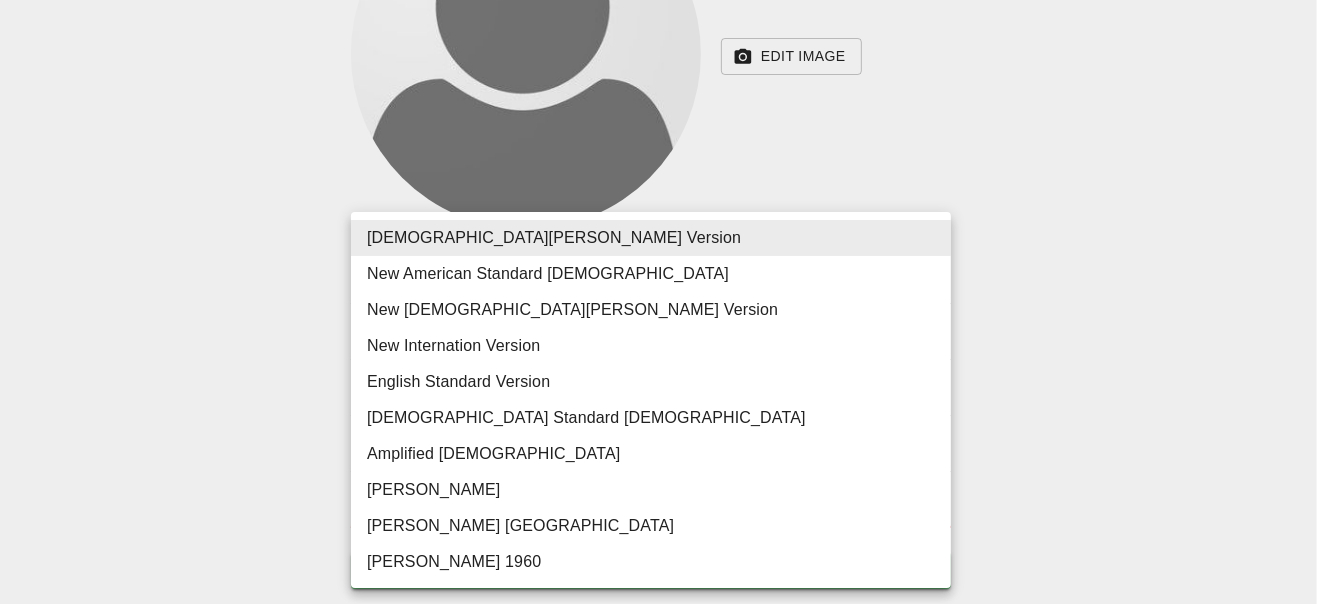 click on "New [DEMOGRAPHIC_DATA][PERSON_NAME] Version" at bounding box center (651, 310) 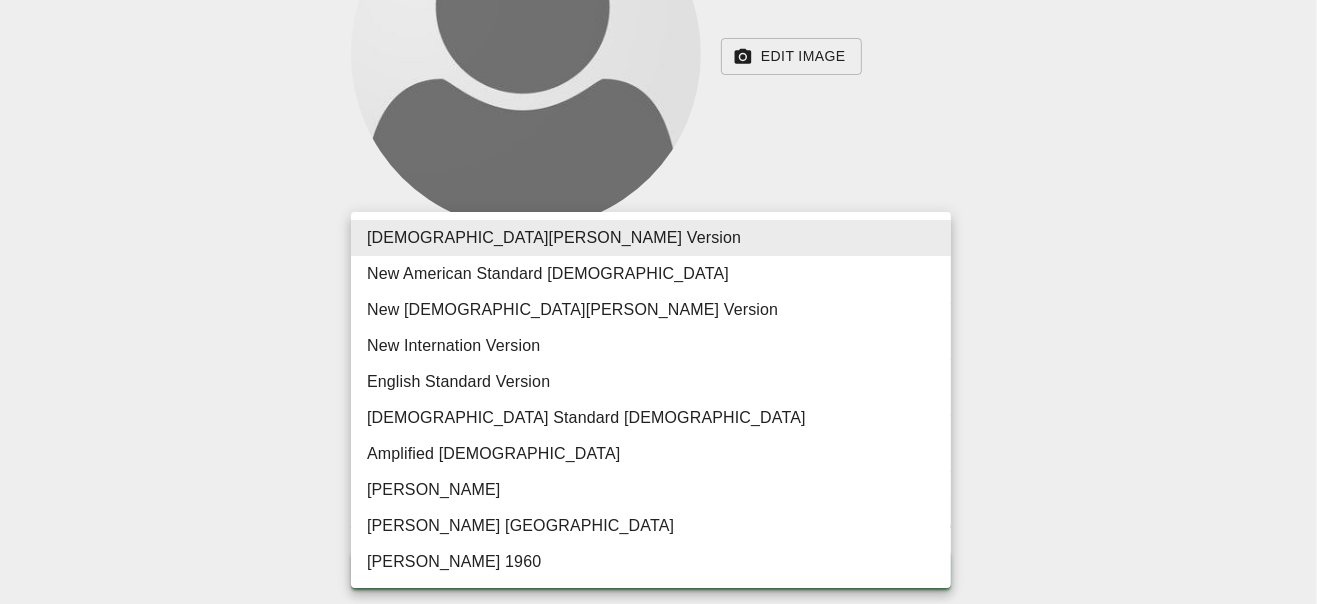 type on "nkjv" 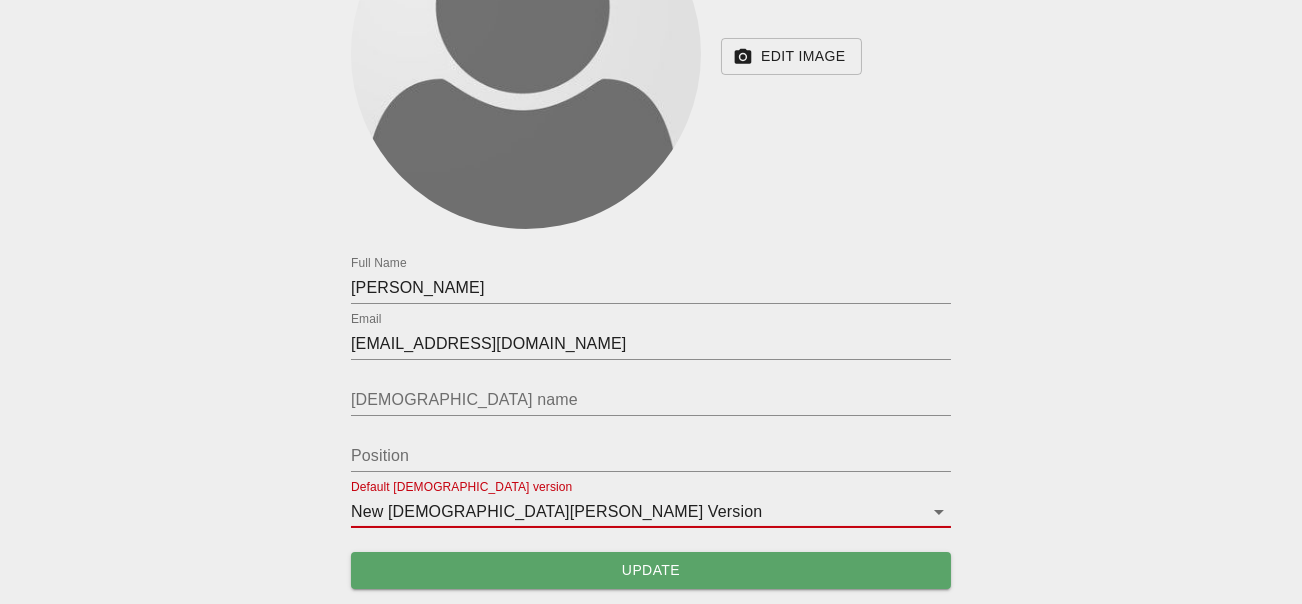 click on "Update" at bounding box center [651, 570] 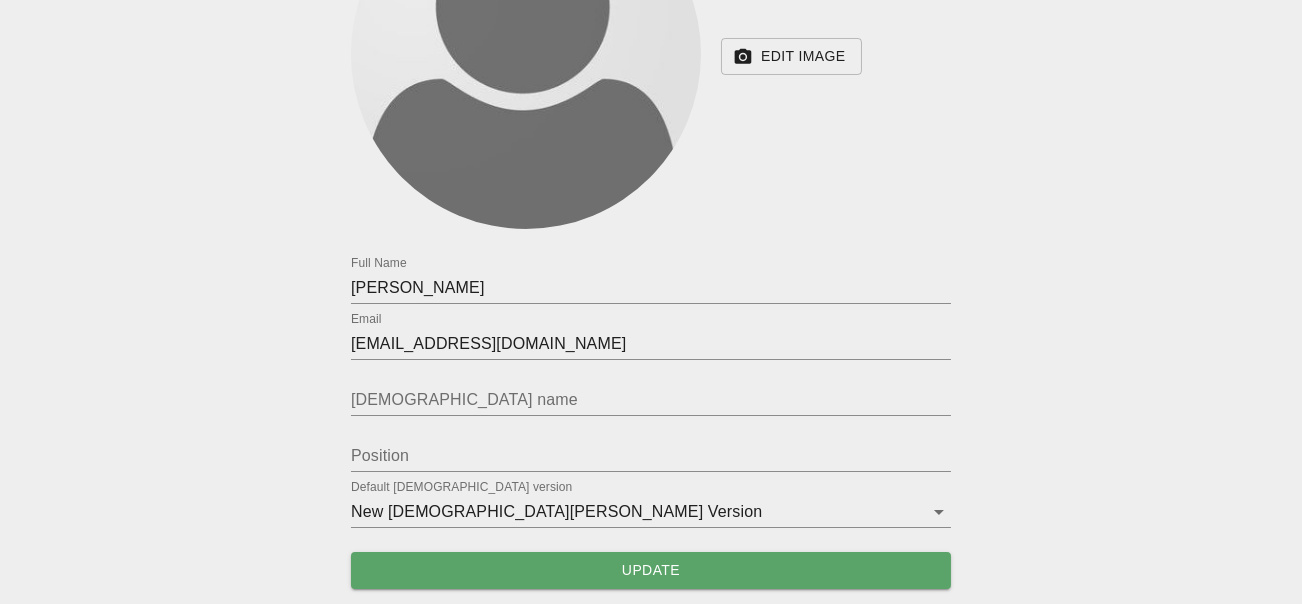 click on "Account Profile Subscription Edit Image 0 Full Name [PERSON_NAME] Email [EMAIL_ADDRESS][DOMAIN_NAME] [DEMOGRAPHIC_DATA] name Position Default [DEMOGRAPHIC_DATA] version [DEMOGRAPHIC_DATA][PERSON_NAME] Version nkjv Update" at bounding box center (651, 165) 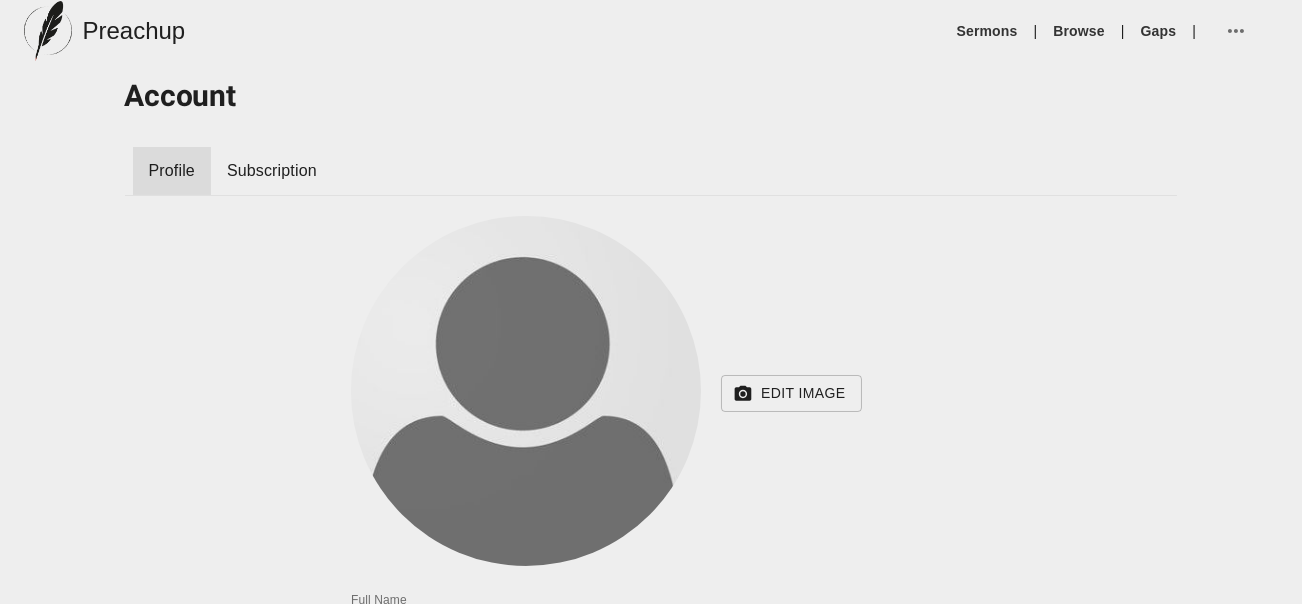 scroll, scrollTop: 0, scrollLeft: 0, axis: both 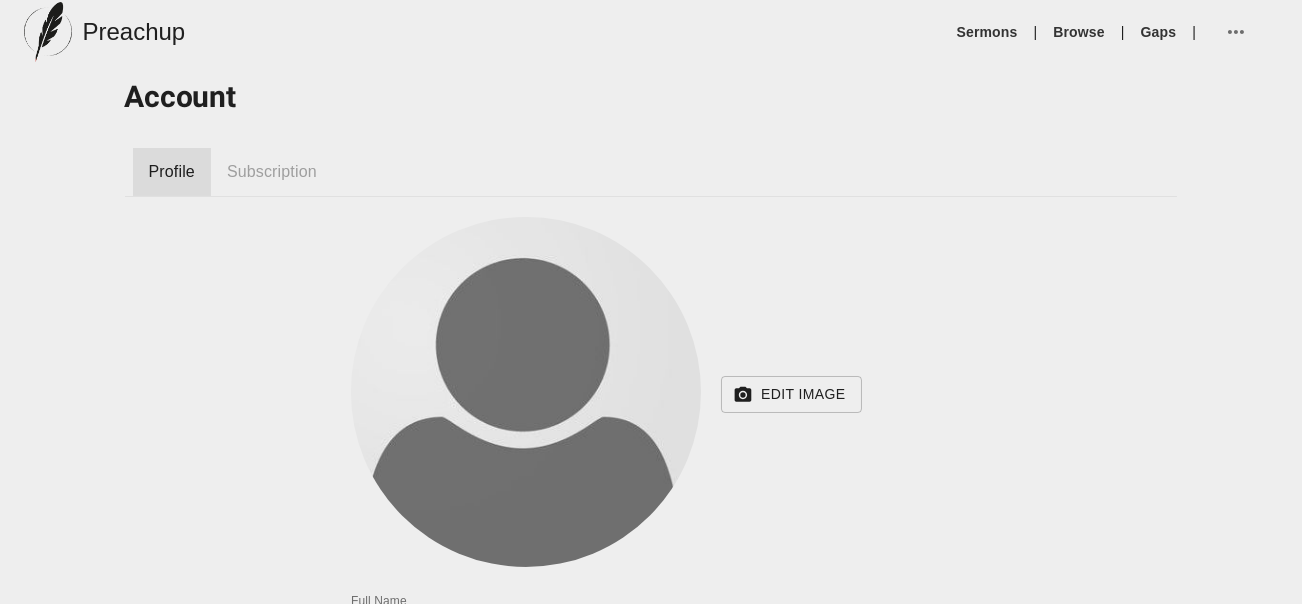 click on "Subscription" at bounding box center [272, 172] 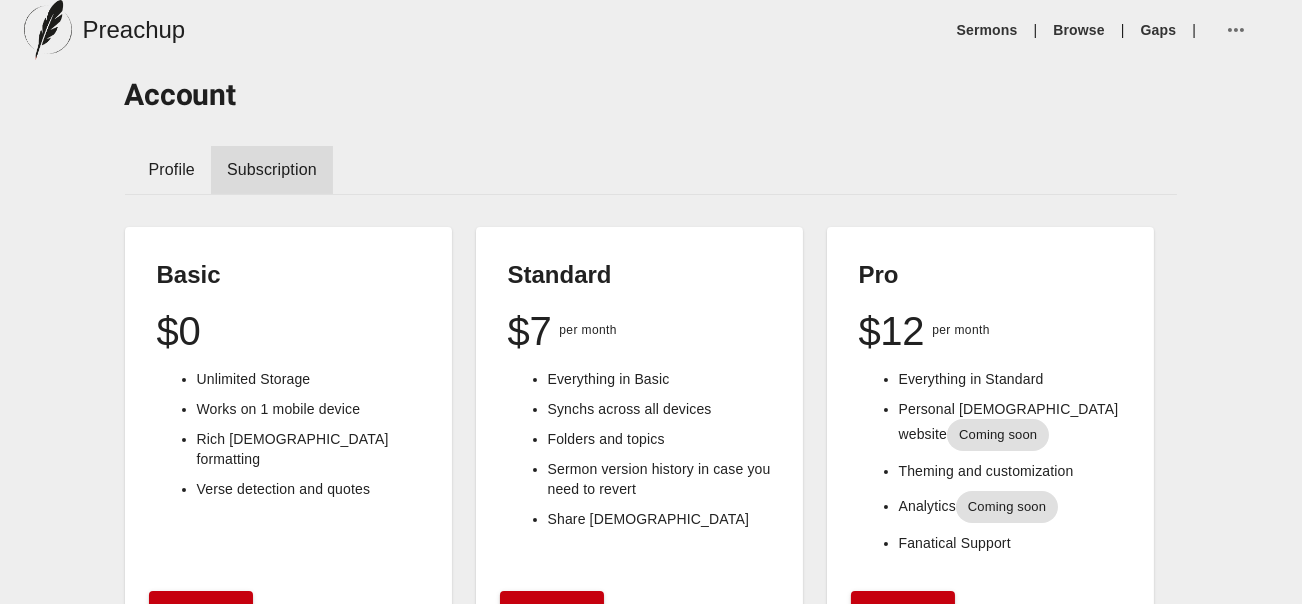 scroll, scrollTop: 0, scrollLeft: 0, axis: both 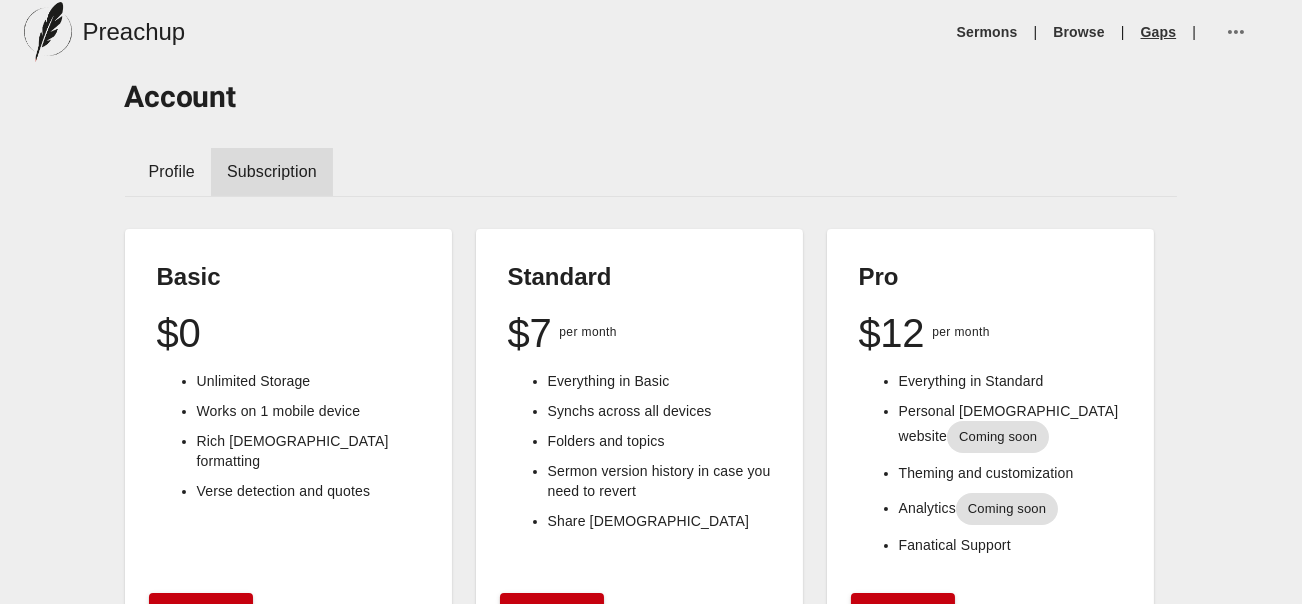 click on "Gaps" at bounding box center (1159, 32) 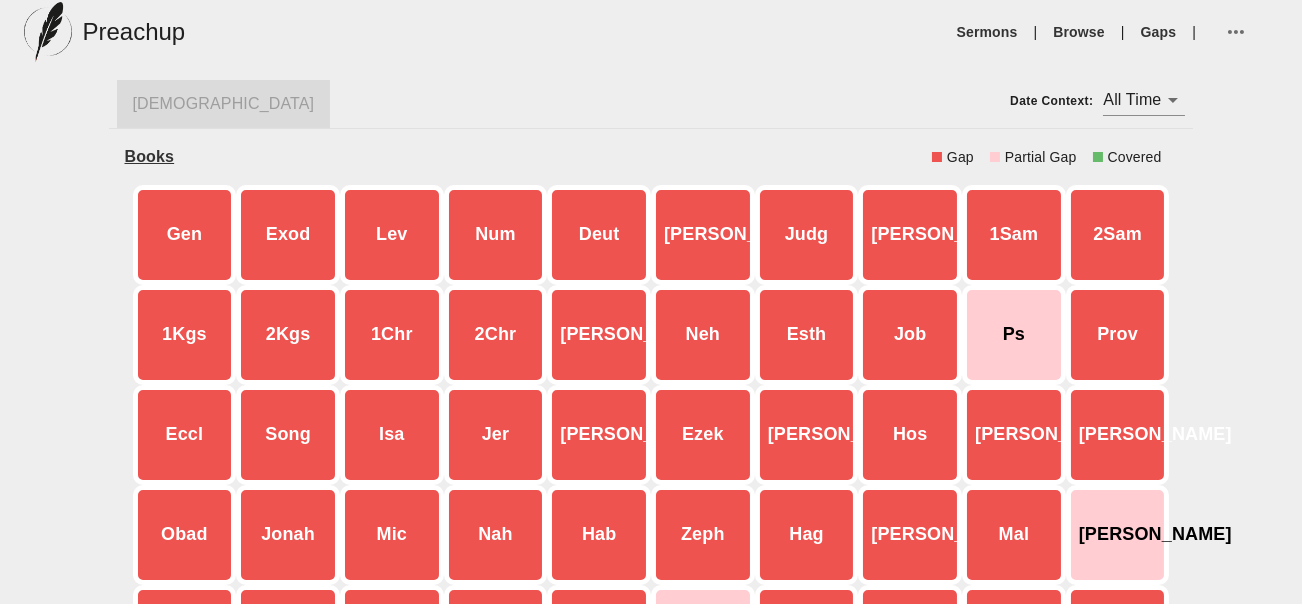 click on "[DEMOGRAPHIC_DATA]" at bounding box center (224, 104) 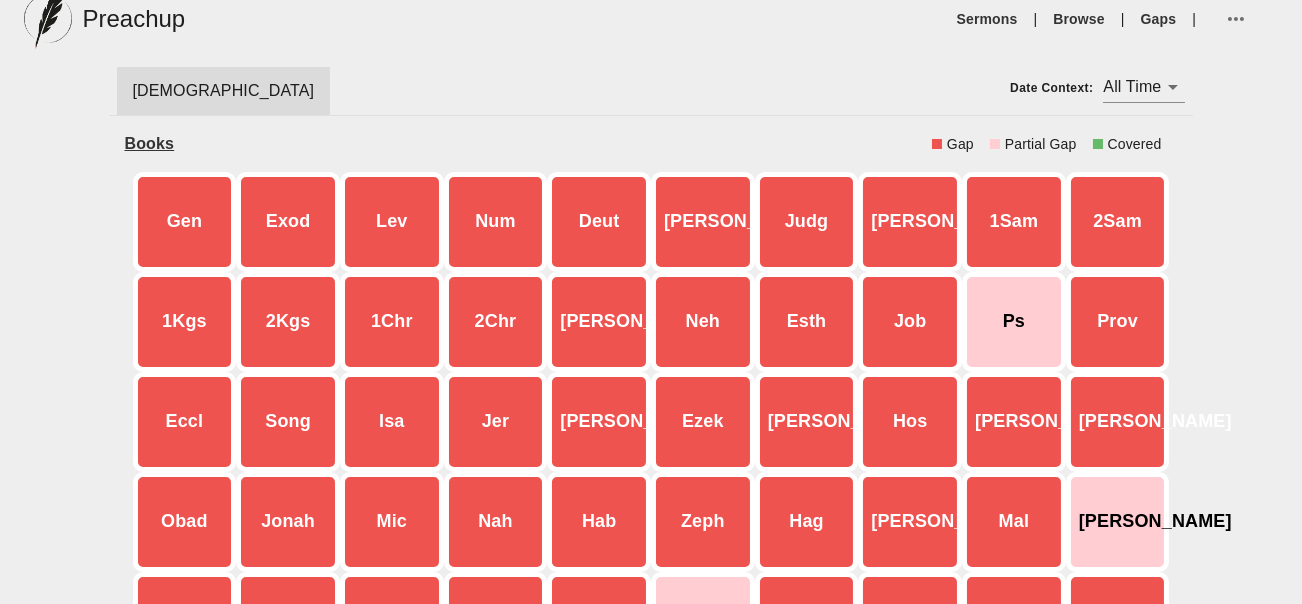 scroll, scrollTop: 0, scrollLeft: 0, axis: both 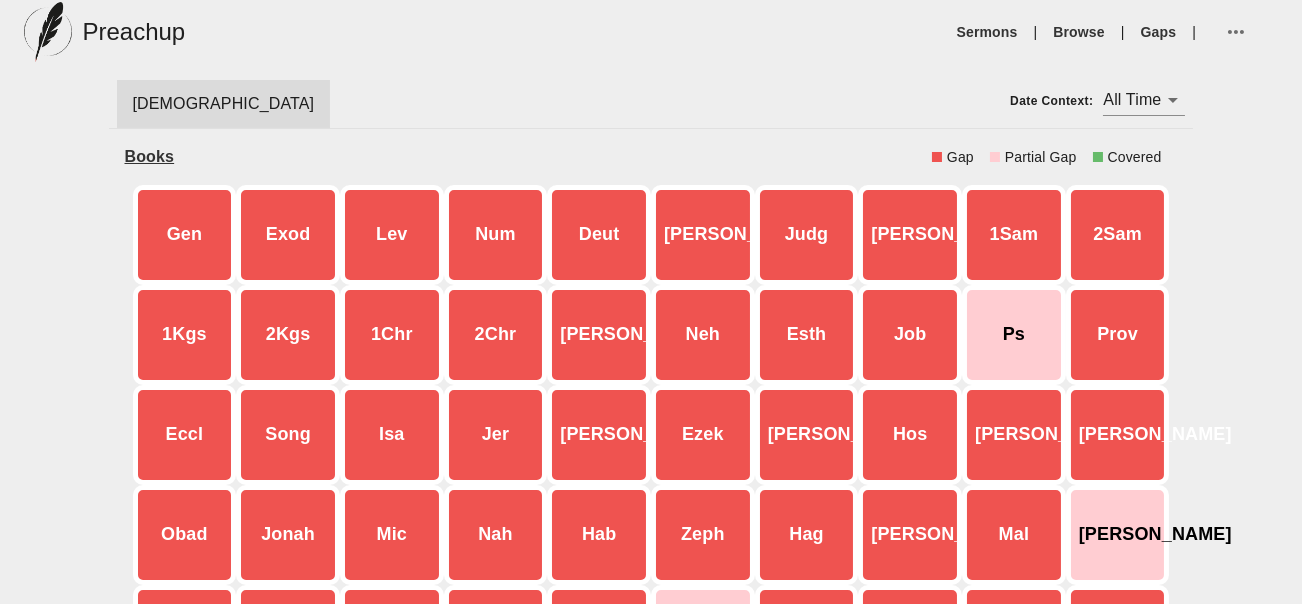 click on "Books" at bounding box center (150, 156) 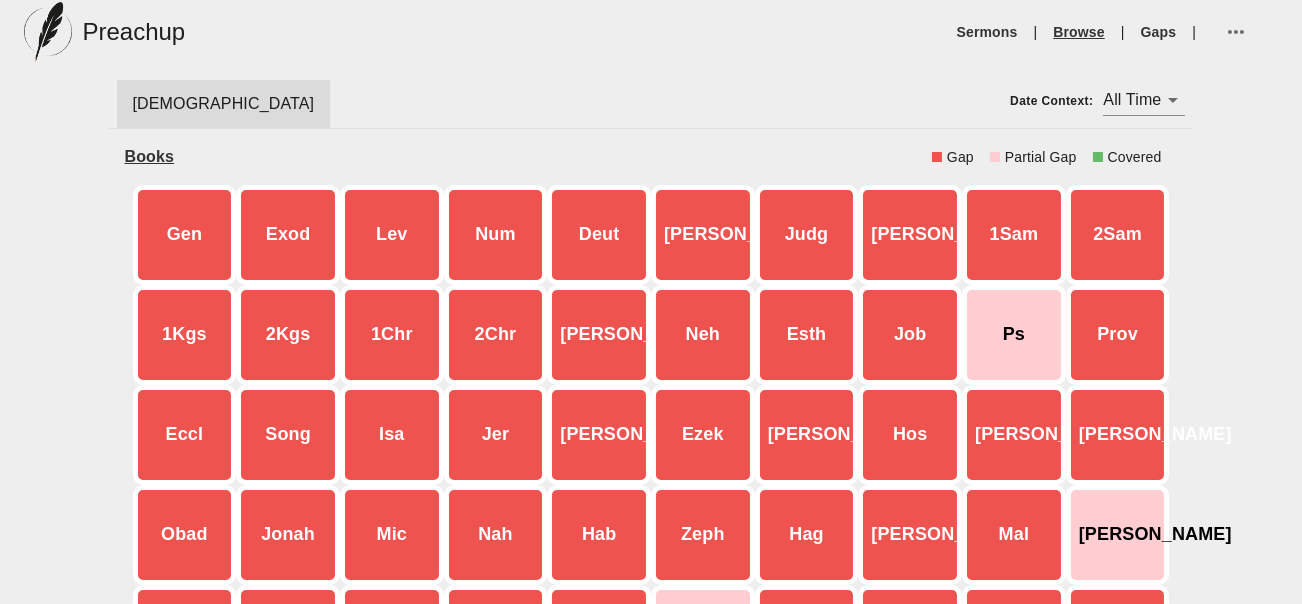click on "Browse" at bounding box center (1078, 32) 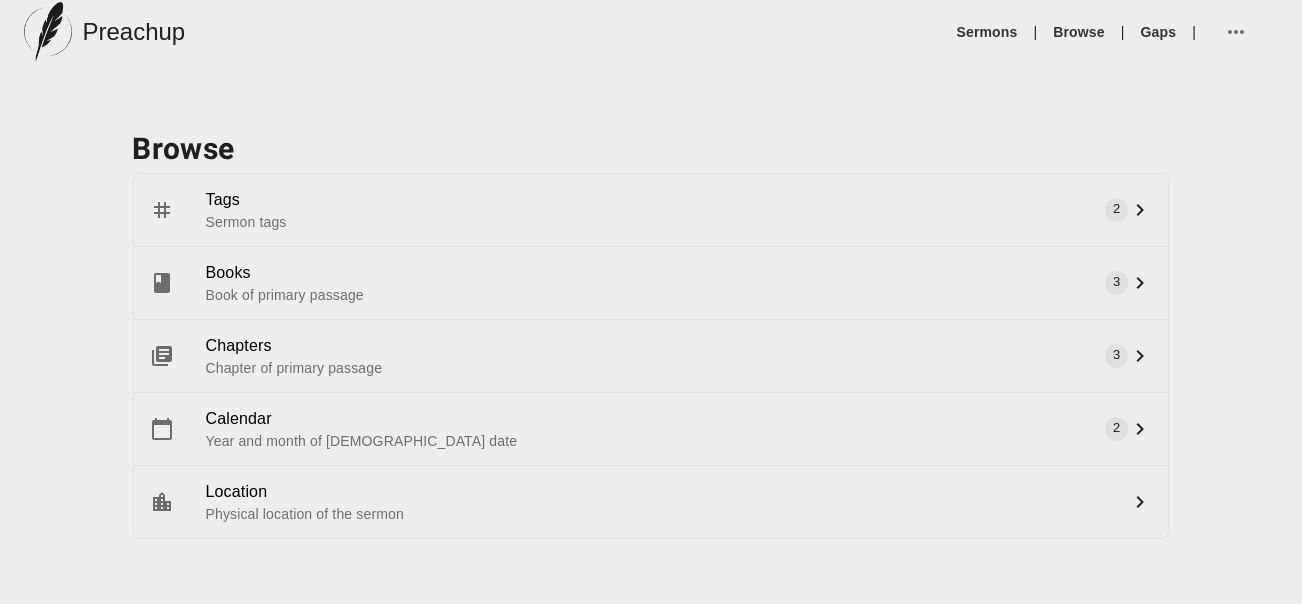 click on "3" at bounding box center (1116, 282) 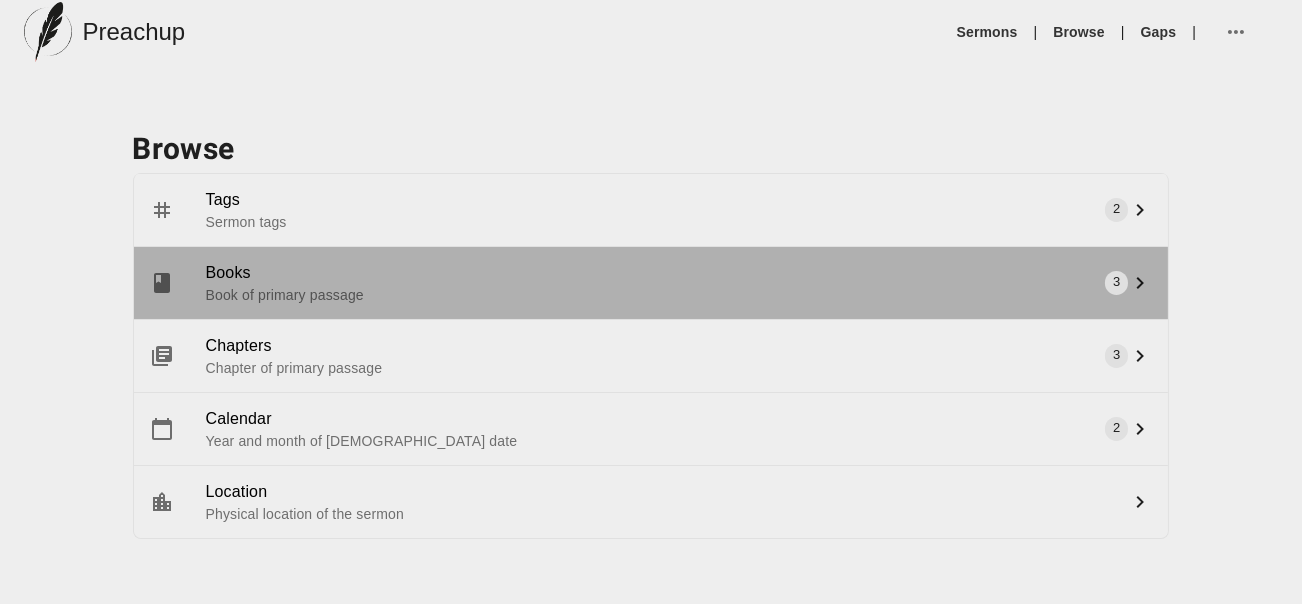 click on "Books Book of primary passage" at bounding box center [651, 282] 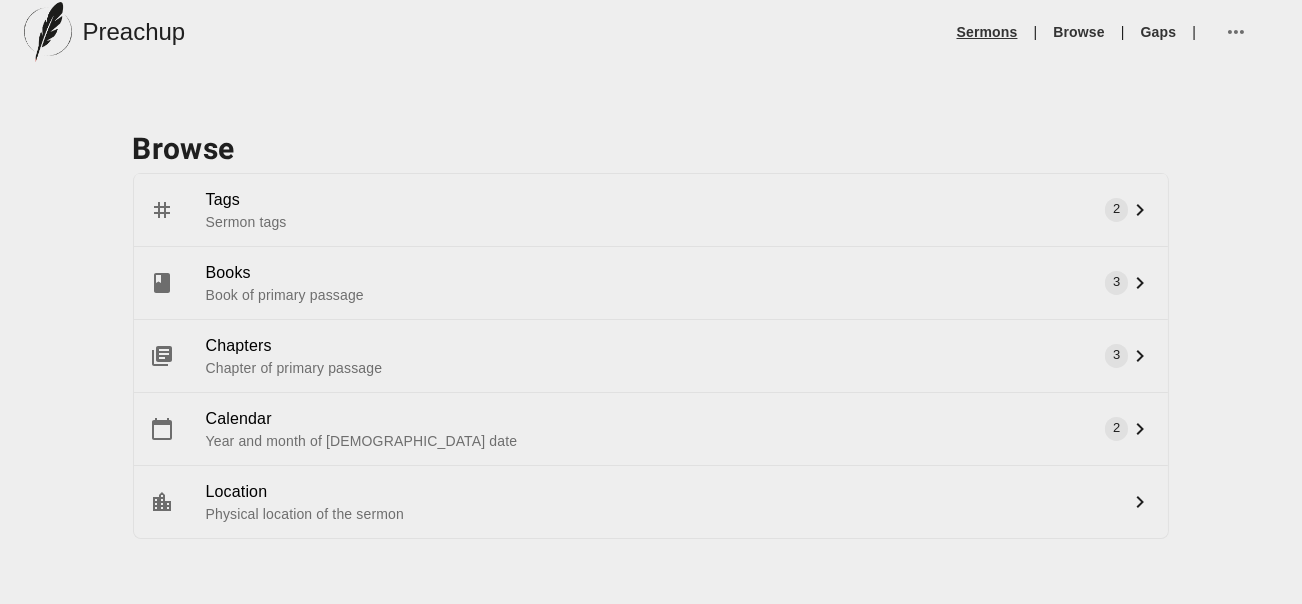 click on "Sermons" at bounding box center [987, 32] 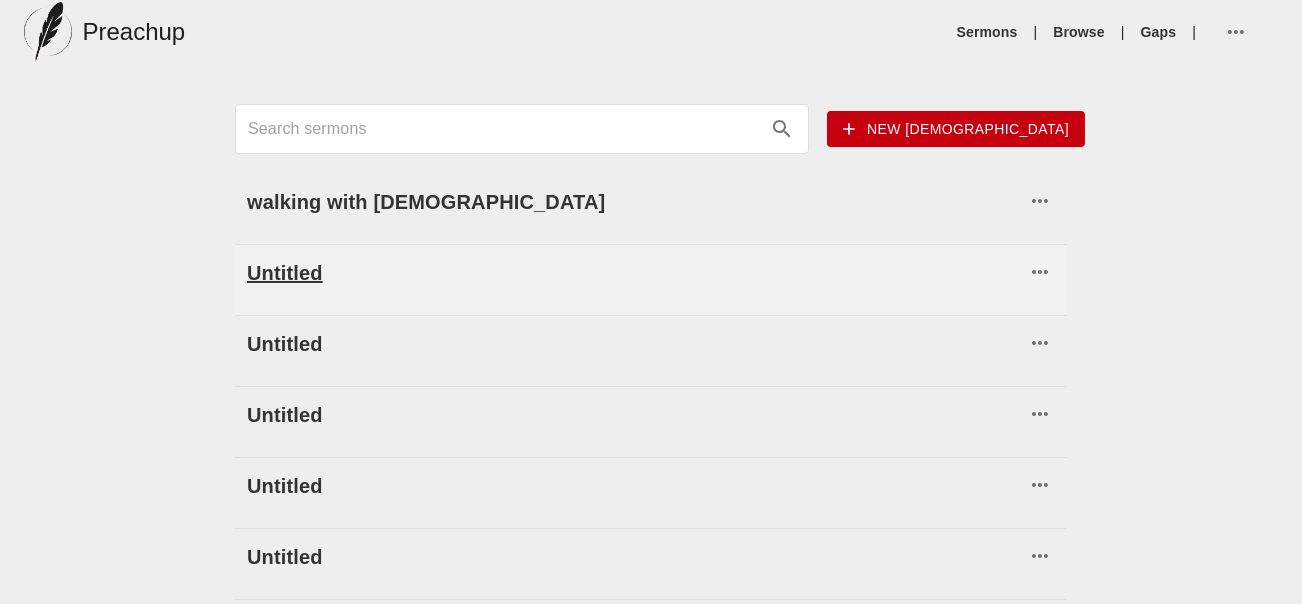 click on "Untitled" at bounding box center (636, 273) 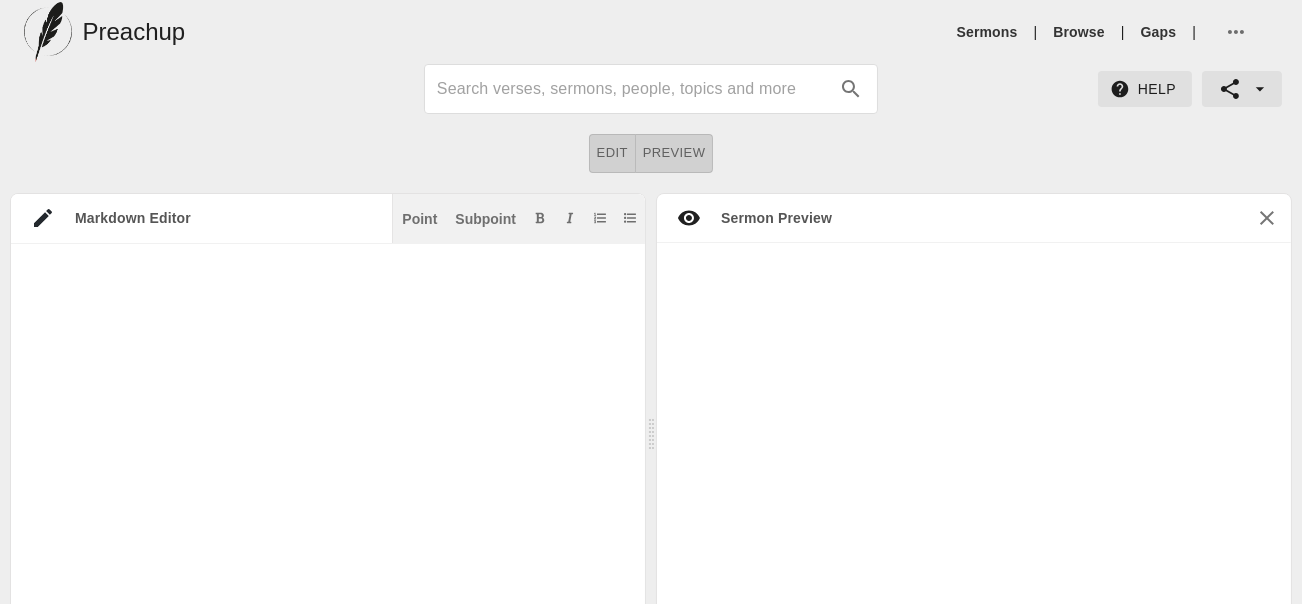 scroll, scrollTop: 0, scrollLeft: 0, axis: both 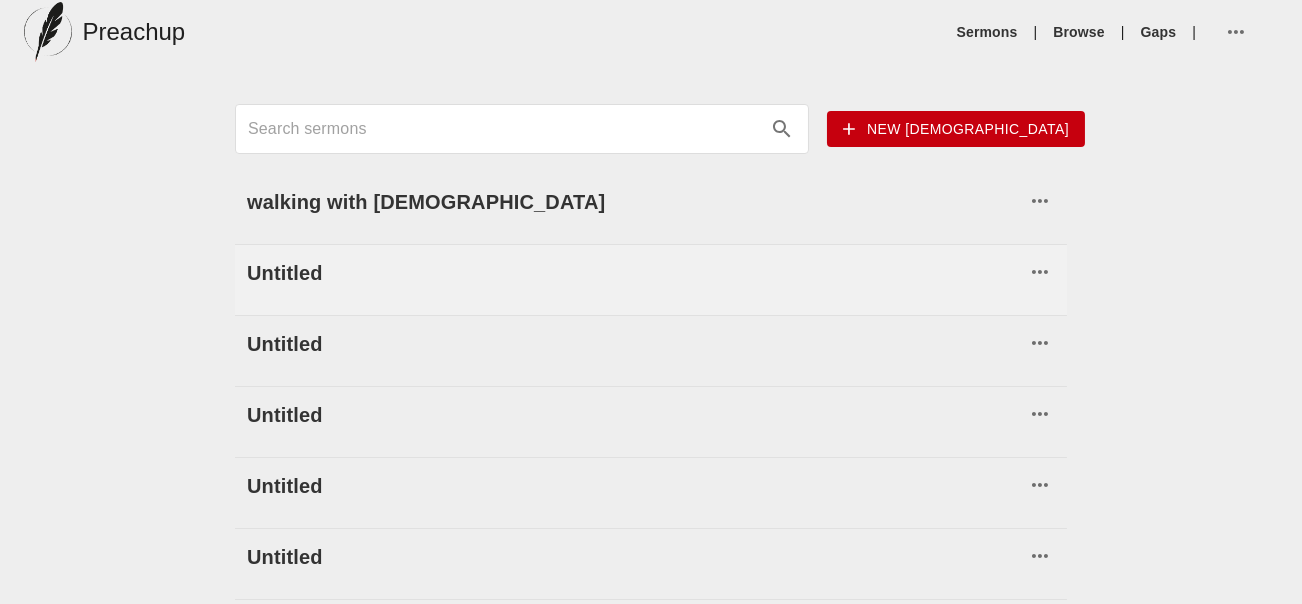 click 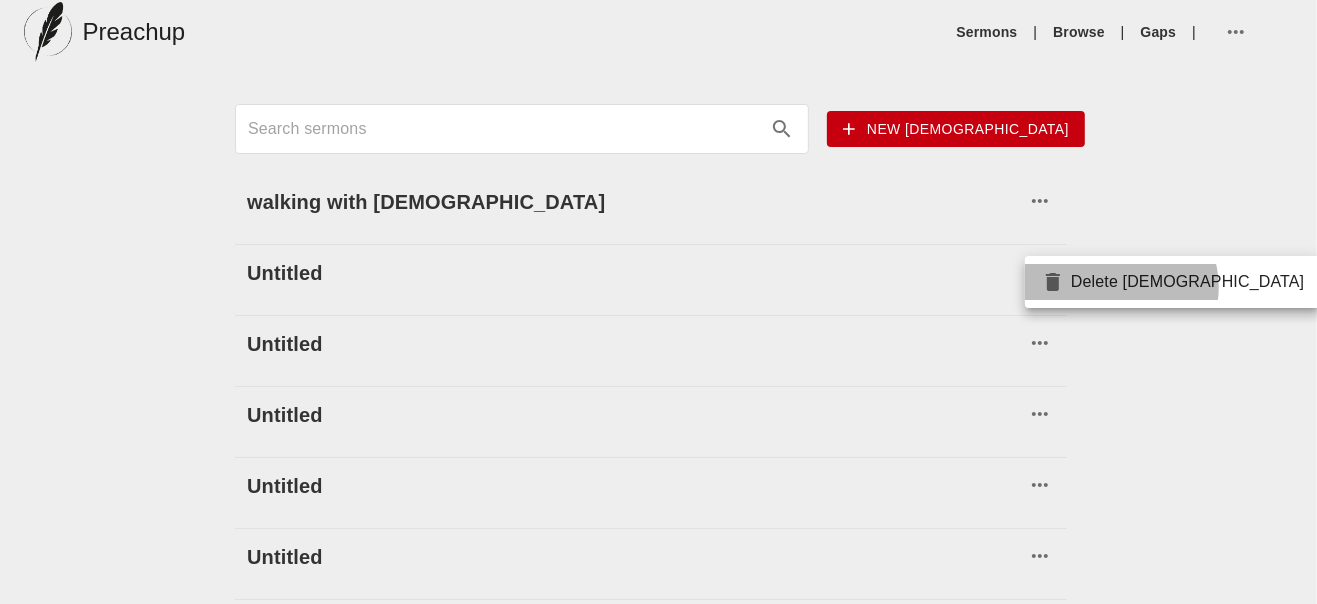 click on "Delete [DEMOGRAPHIC_DATA]" at bounding box center [1172, 282] 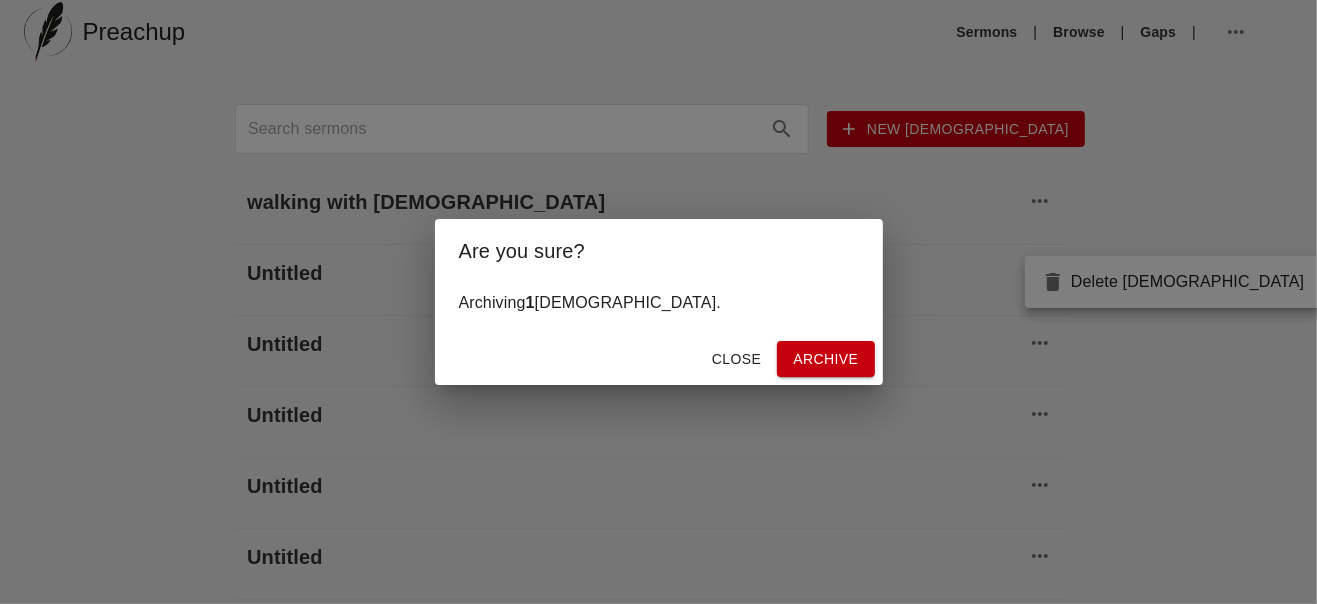 click on "Archive" at bounding box center [825, 359] 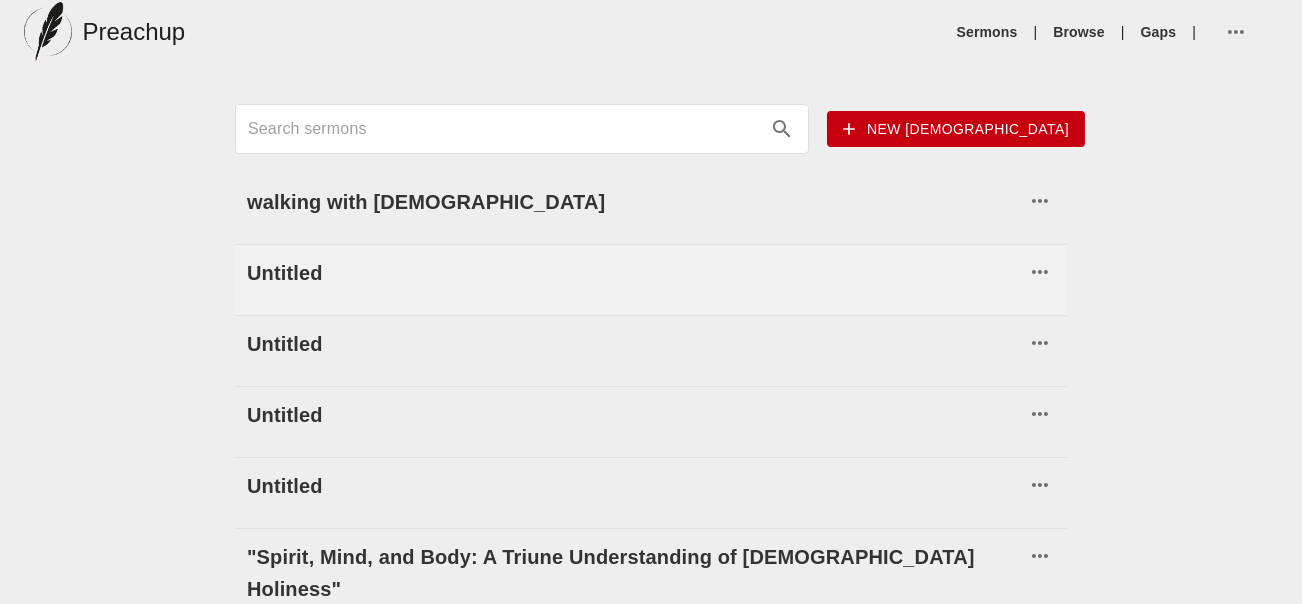 click on "Untitled" at bounding box center [651, 280] 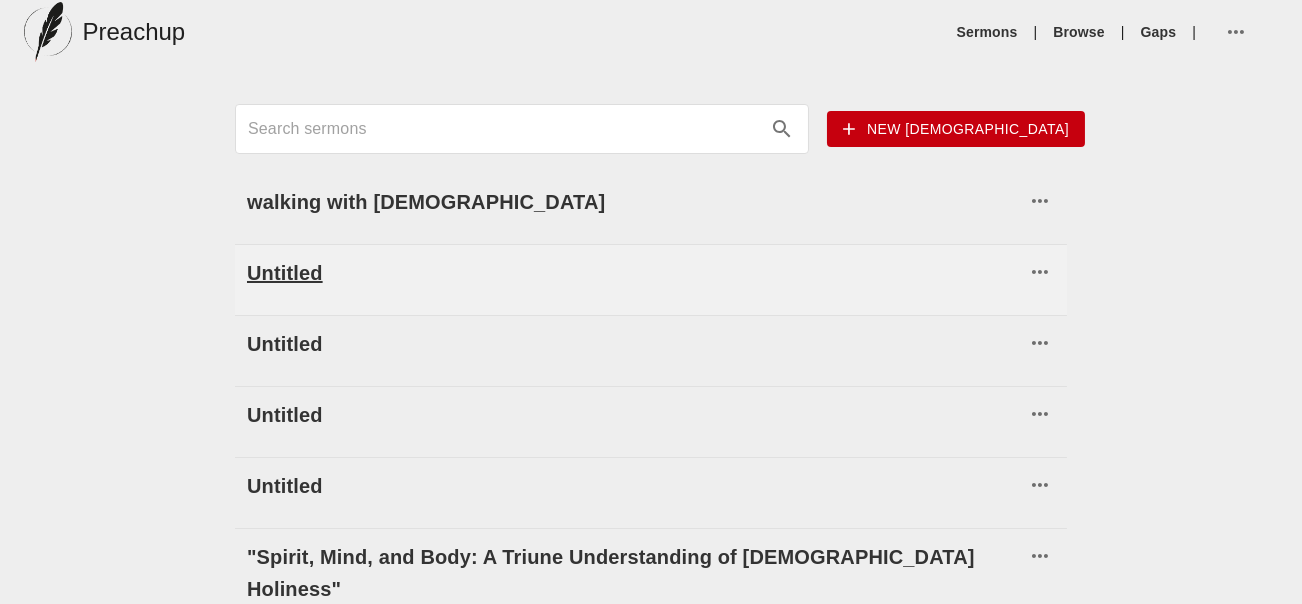 click on "Untitled" at bounding box center [636, 273] 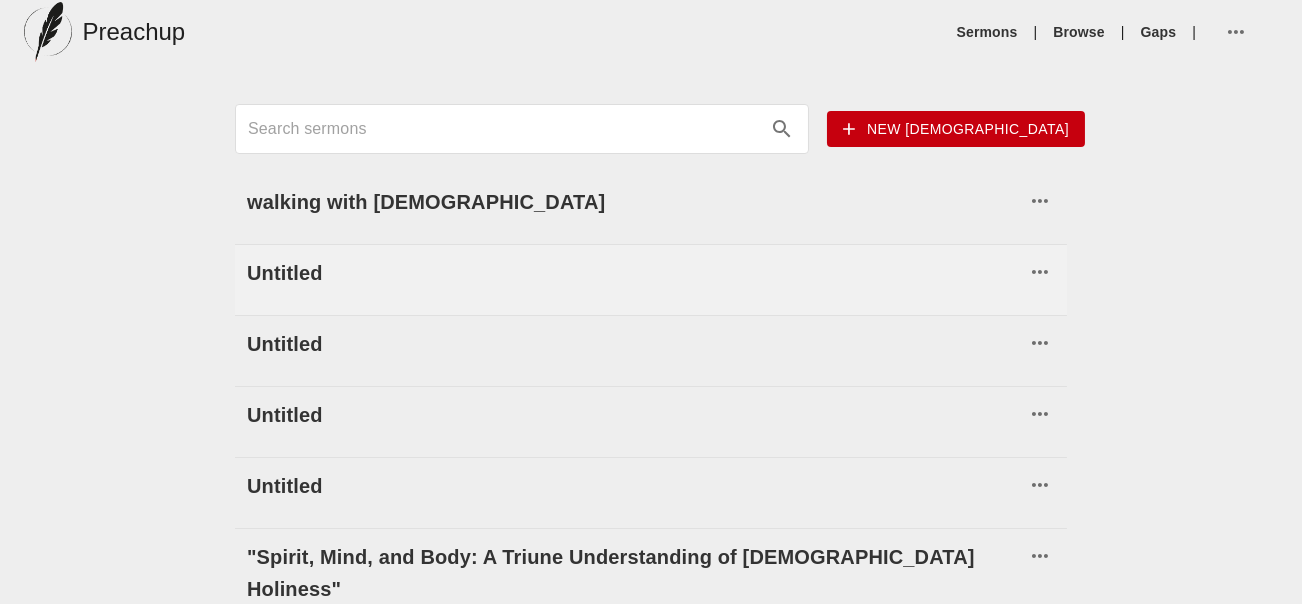 click 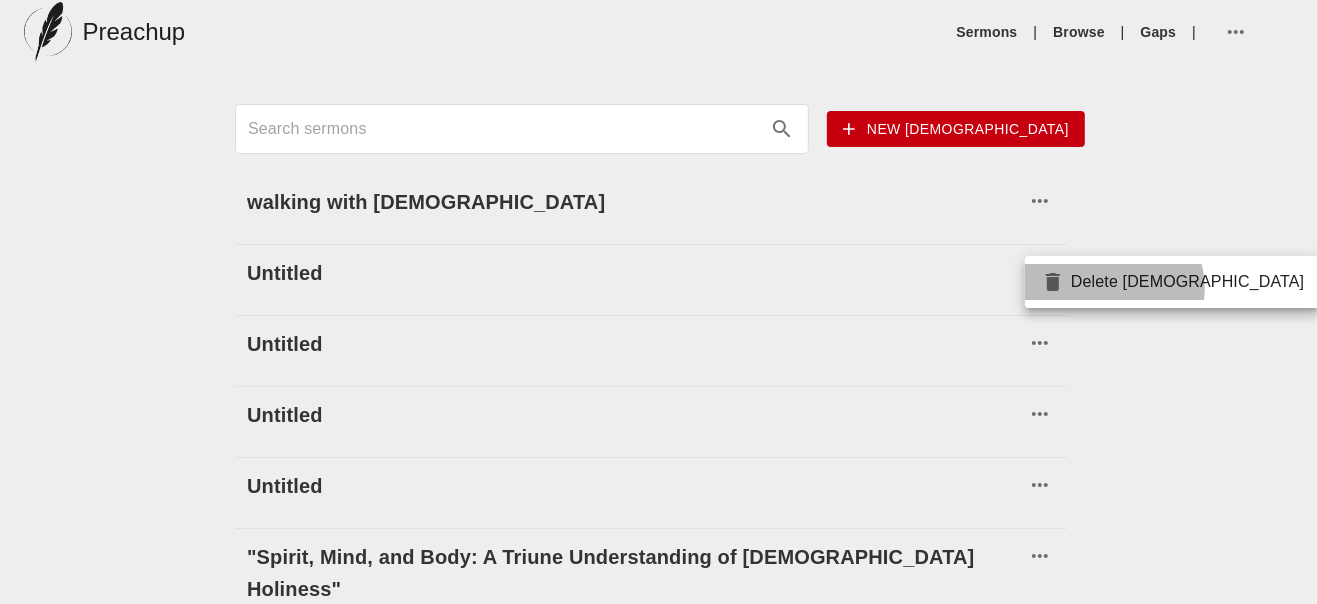 click on "Delete [DEMOGRAPHIC_DATA]" at bounding box center [1172, 282] 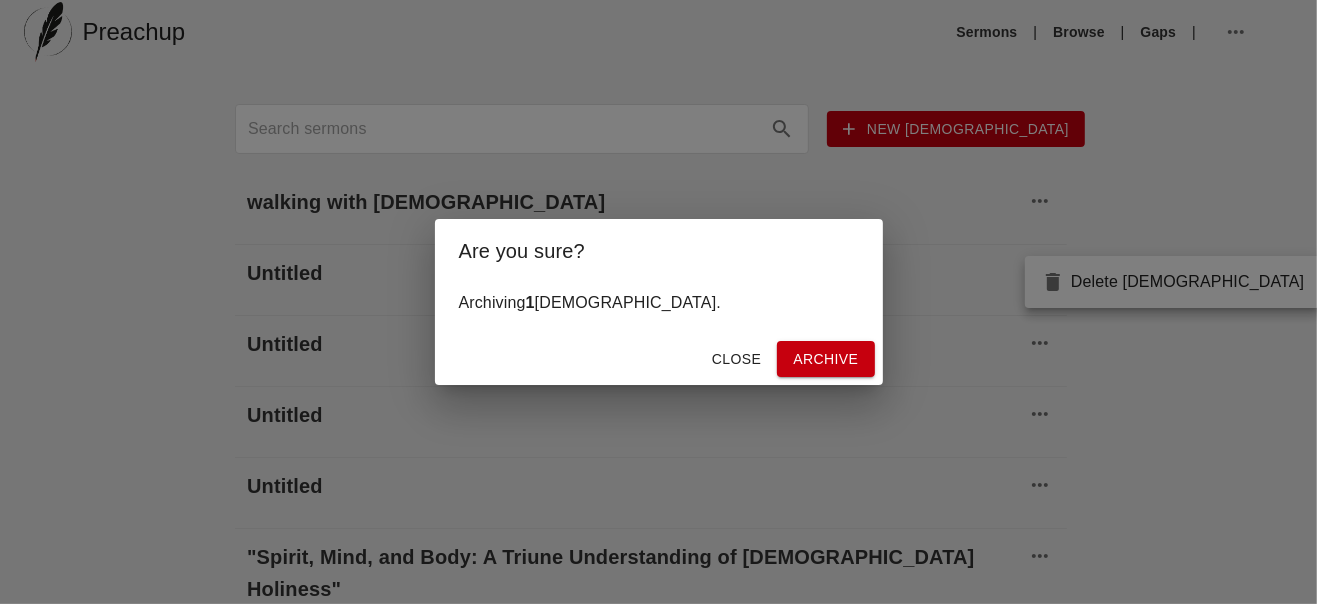click on "Archive" at bounding box center [825, 359] 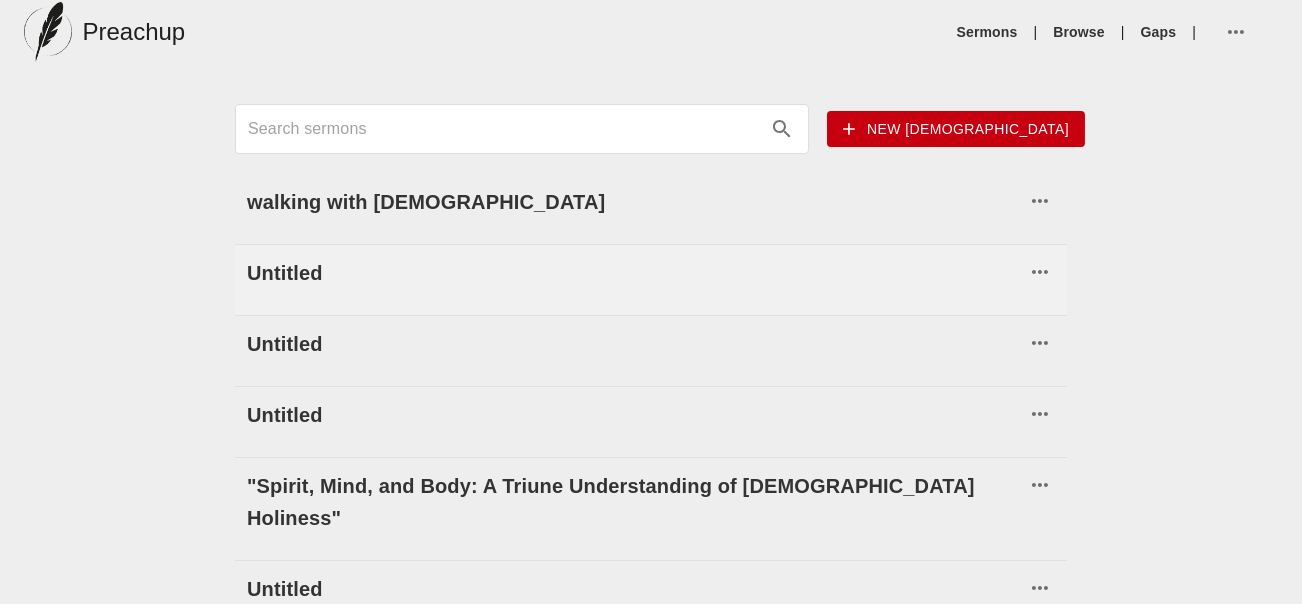 click 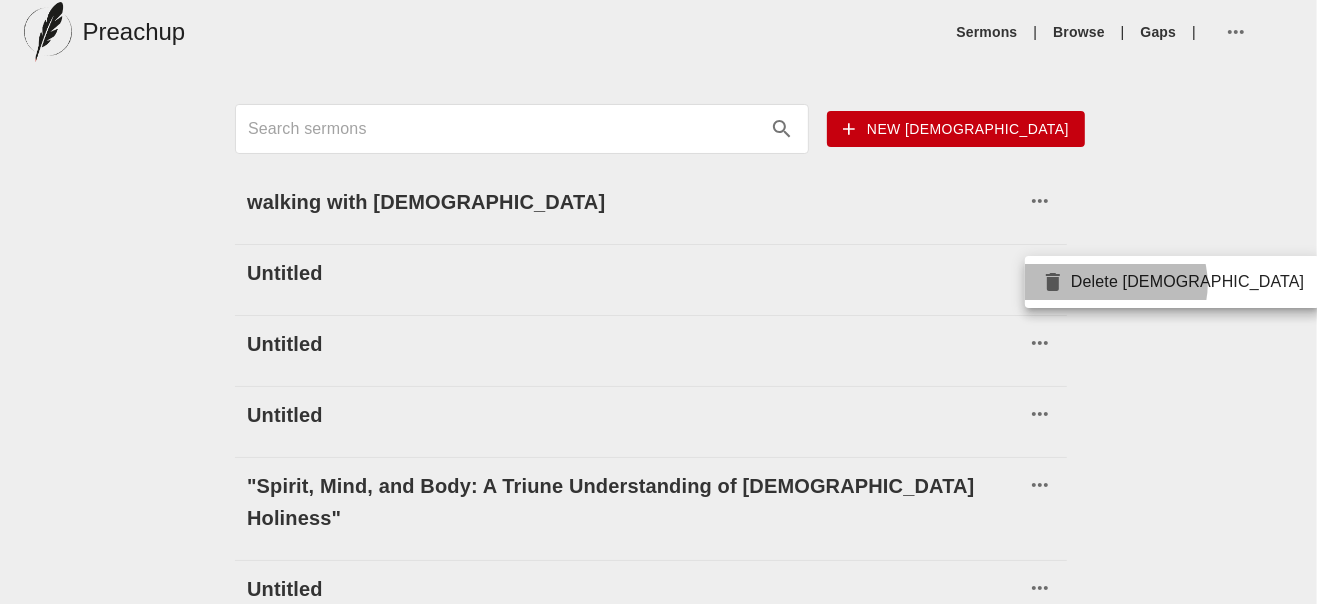 click on "Delete [DEMOGRAPHIC_DATA]" at bounding box center [1172, 282] 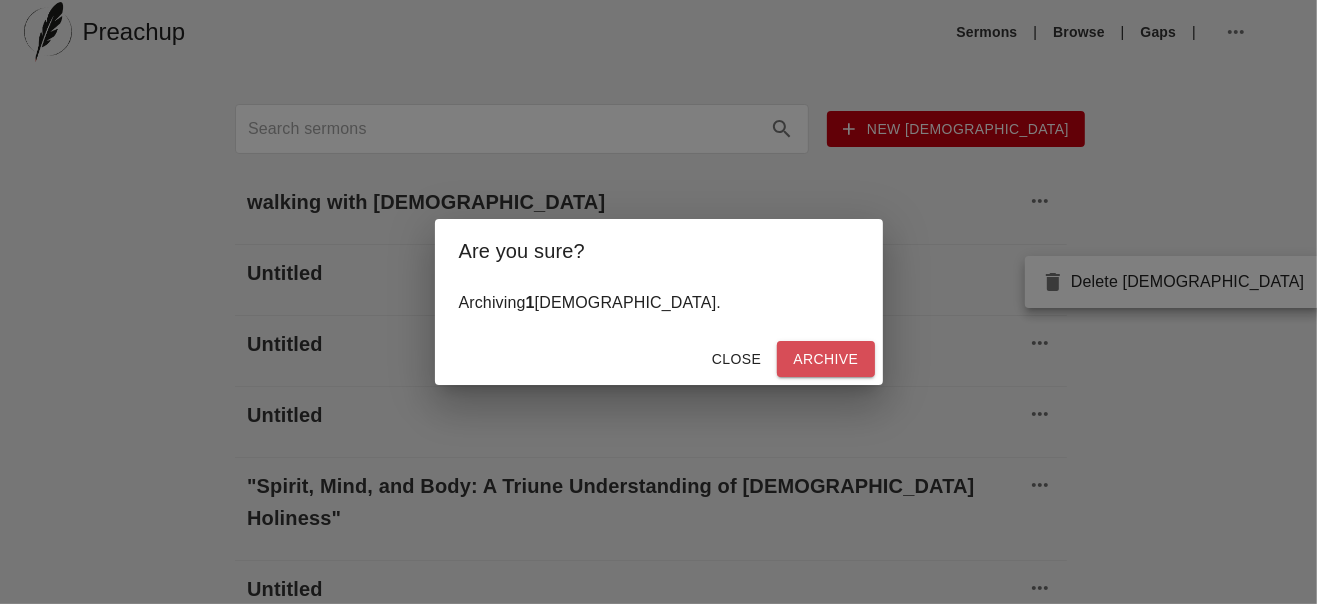 click on "Archive" at bounding box center [825, 359] 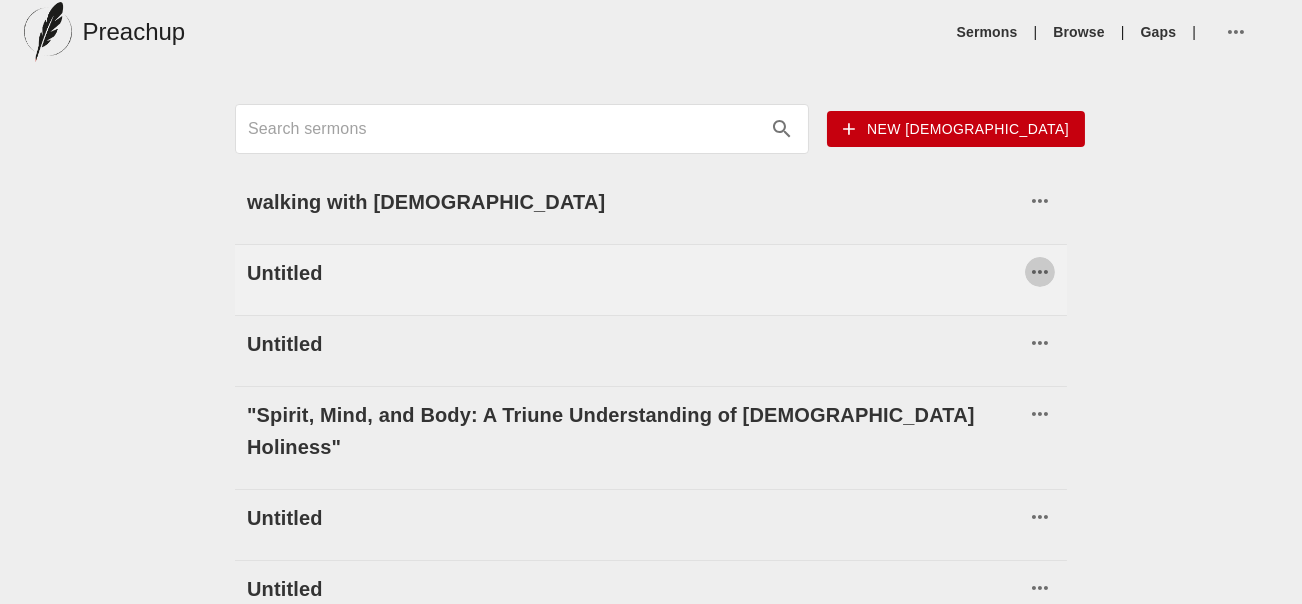 click 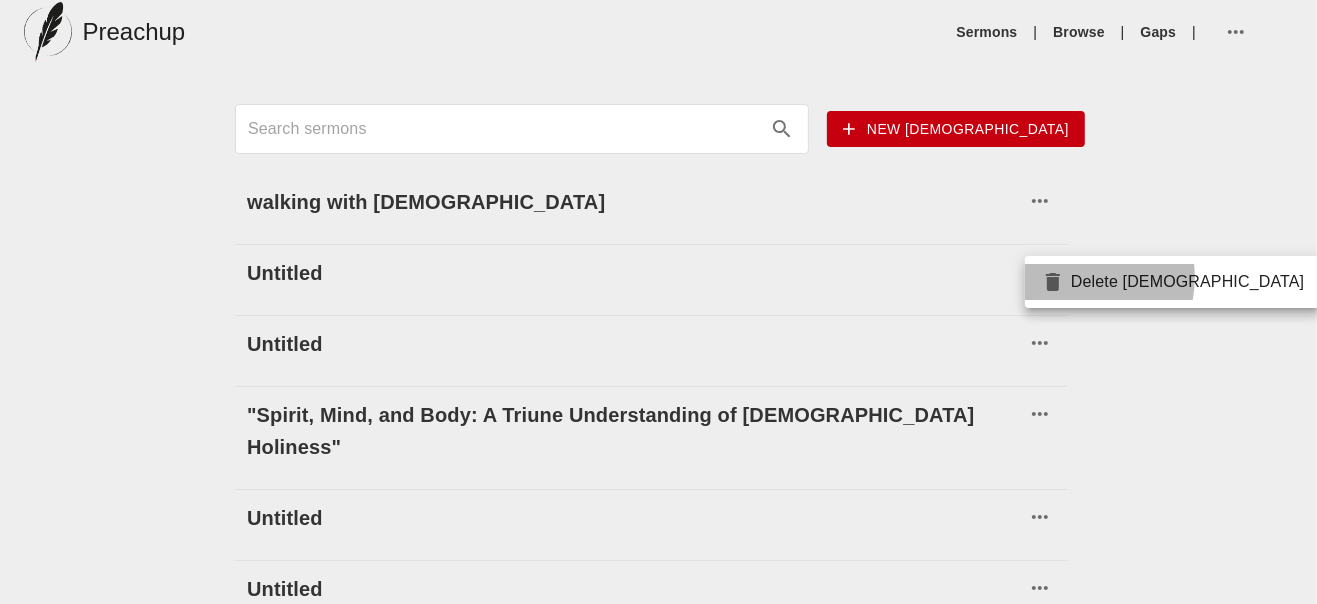 click at bounding box center (1056, 282) 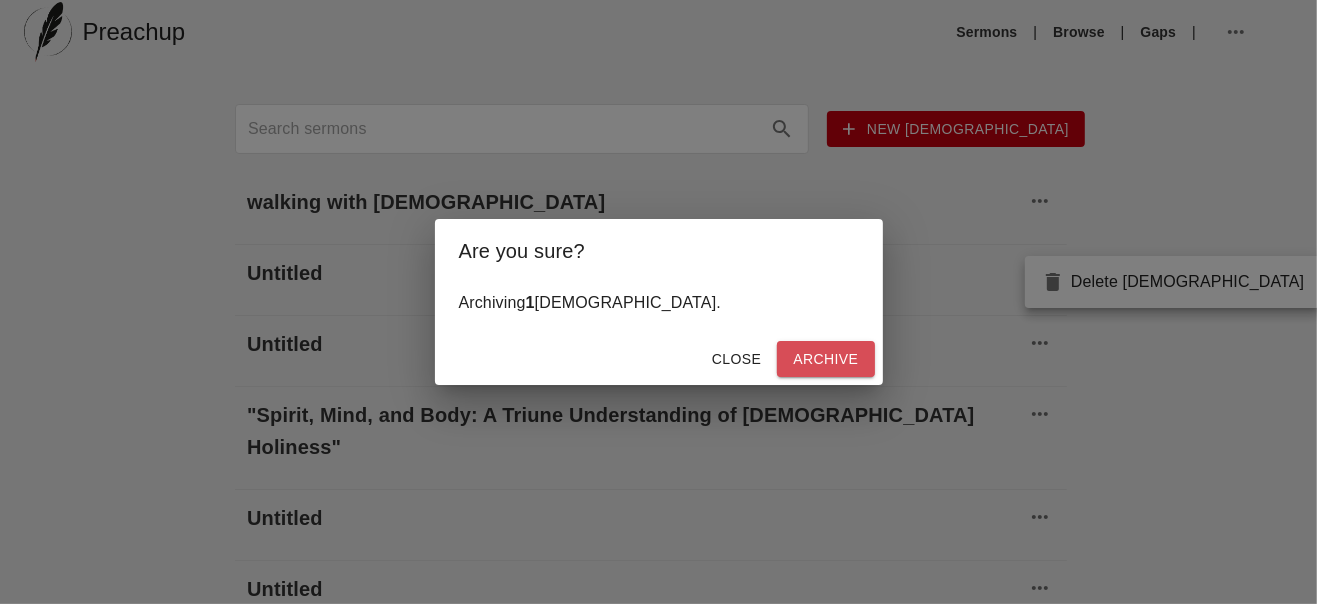 click on "Archive" at bounding box center (825, 359) 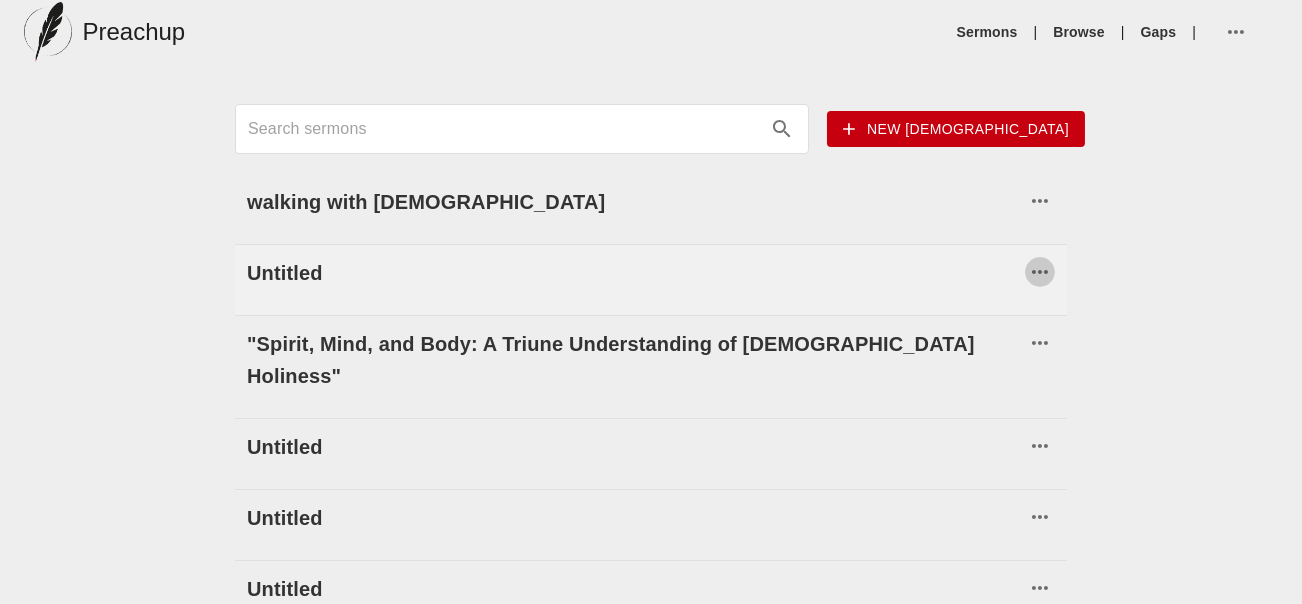 click 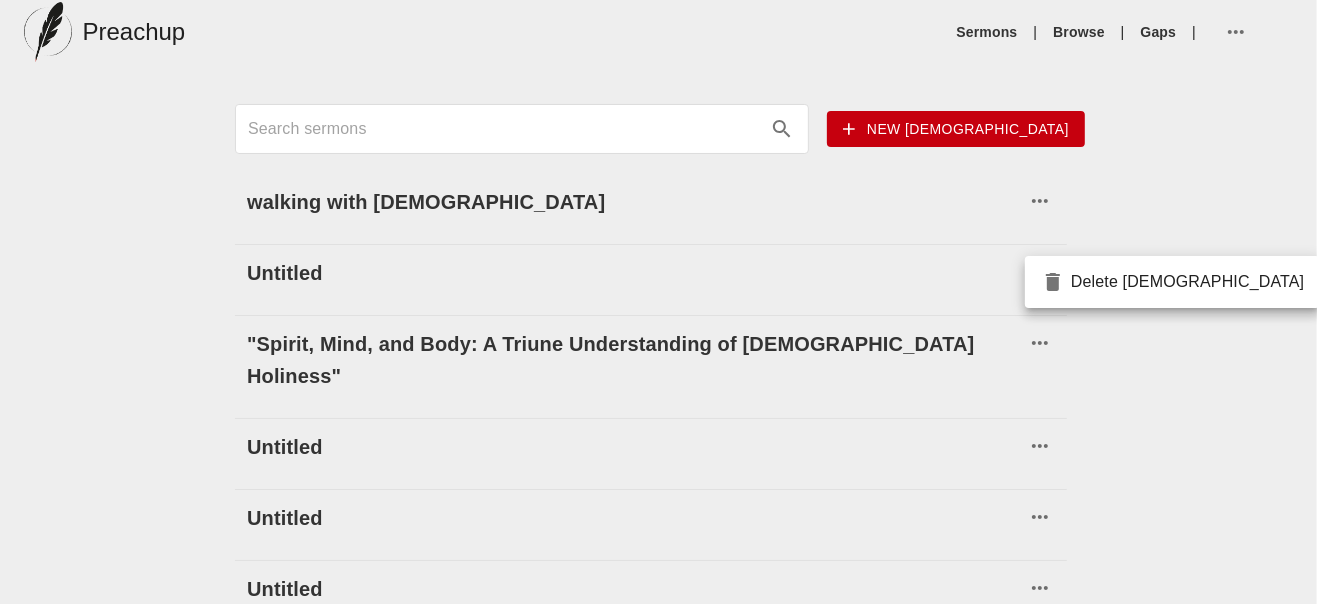 click on "Delete [DEMOGRAPHIC_DATA]" at bounding box center (1172, 282) 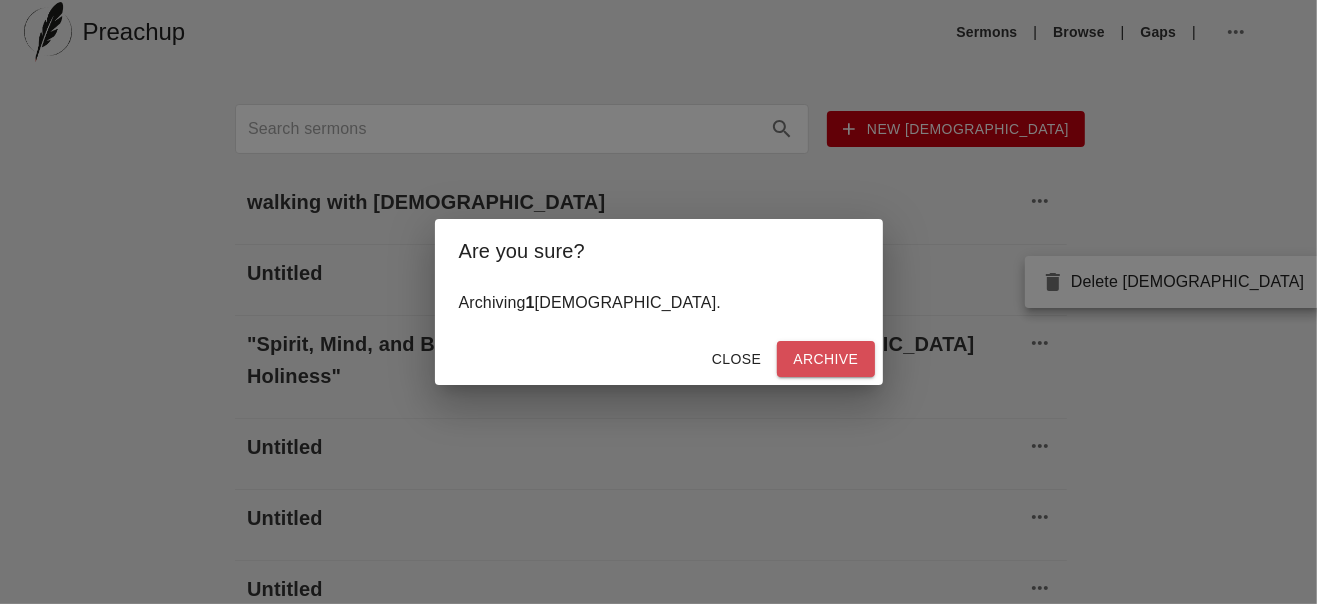 click on "Archive" at bounding box center (825, 359) 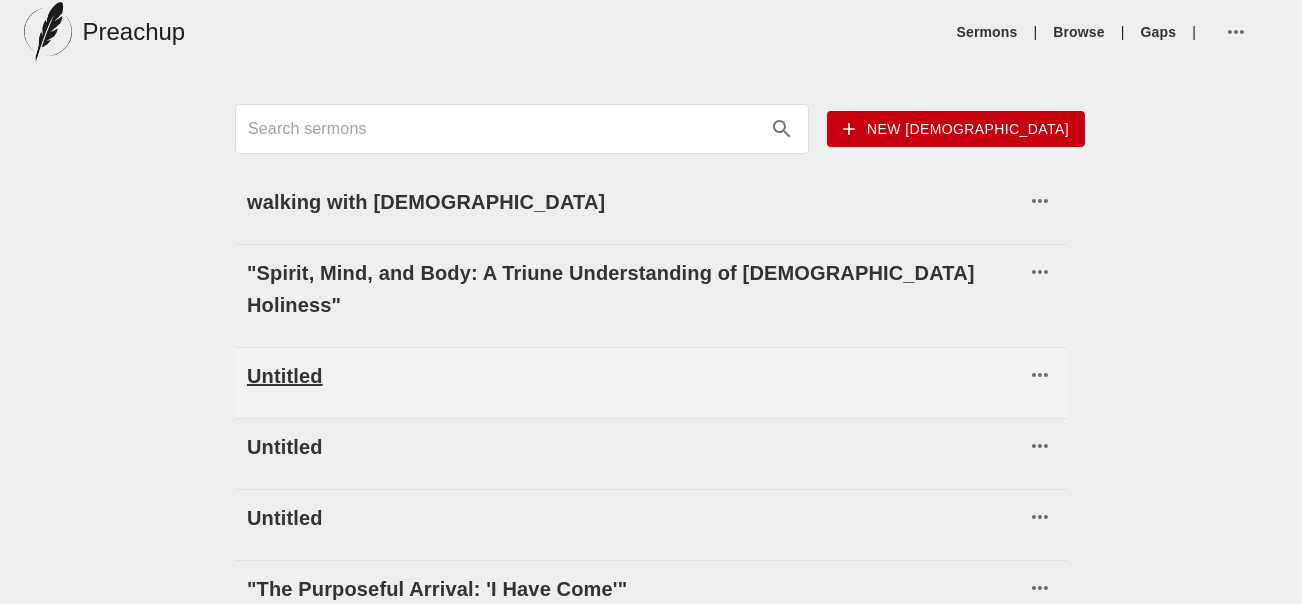 click on "Untitled" at bounding box center (636, 376) 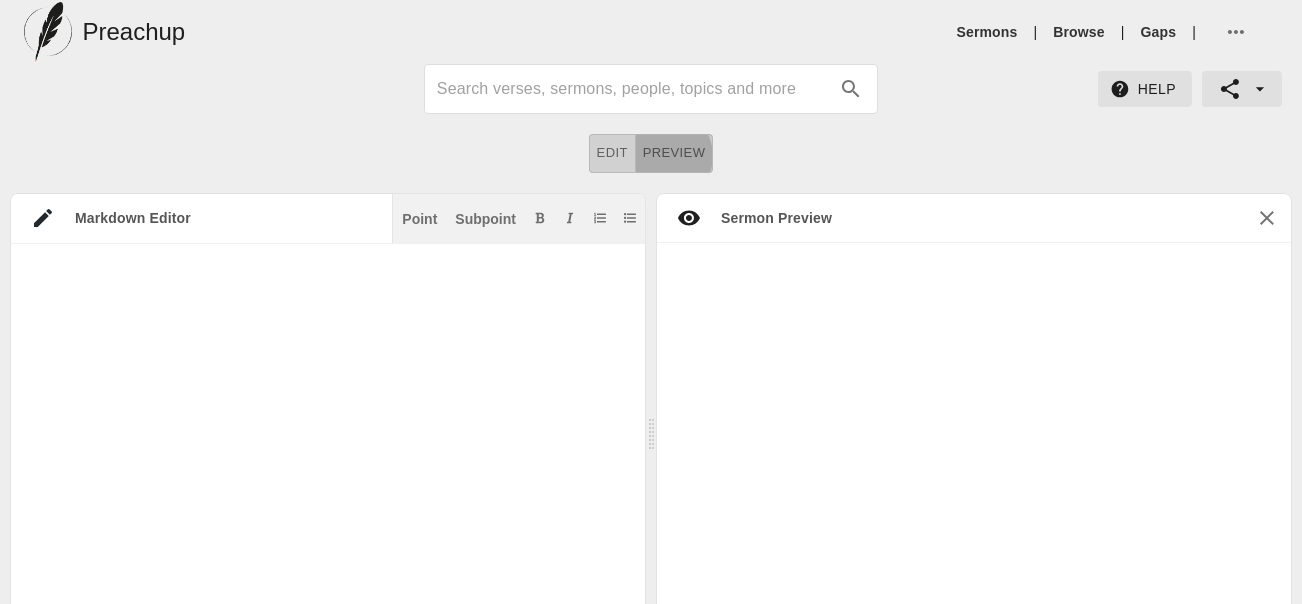 click on "Preview" at bounding box center [674, 153] 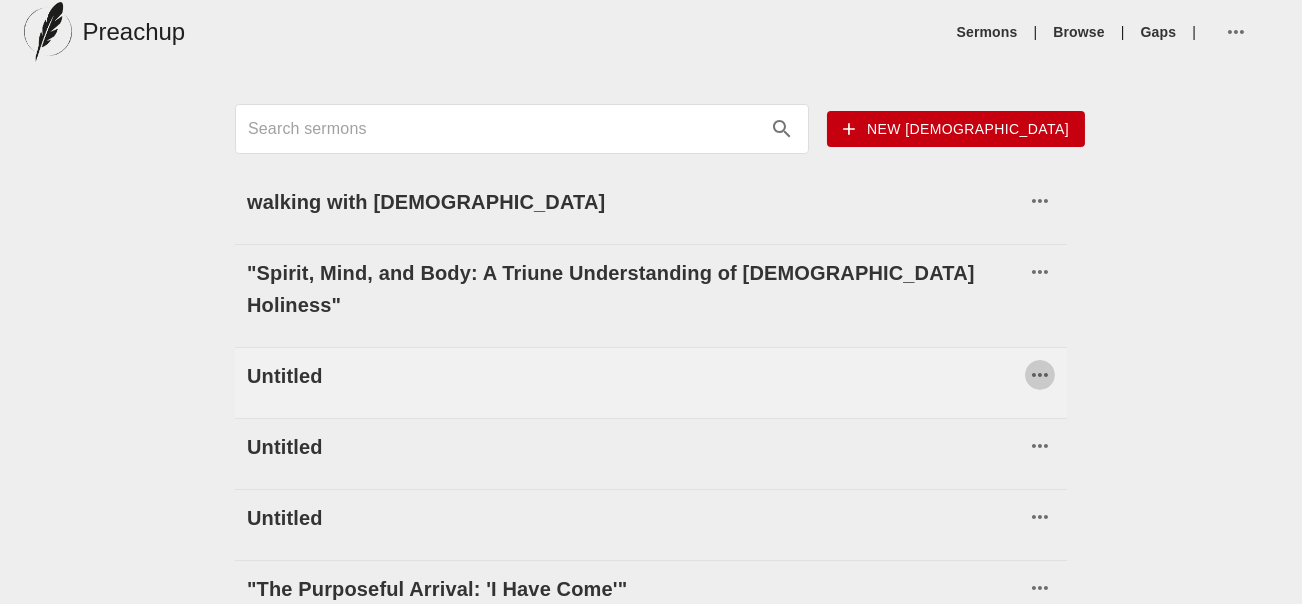 click 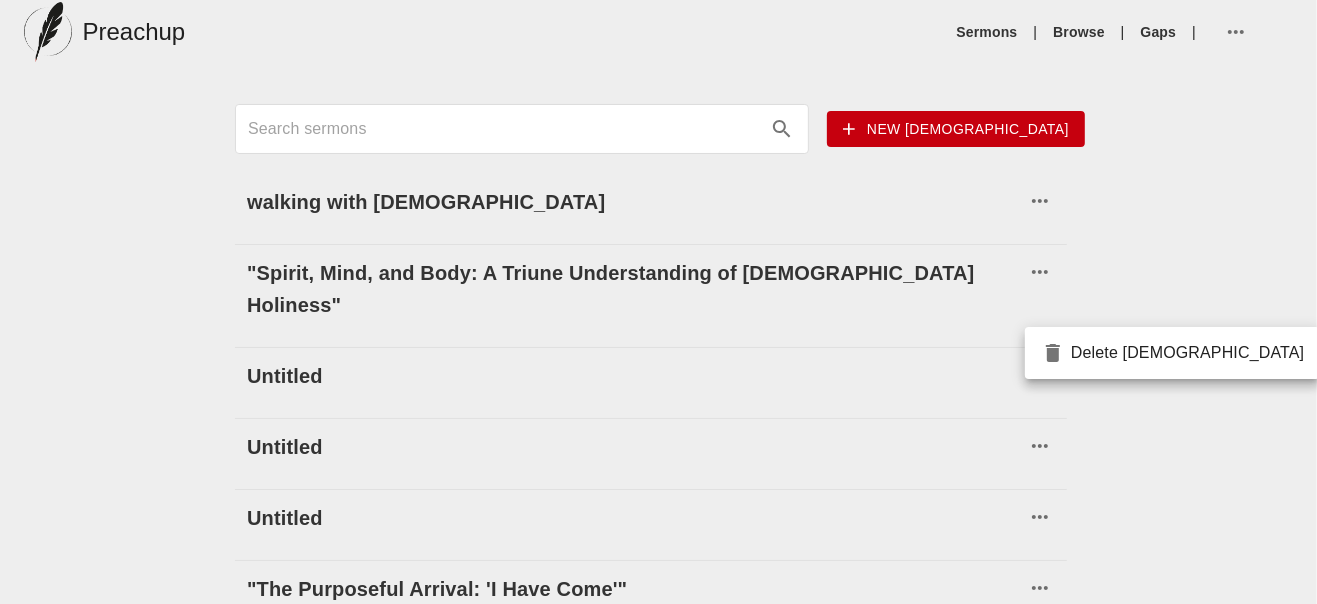 click on "Delete [DEMOGRAPHIC_DATA]" at bounding box center [1172, 353] 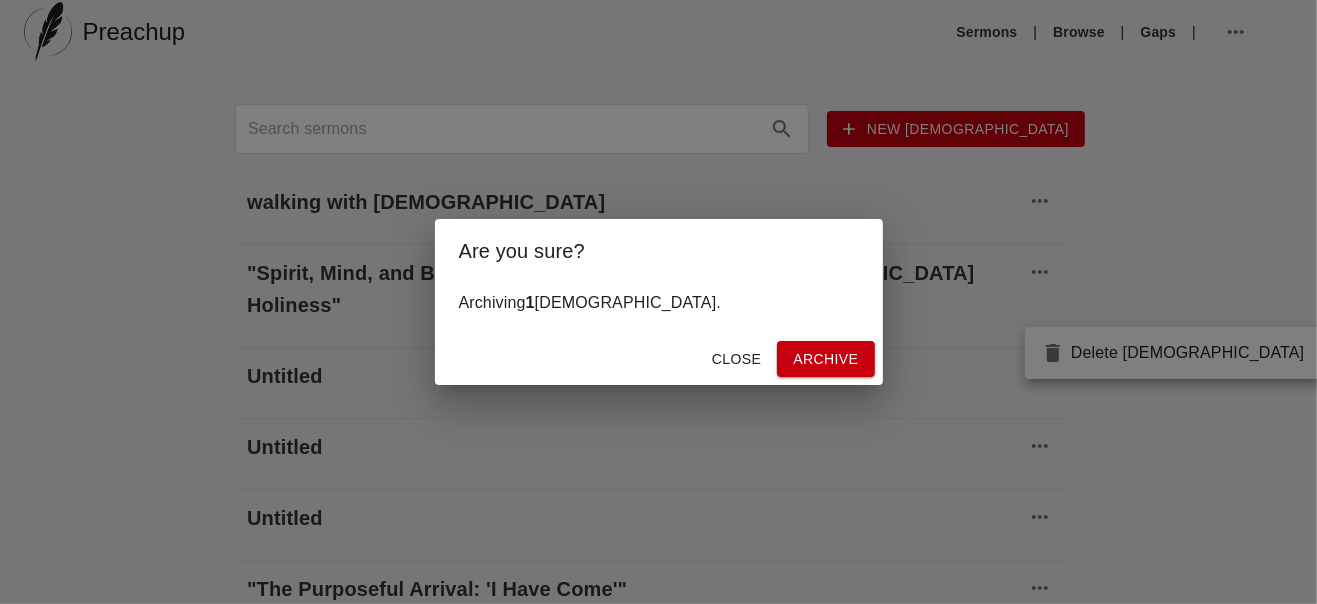 click on "Archive" at bounding box center [825, 359] 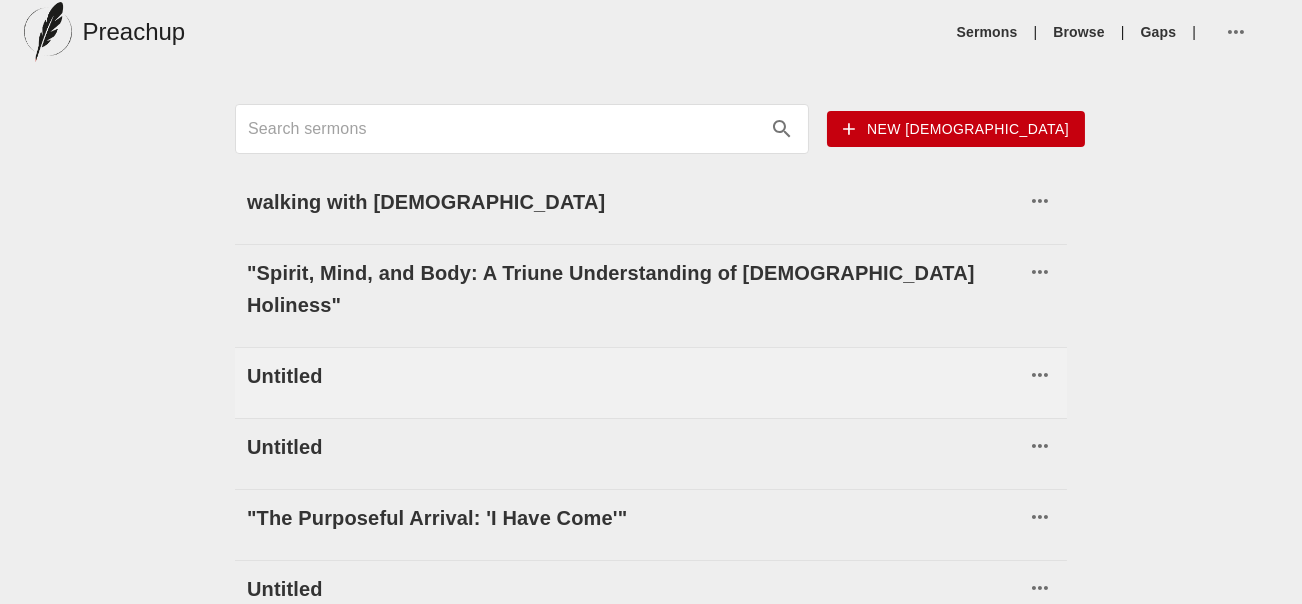 click 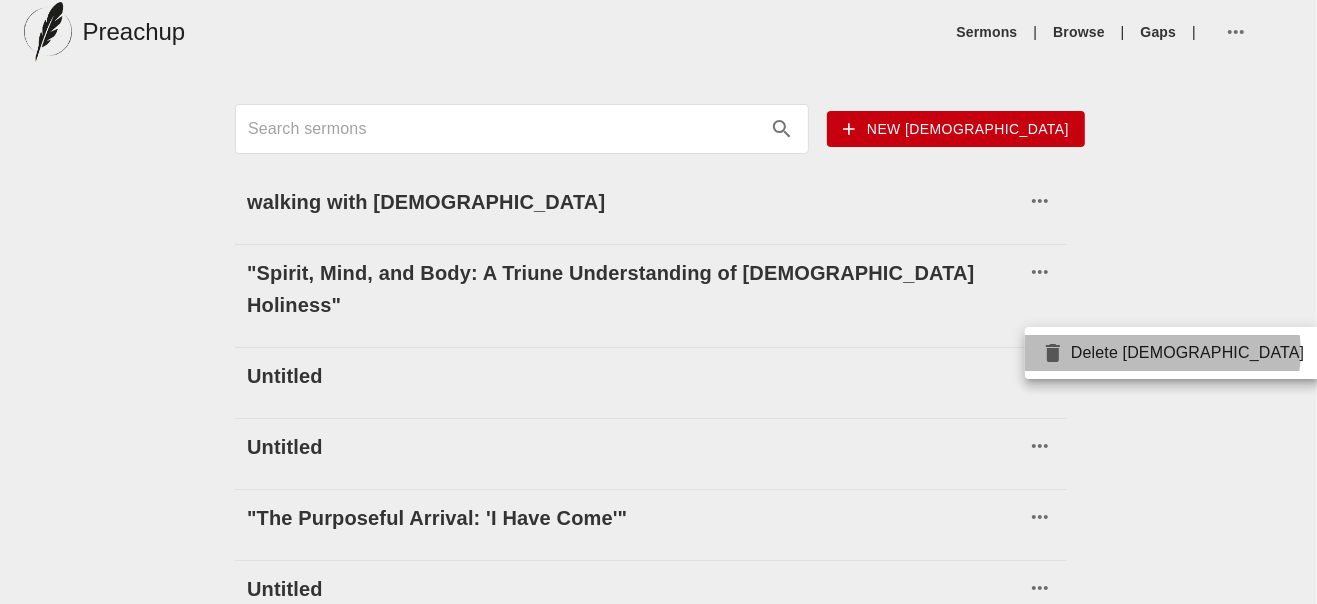 click on "Delete [DEMOGRAPHIC_DATA]" at bounding box center [1172, 353] 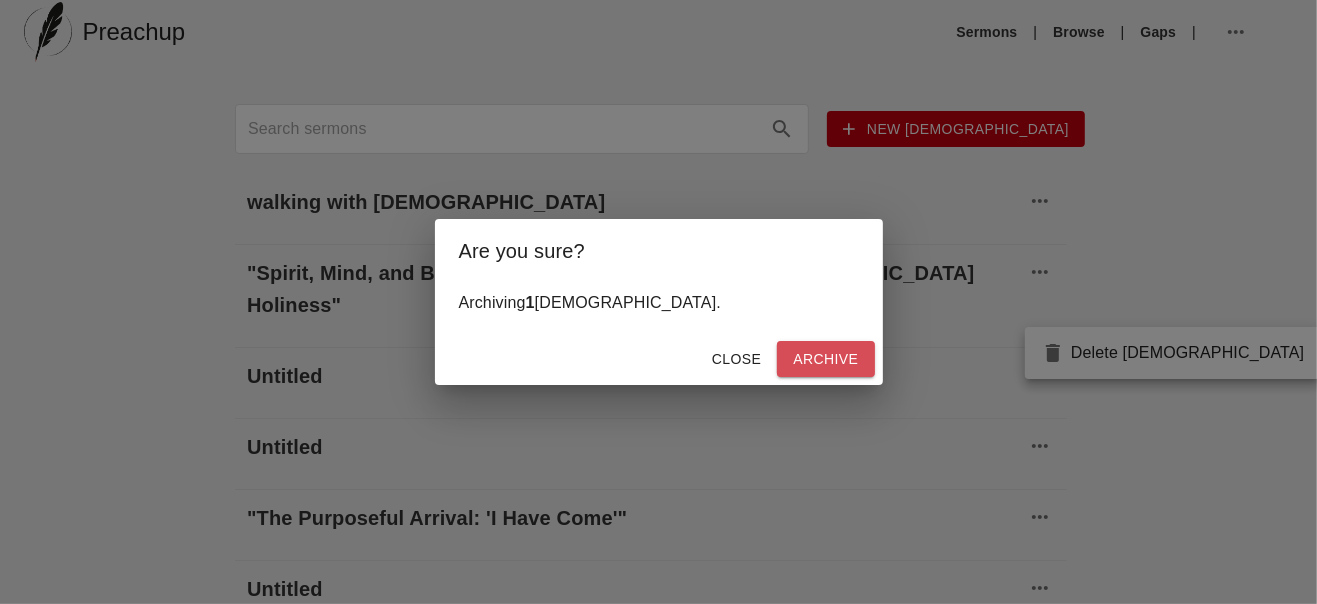 click on "Archive" at bounding box center (825, 359) 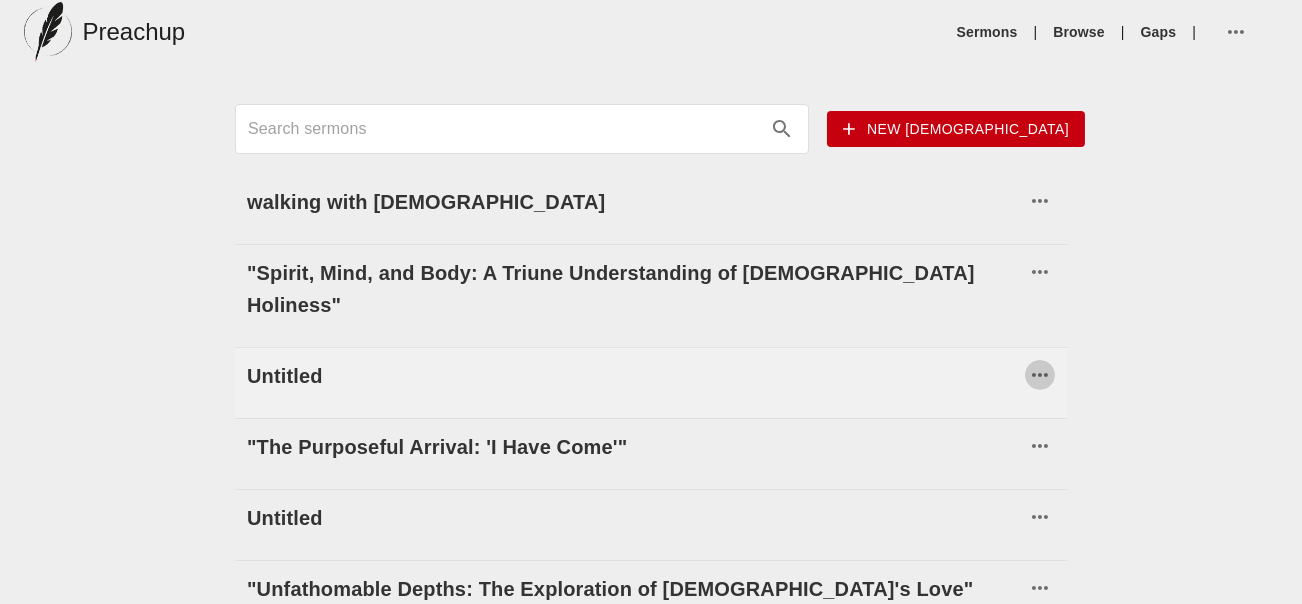 click at bounding box center (1040, 375) 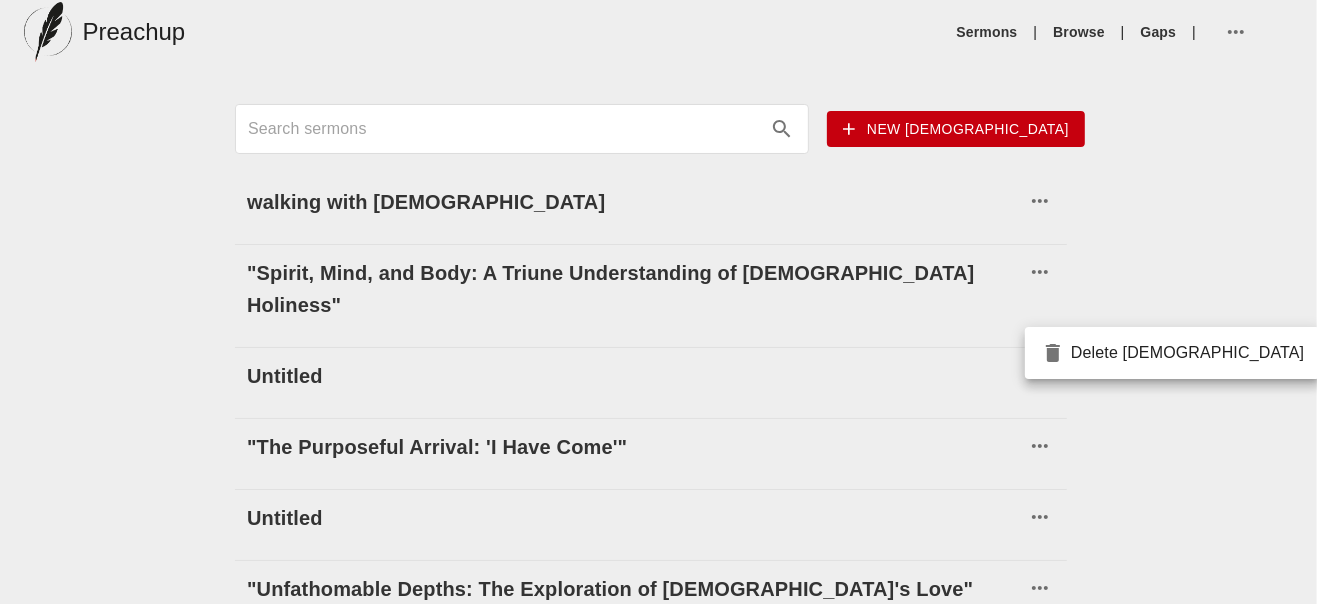 click on "Delete [DEMOGRAPHIC_DATA]" at bounding box center (1172, 353) 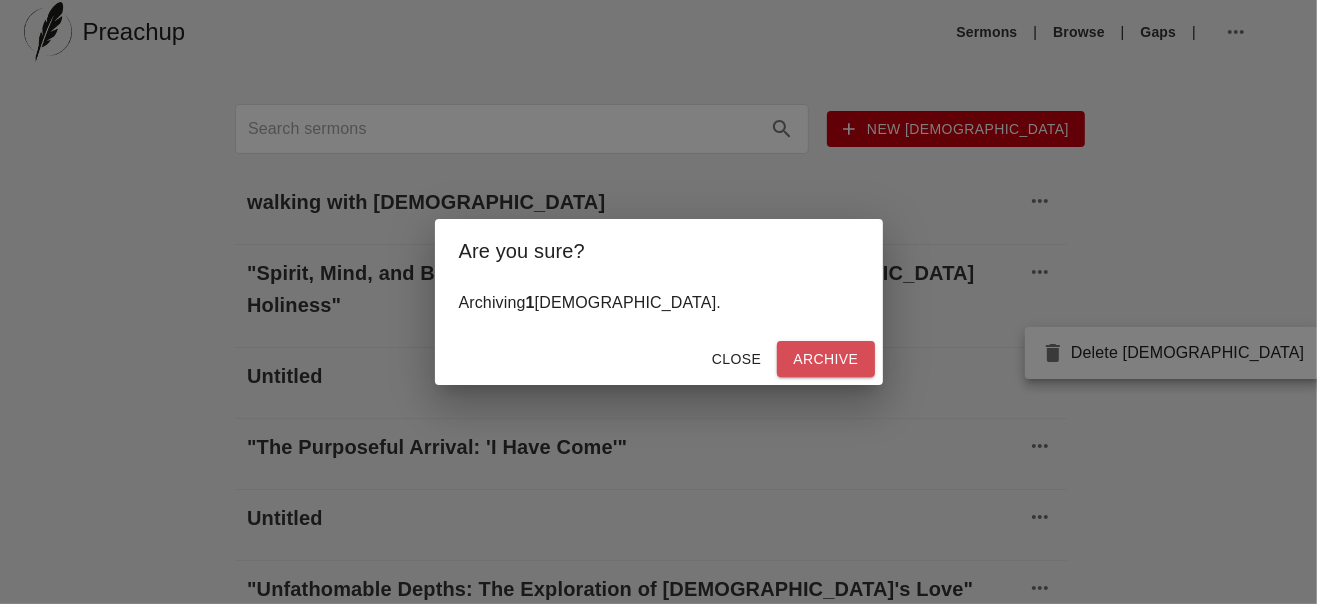 click on "Archive" at bounding box center [825, 359] 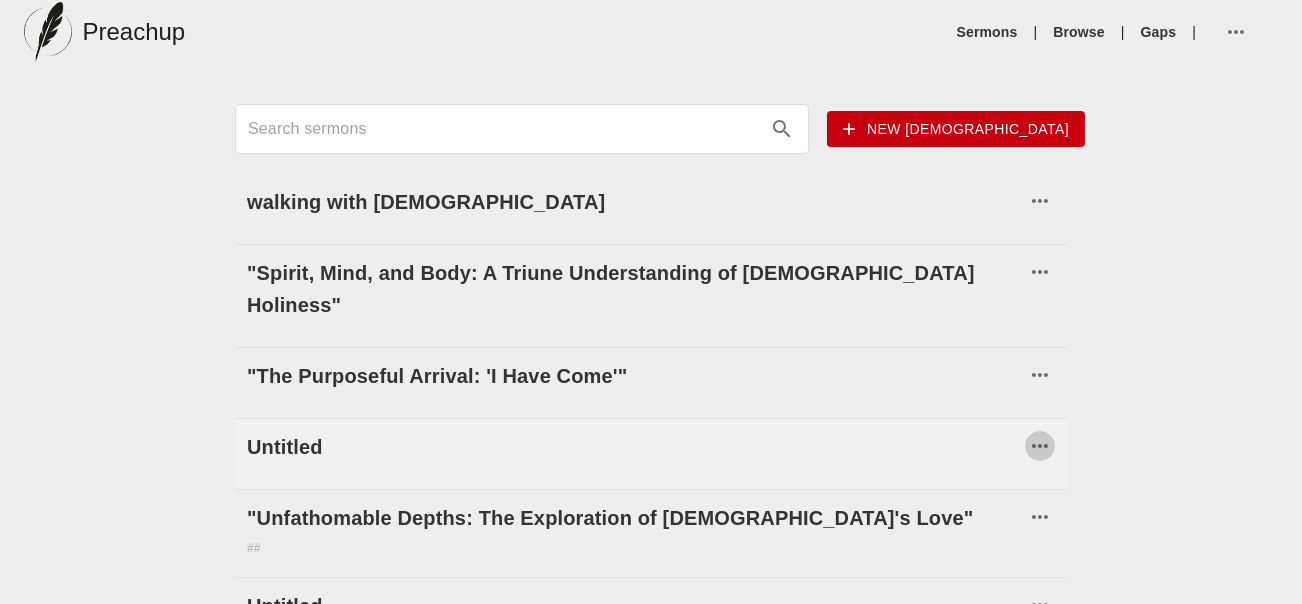 click 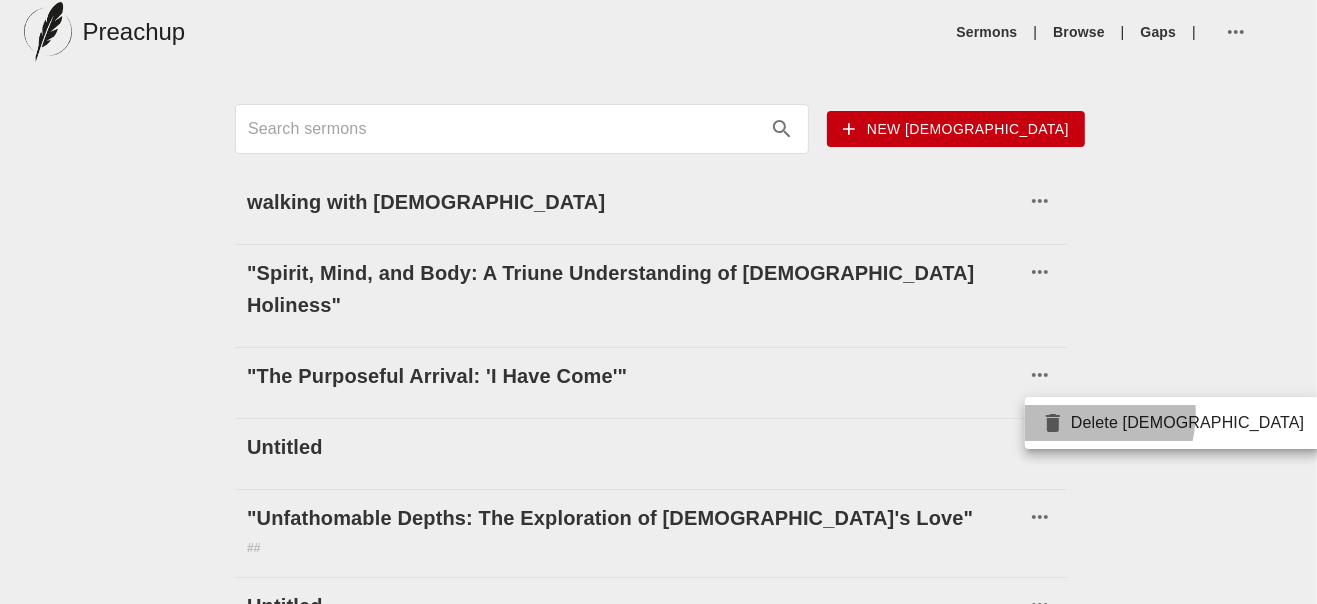 click on "Delete [DEMOGRAPHIC_DATA]" at bounding box center (1172, 423) 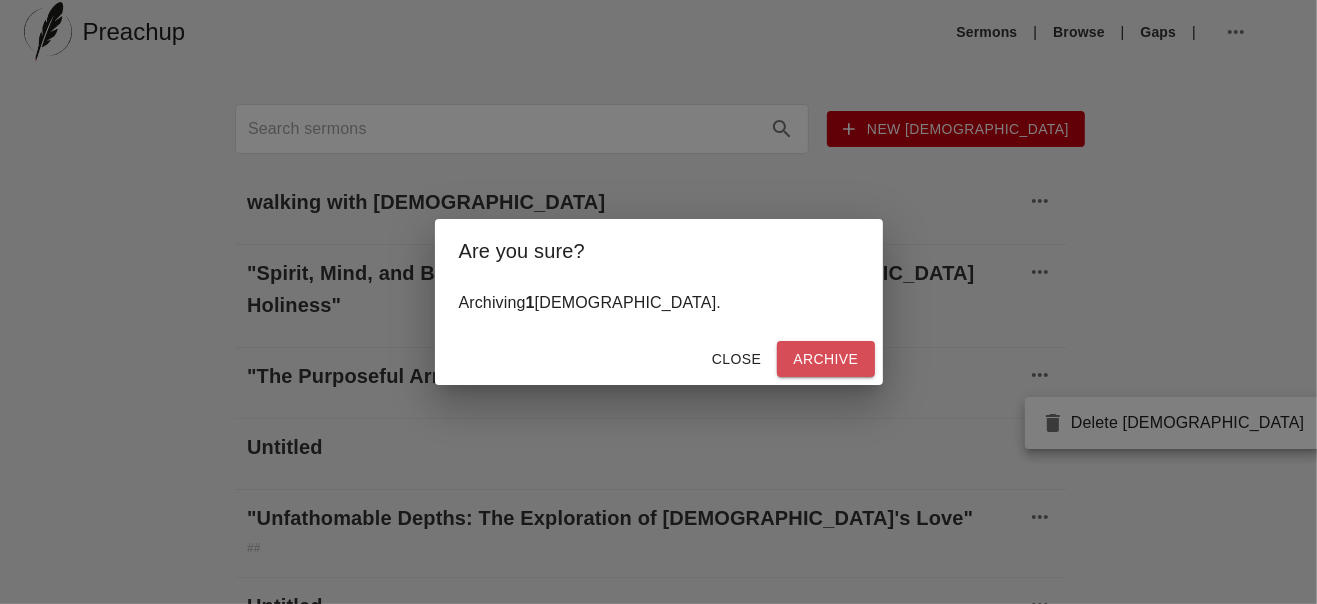 click on "Archive" at bounding box center [825, 359] 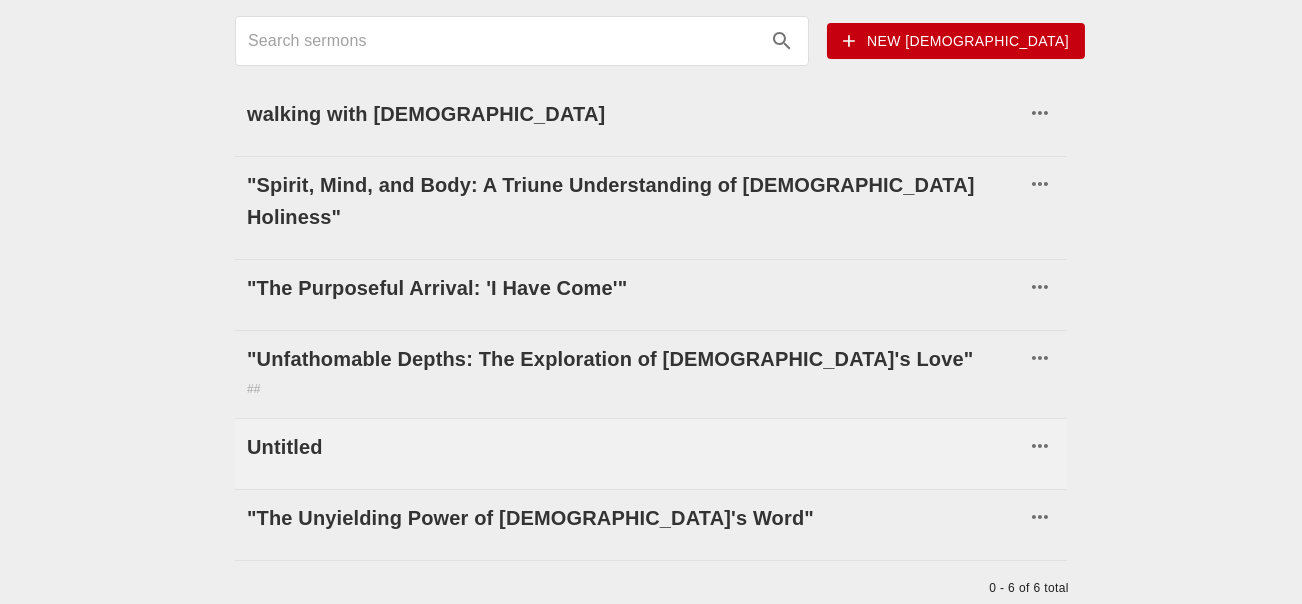 scroll, scrollTop: 100, scrollLeft: 0, axis: vertical 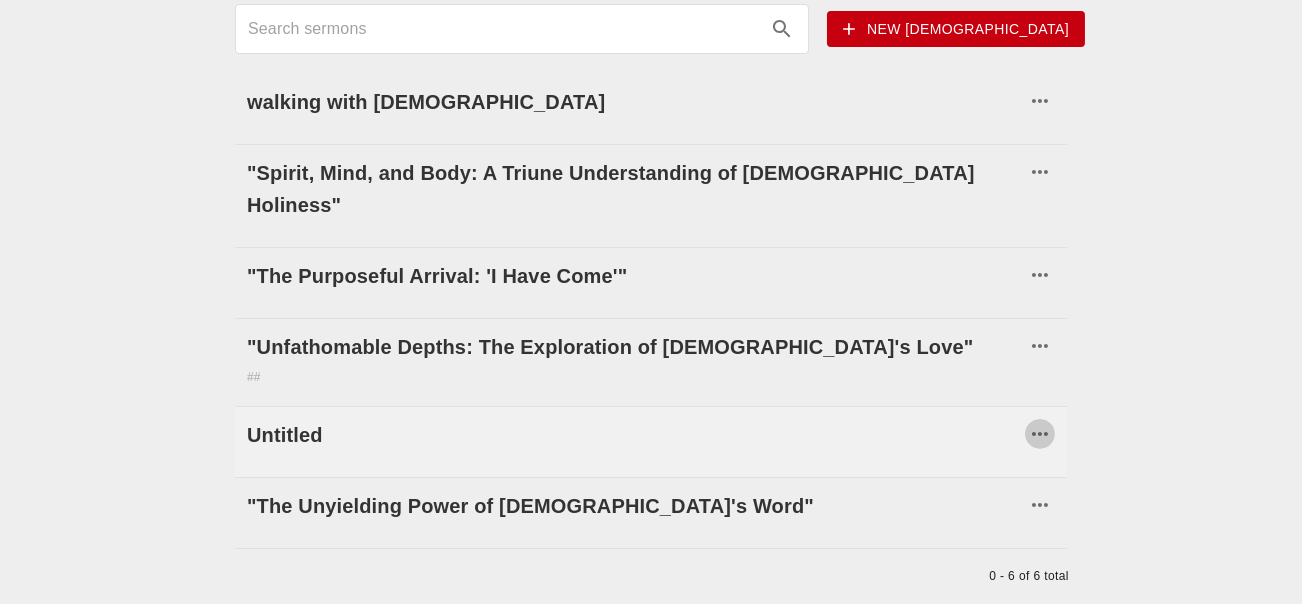 click 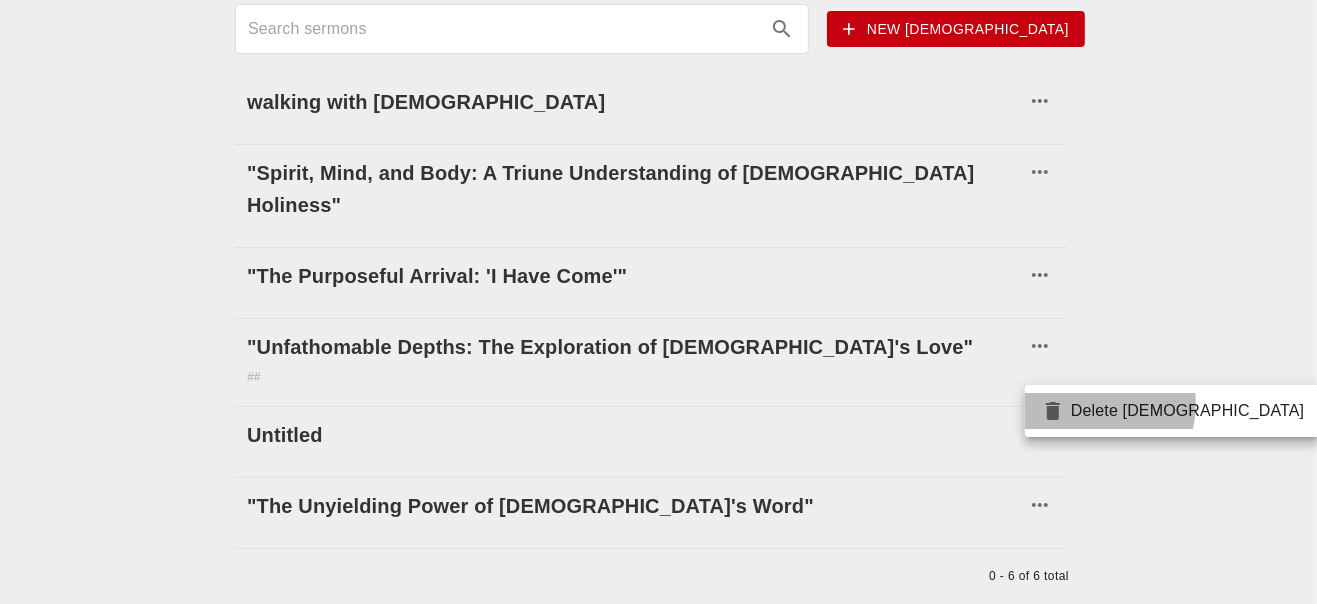 click on "Delete [DEMOGRAPHIC_DATA]" at bounding box center [1172, 411] 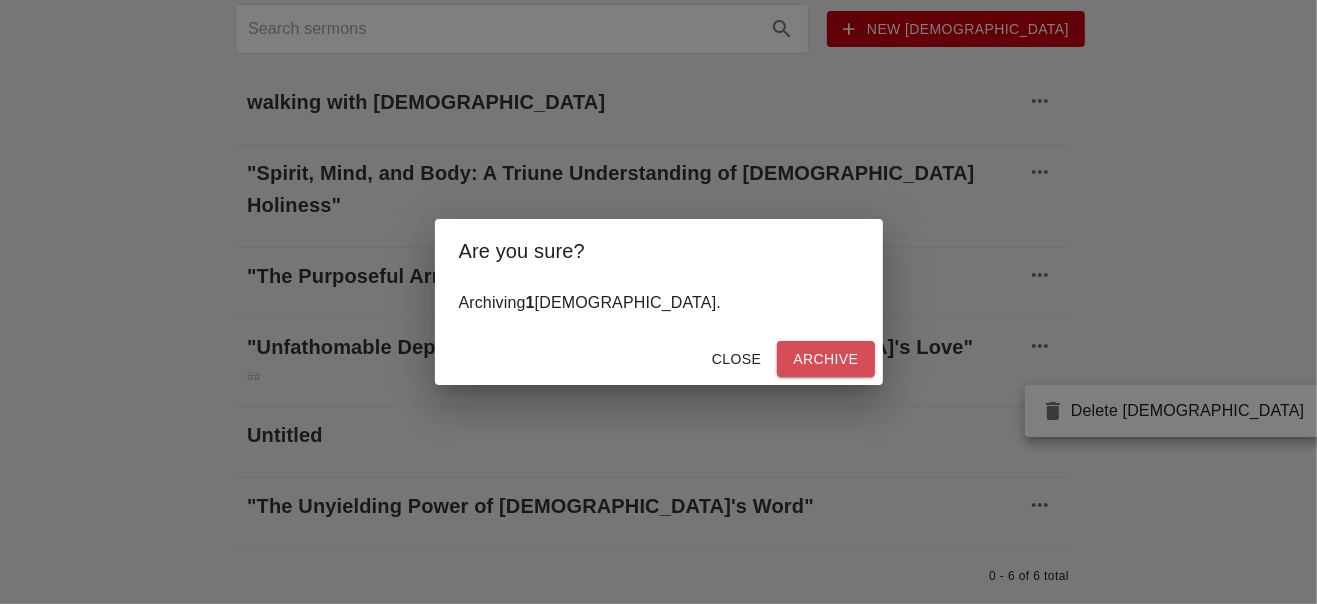 click on "Archive" at bounding box center [825, 359] 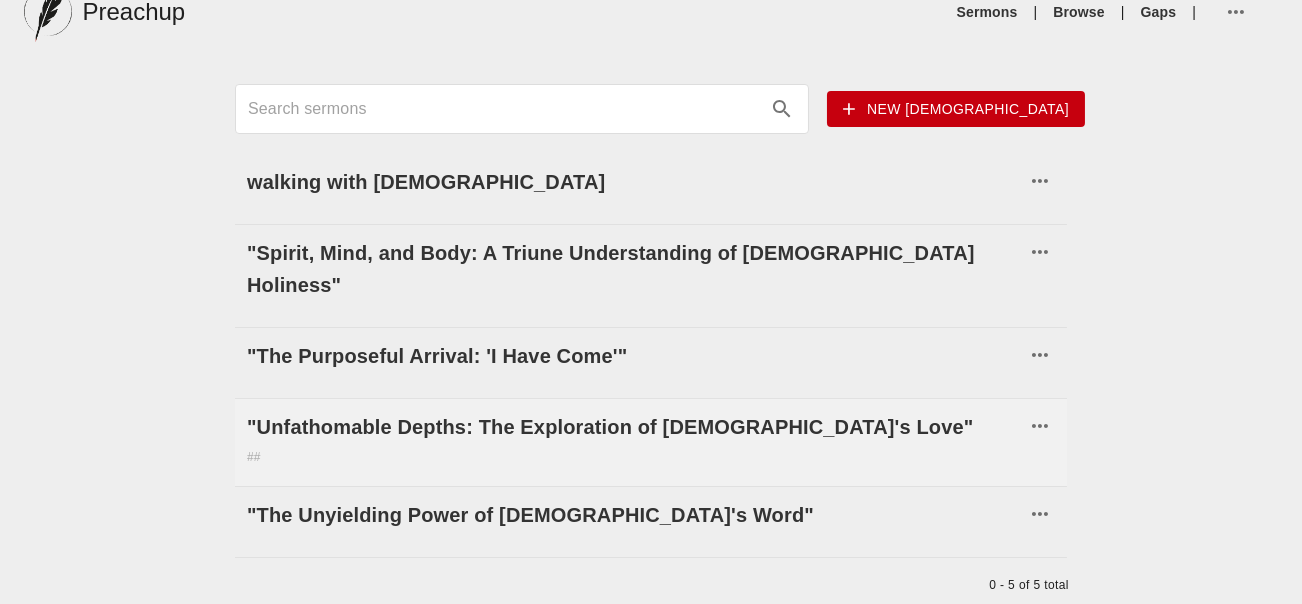 scroll, scrollTop: 0, scrollLeft: 0, axis: both 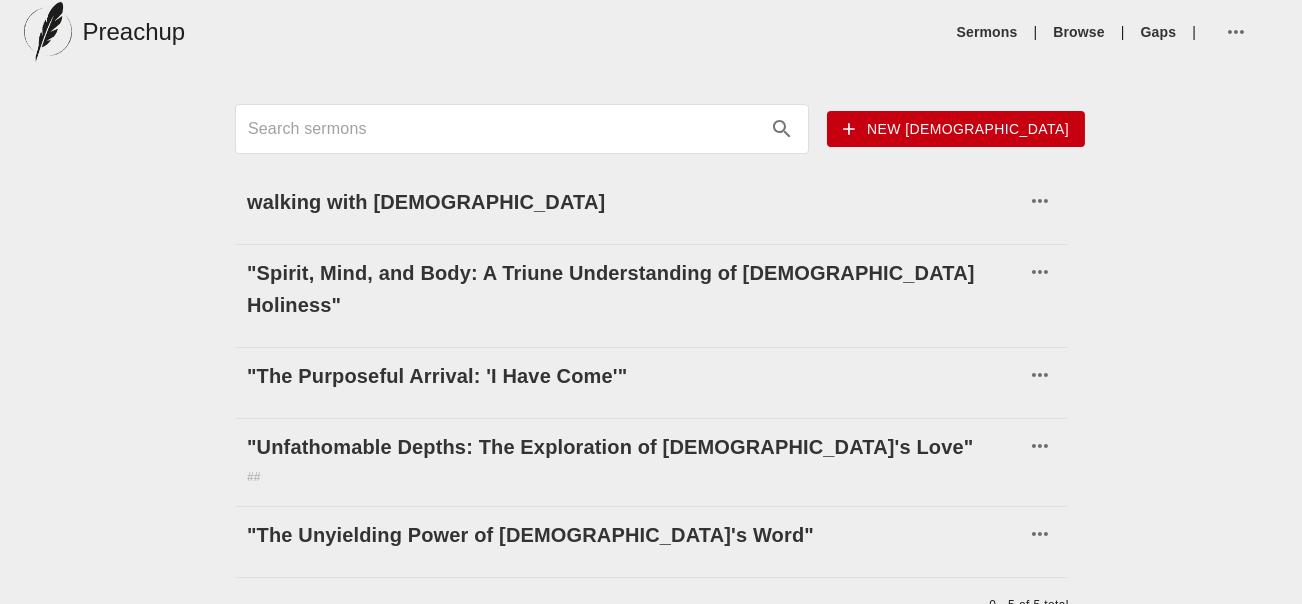 click 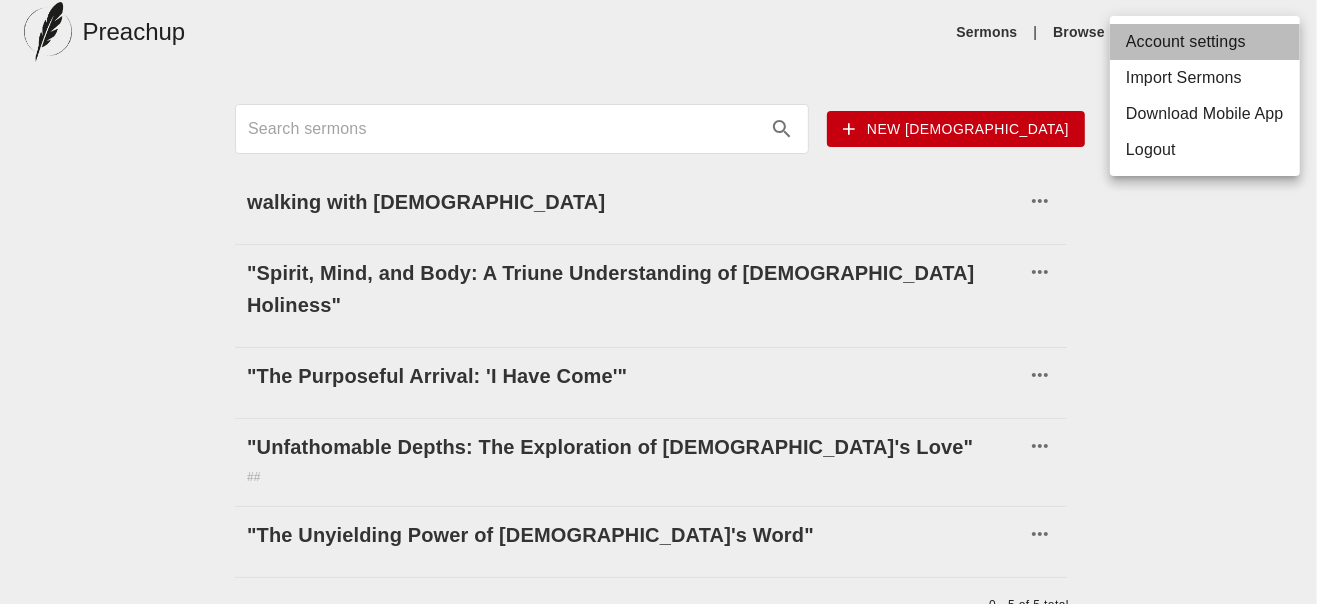 click on "Account settings" at bounding box center [1205, 42] 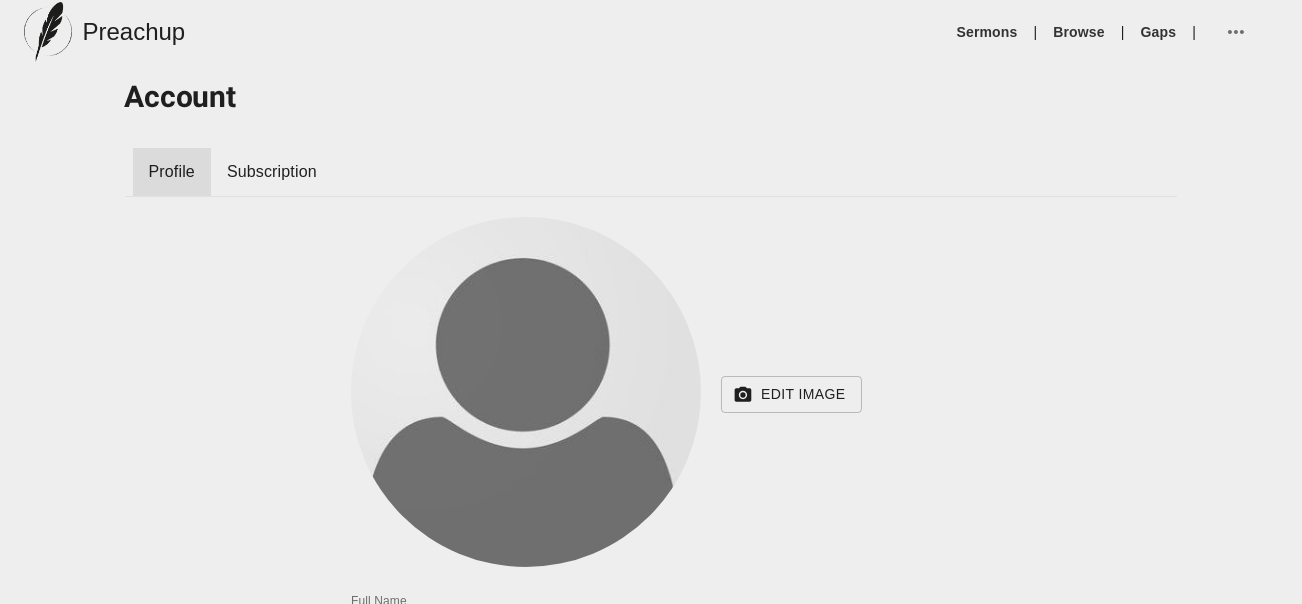 click on "Edit Image" at bounding box center [791, 394] 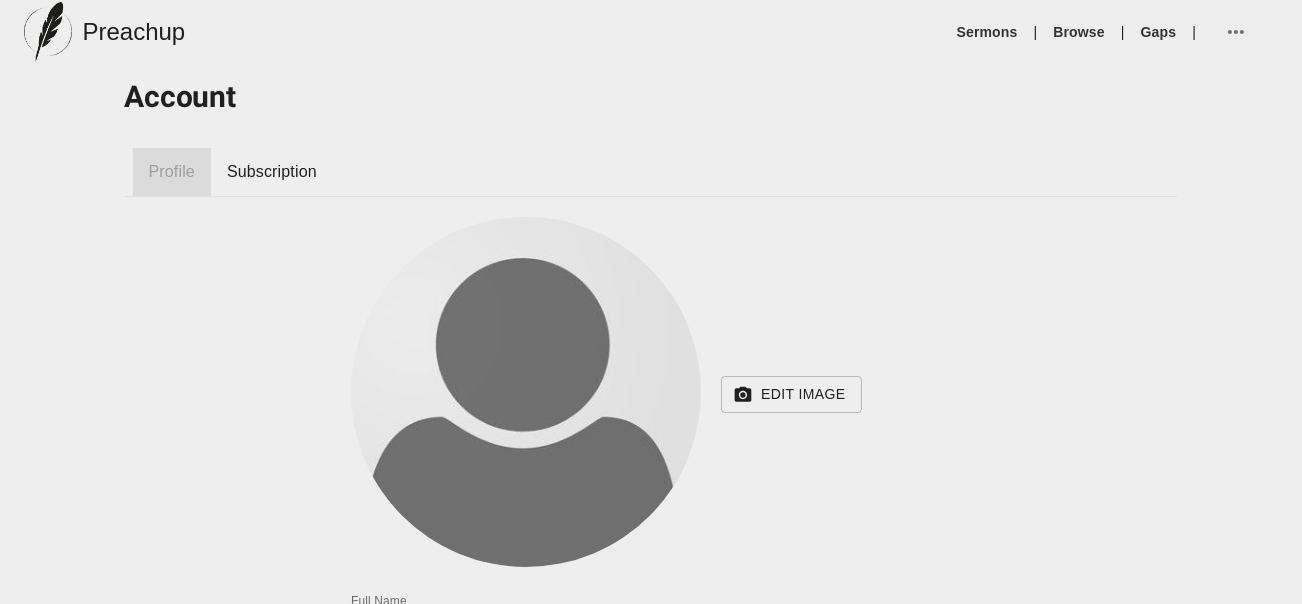 click on "Profile" at bounding box center (172, 172) 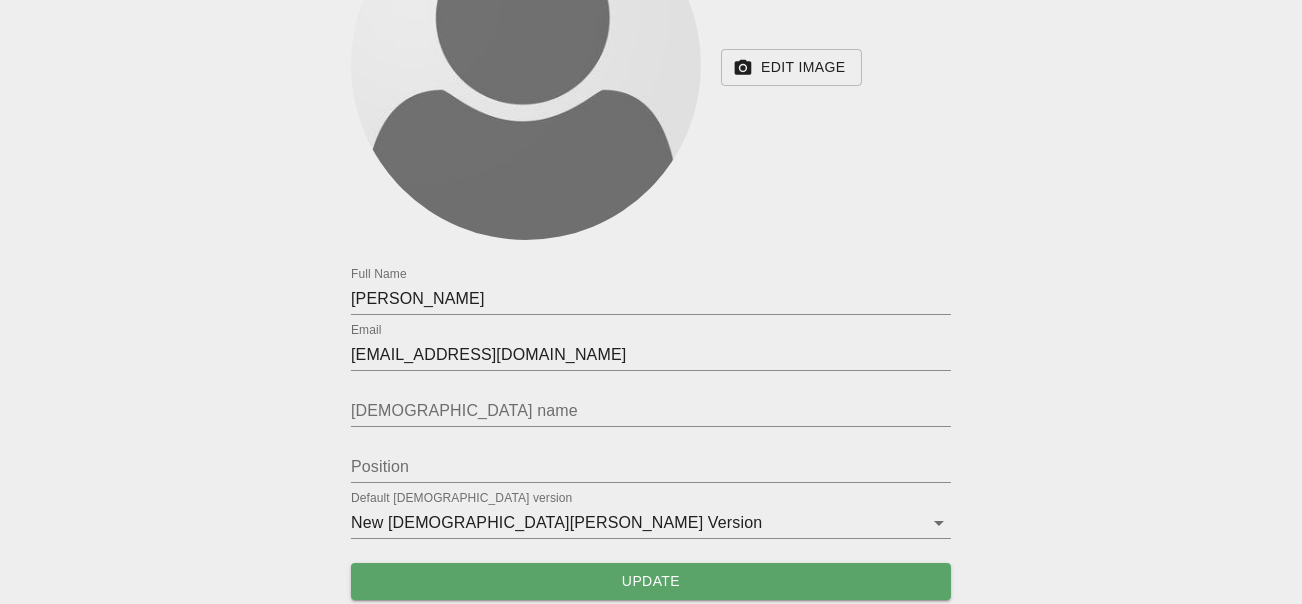 scroll, scrollTop: 338, scrollLeft: 0, axis: vertical 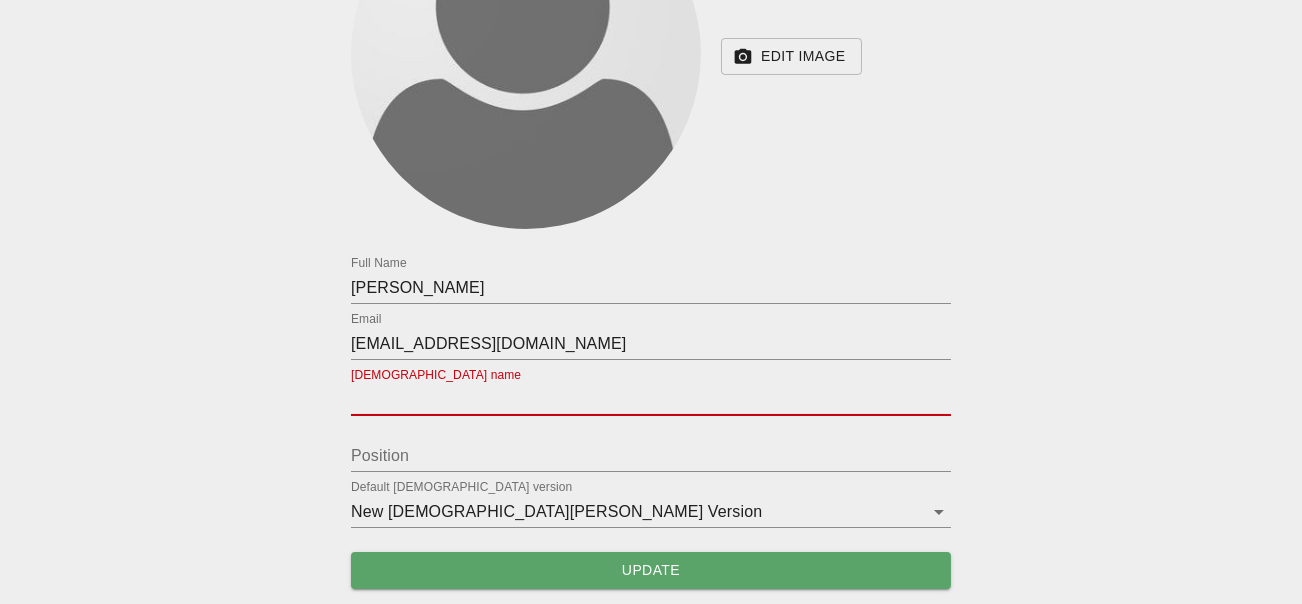 click at bounding box center [651, 400] 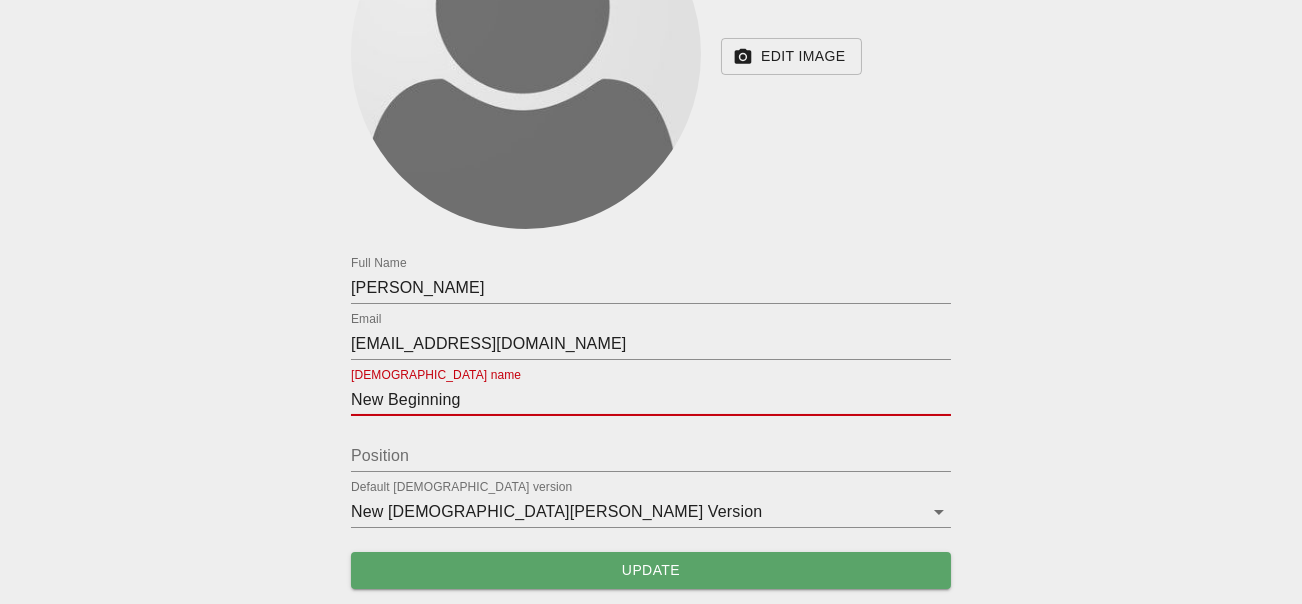 type on "New Beginning" 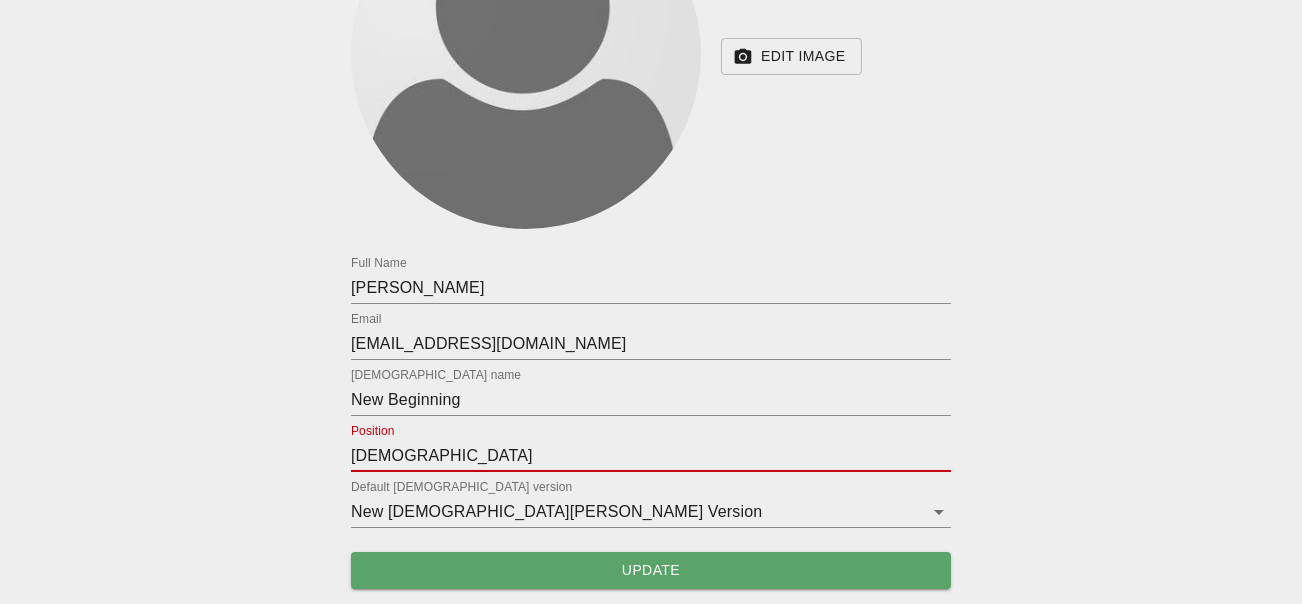 type on "[DEMOGRAPHIC_DATA]" 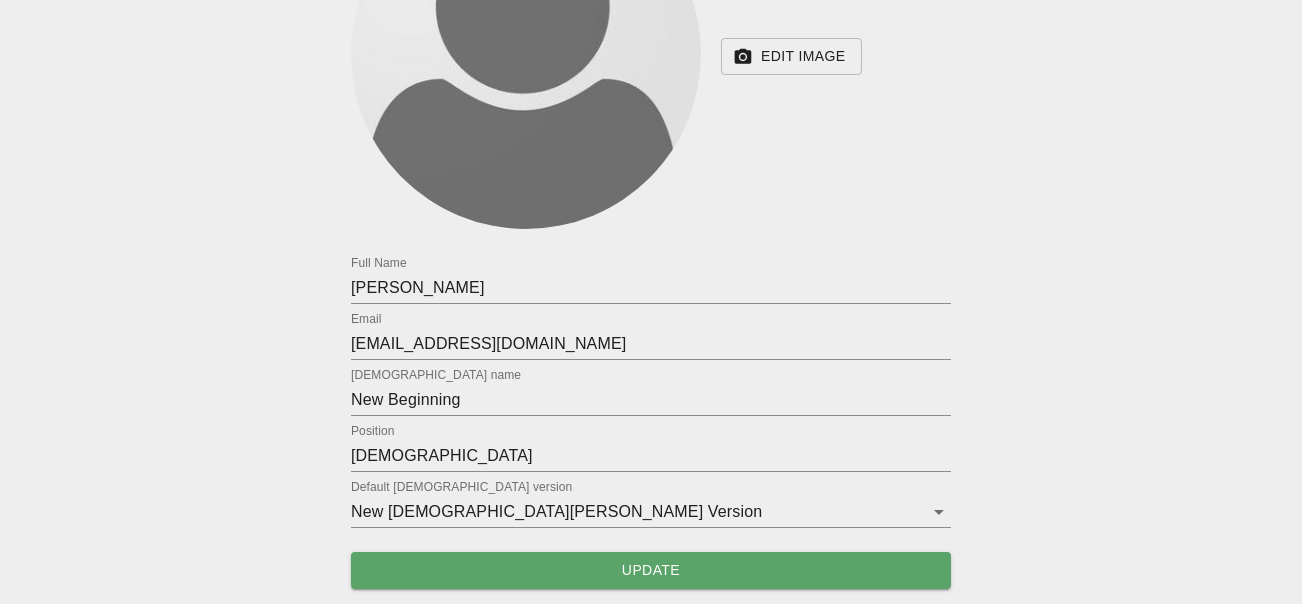 click on "Edit Image 0 Full Name [PERSON_NAME] Email [EMAIL_ADDRESS][DOMAIN_NAME] [DEMOGRAPHIC_DATA] name New Beginning Position Pastor Default [DEMOGRAPHIC_DATA] version [DEMOGRAPHIC_DATA][PERSON_NAME] nkjv Update" at bounding box center (651, 234) 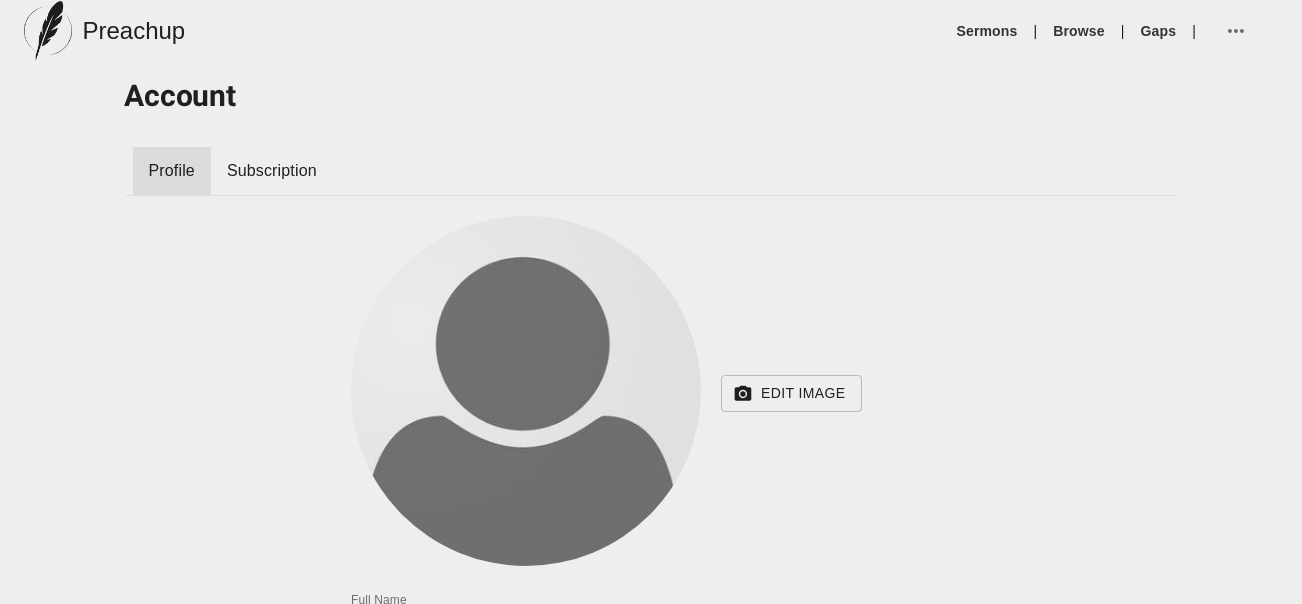 scroll, scrollTop: 0, scrollLeft: 0, axis: both 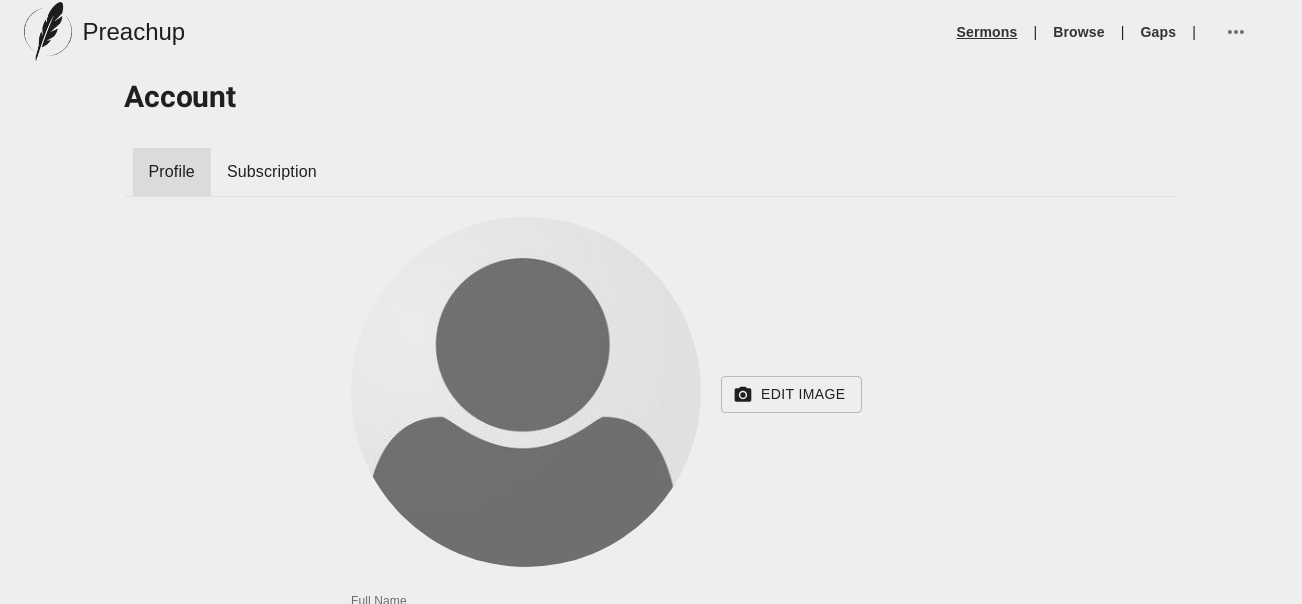 click on "Sermons" at bounding box center [987, 32] 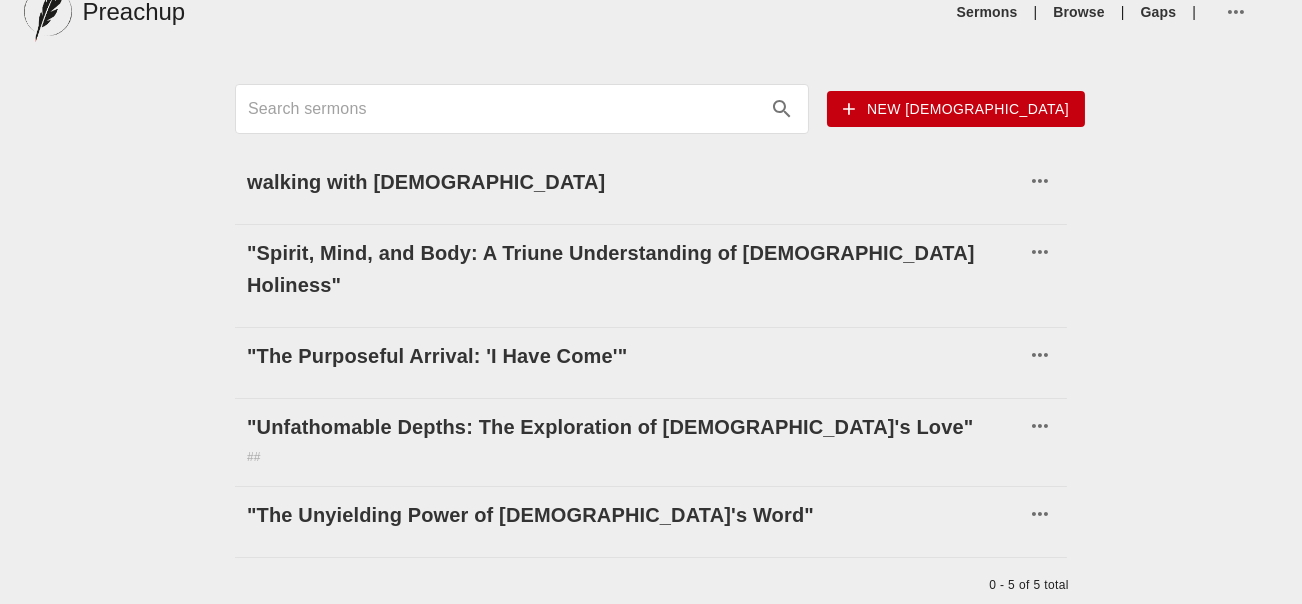scroll, scrollTop: 0, scrollLeft: 0, axis: both 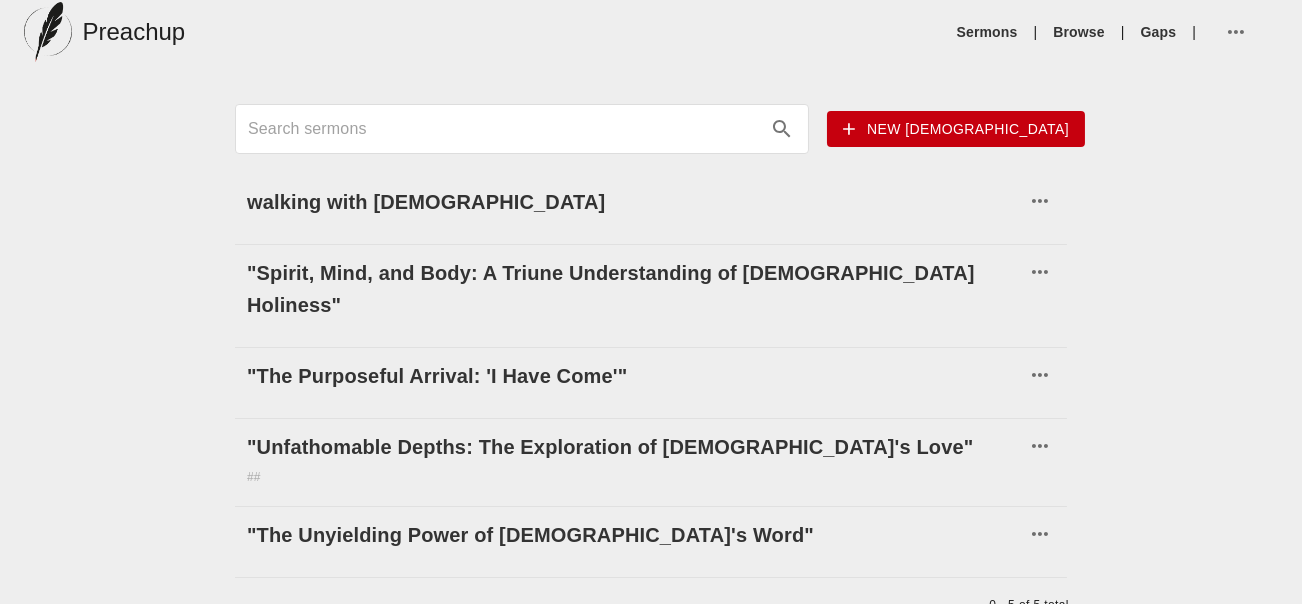 click at bounding box center [504, 129] 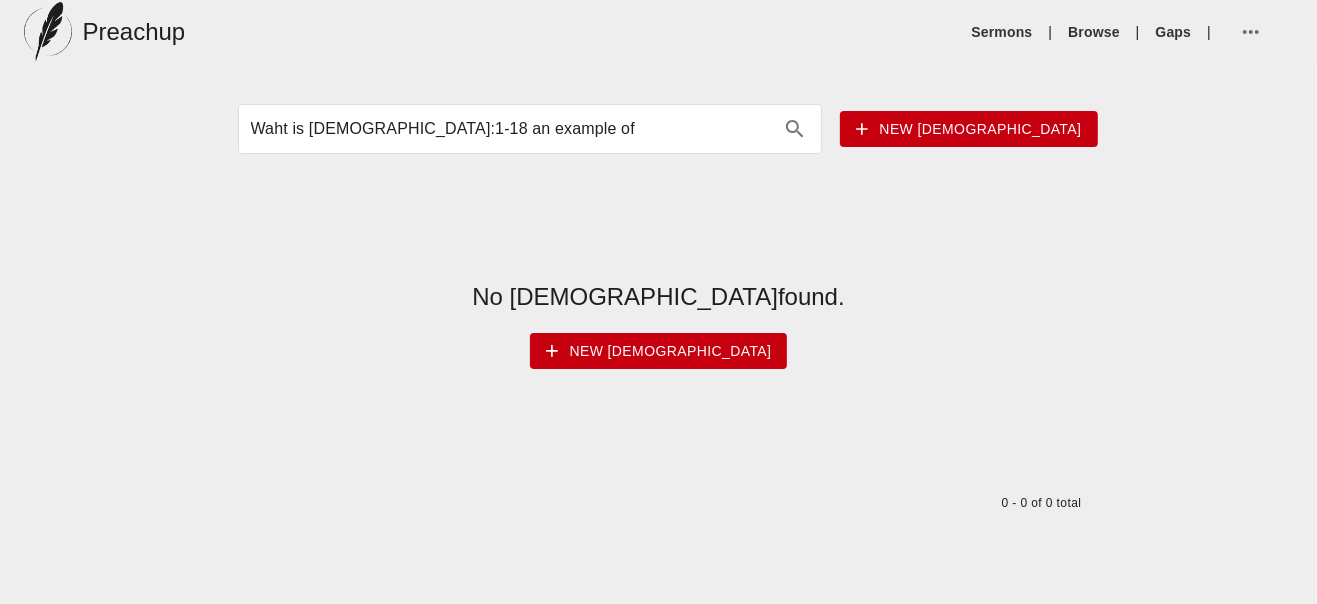 click on "Waht is [DEMOGRAPHIC_DATA]:1-18 an example of" at bounding box center [512, 129] 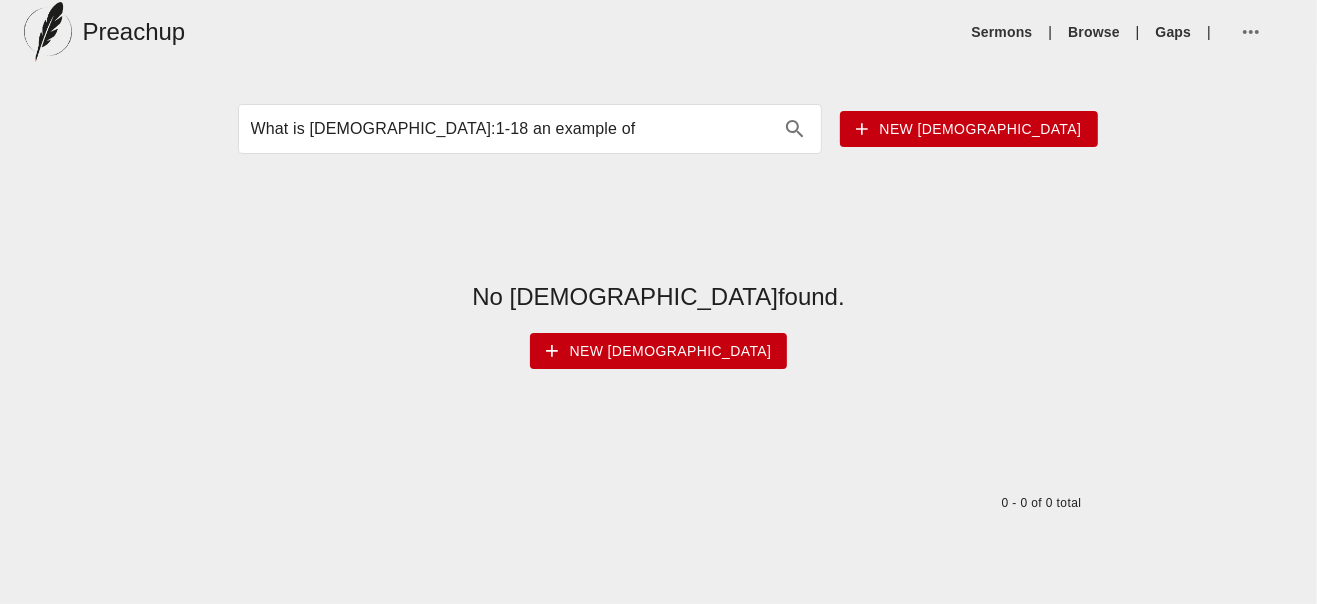 type on "What is [DEMOGRAPHIC_DATA]:1-18 an example of" 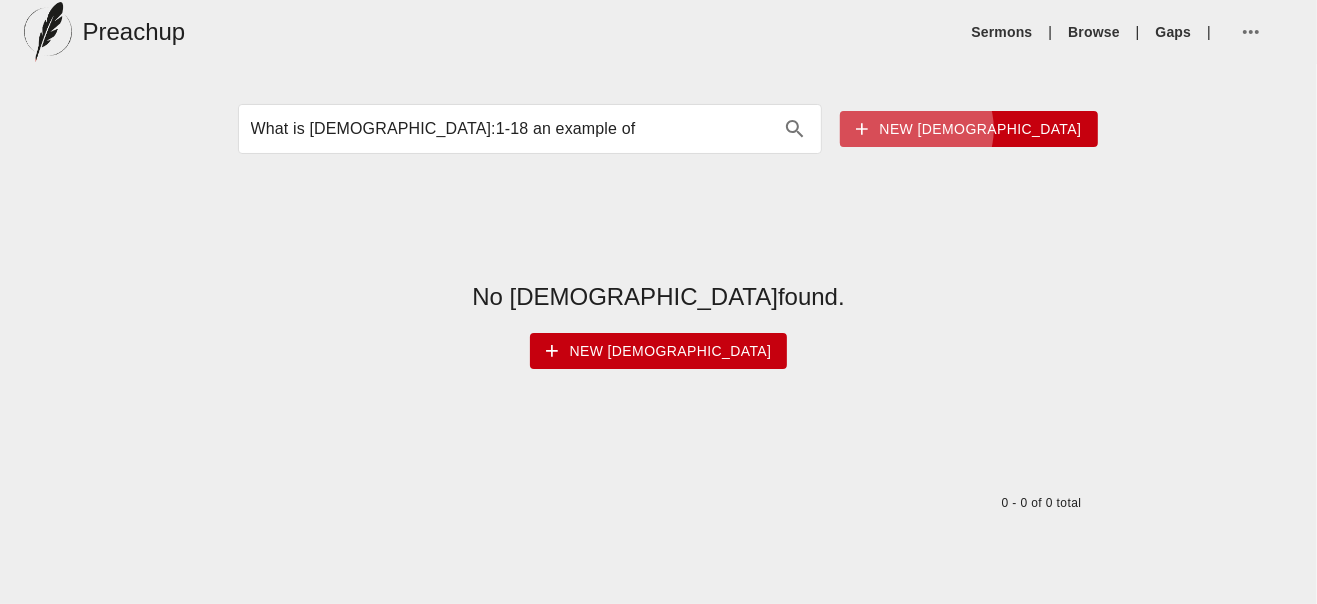 click on "New [DEMOGRAPHIC_DATA]" at bounding box center (969, 129) 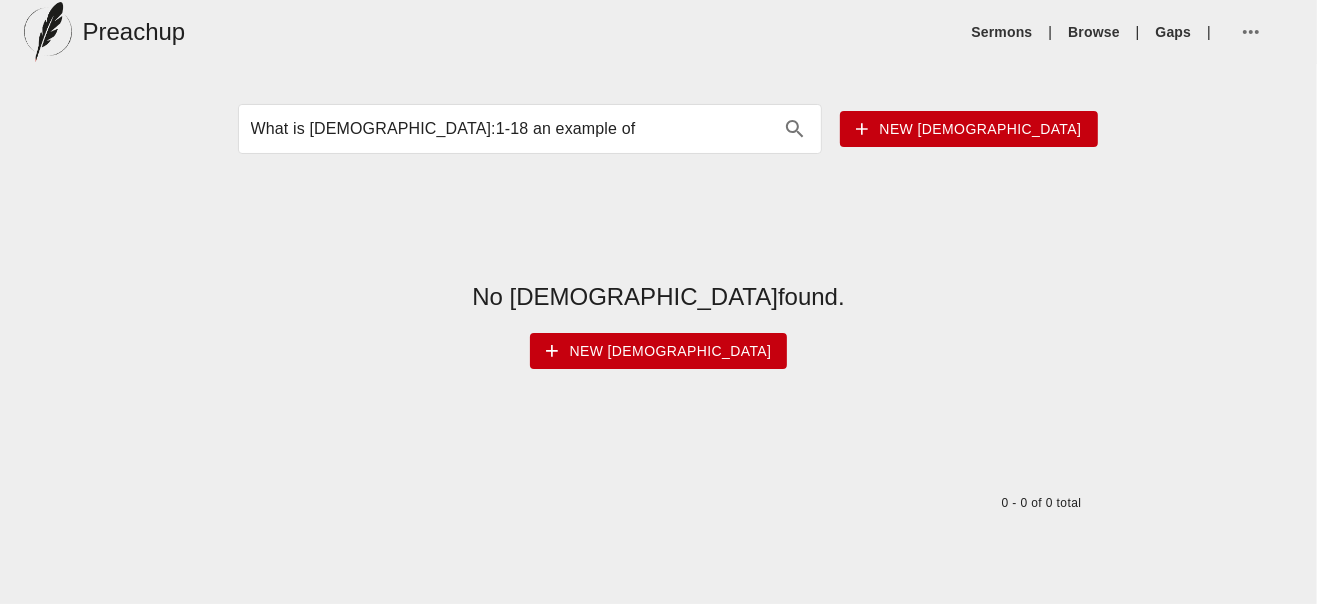 click on "What is [DEMOGRAPHIC_DATA]:1-18 an example of" at bounding box center (512, 129) 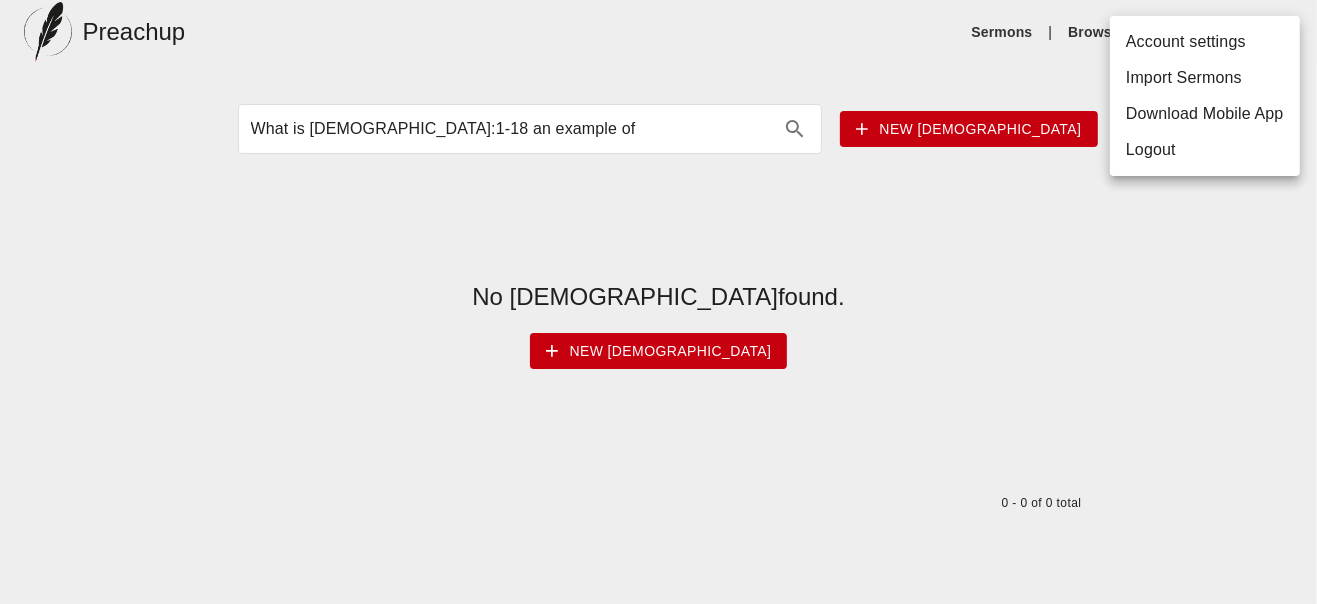 click at bounding box center (658, 302) 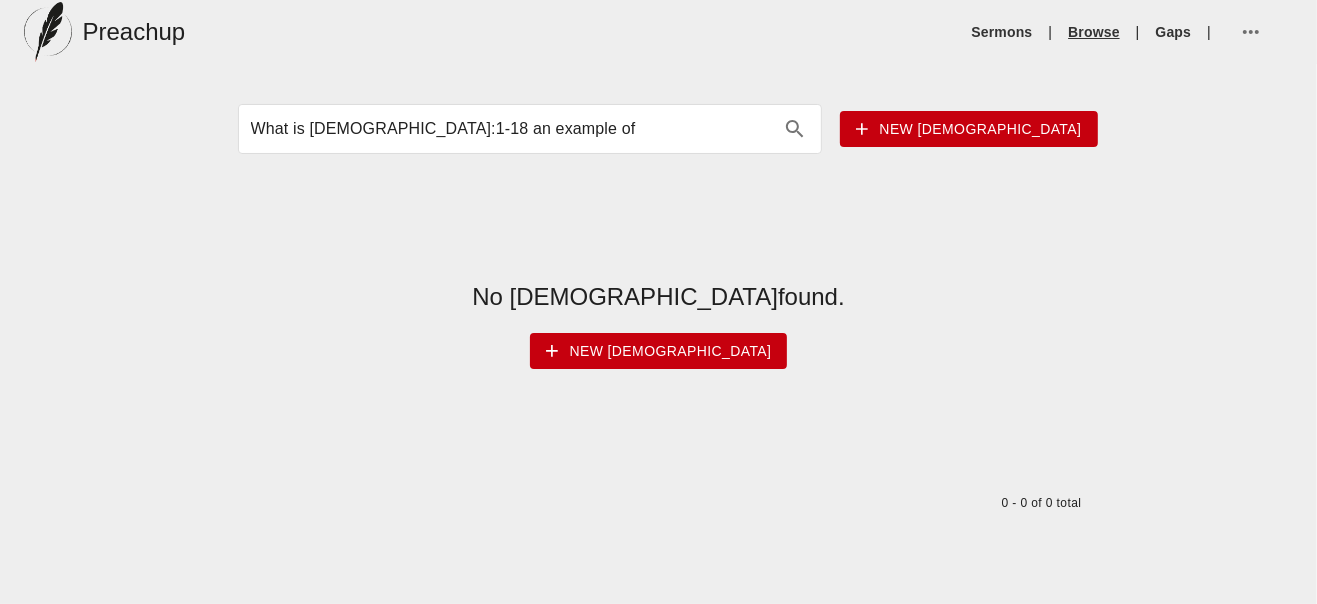 click on "Browse" at bounding box center (1093, 32) 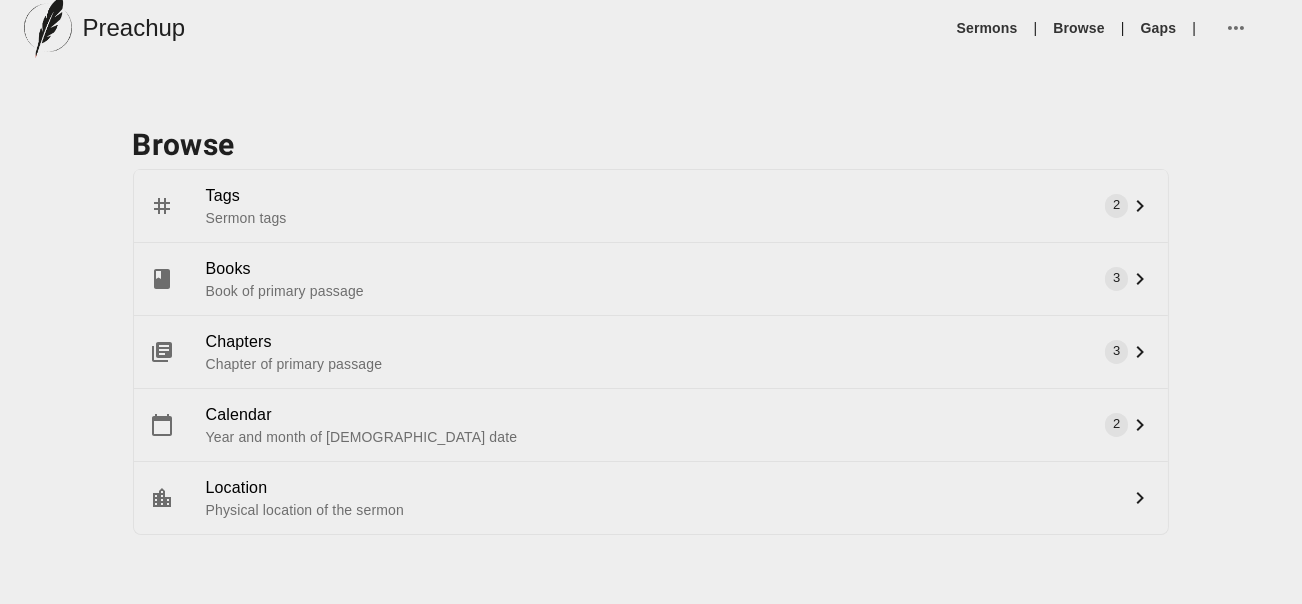 scroll, scrollTop: 0, scrollLeft: 0, axis: both 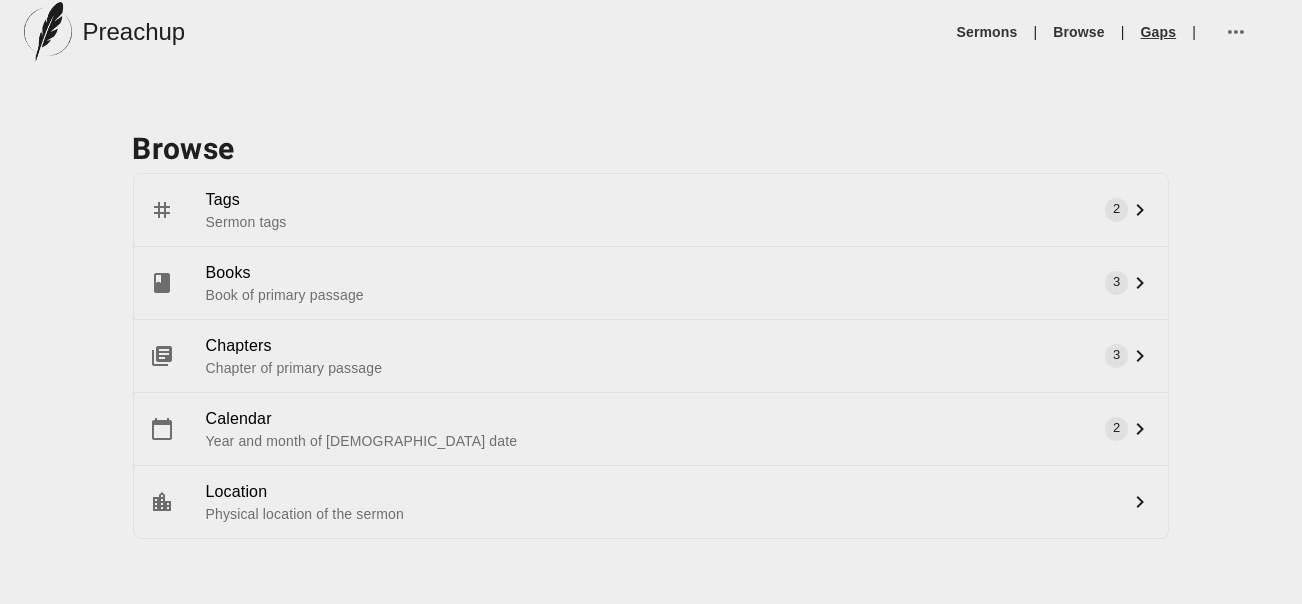 click on "Gaps" at bounding box center [1159, 32] 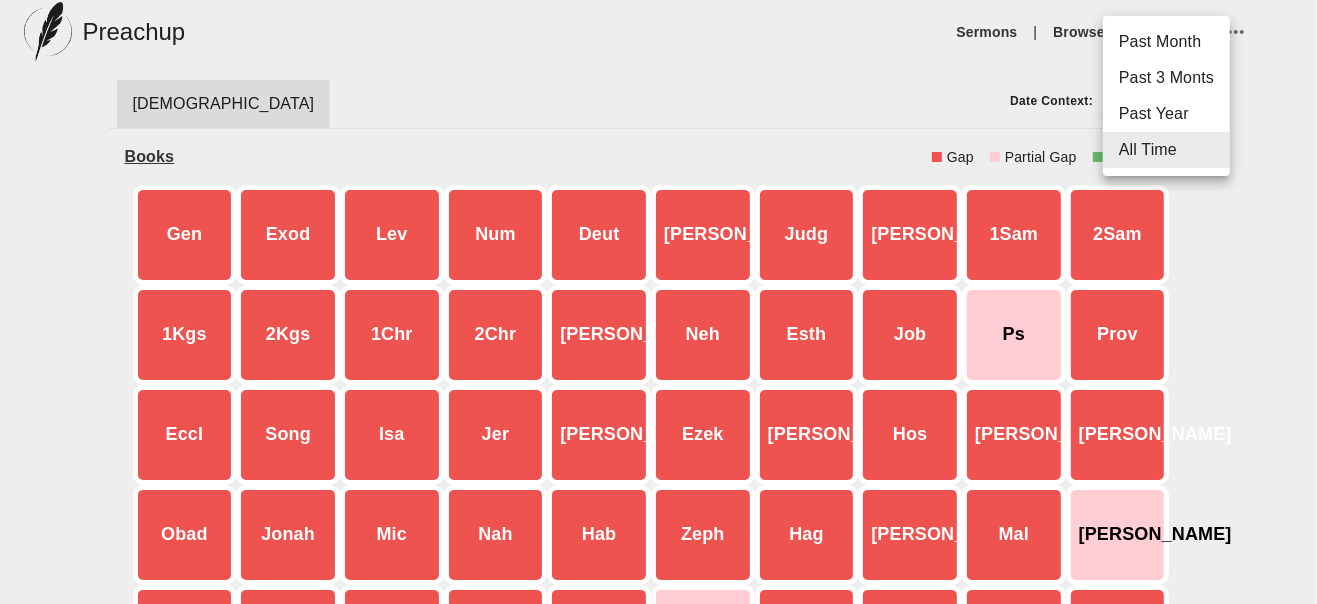 click on "Preachup Sermons | Browse | Gaps | [DEMOGRAPHIC_DATA] Date Context: All Time all_time Books Gap Partial Gap Covered Gen  Exod  Lev  Num  Deut  Josh  Judg  [PERSON_NAME]  1Sam  2Sam  1Kgs  2Kgs  1Chr  2Chr  Ezra  Neh  Esth  Job  Ps  Prov  Eccl  Song  [PERSON_NAME]  Ezek  [PERSON_NAME]  [PERSON_NAME]  [PERSON_NAME]  Nah  Hab  Zeph  Hag  [PERSON_NAME]  [PERSON_NAME]  [PERSON_NAME]  [PERSON_NAME]  Acts  Rom  1Cor  2Cor  Gal  Eph  Phil  Col  1Thess  2Thess  1Tim  2Tim  [PERSON_NAME]  Phlm  Heb  [PERSON_NAME]  1Pet  2Pet  1John  2John  3John  [PERSON_NAME]  Rev
Past Month Past 3 Monts Past Year All Time" at bounding box center (658, 454) 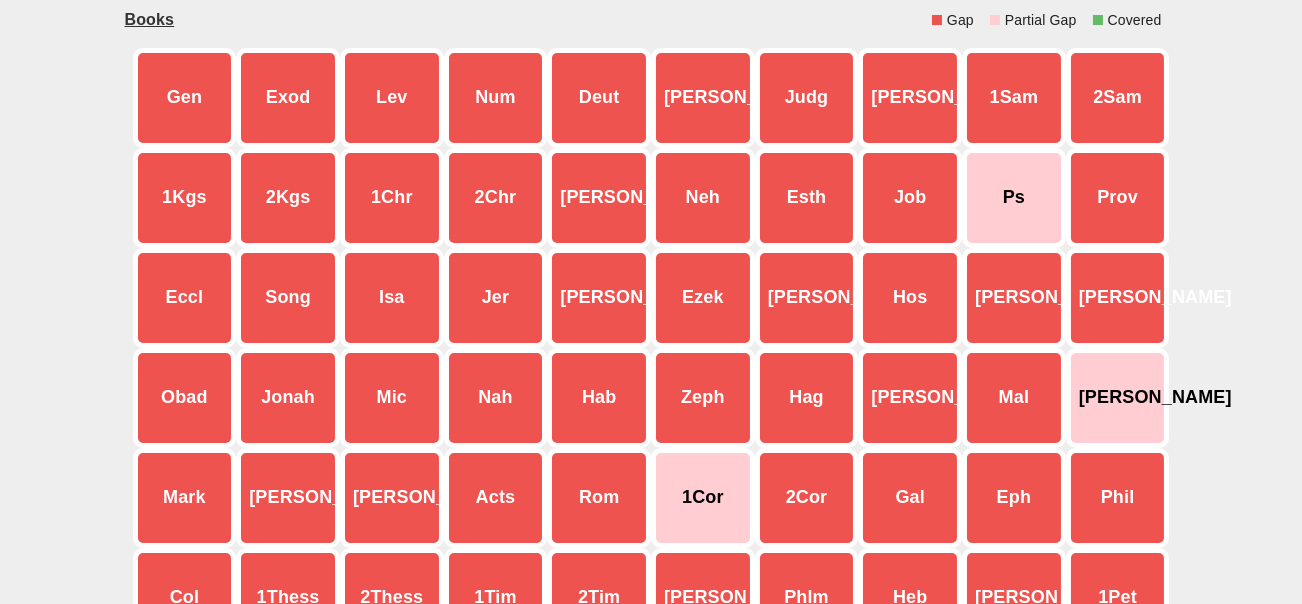 scroll, scrollTop: 0, scrollLeft: 0, axis: both 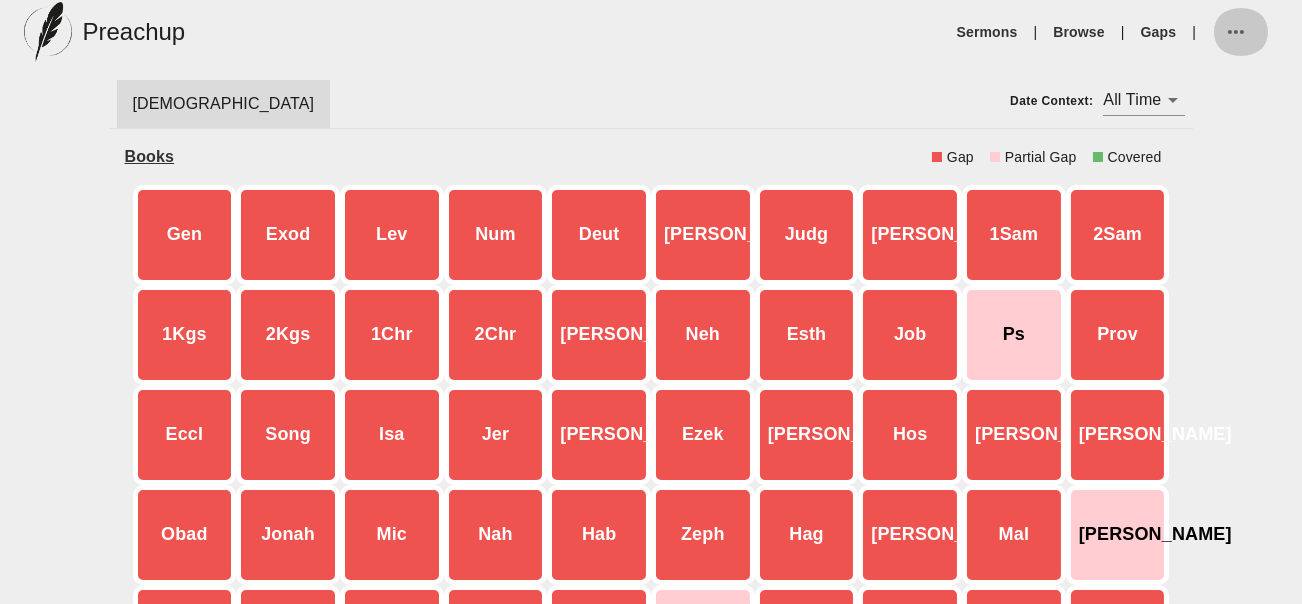 click 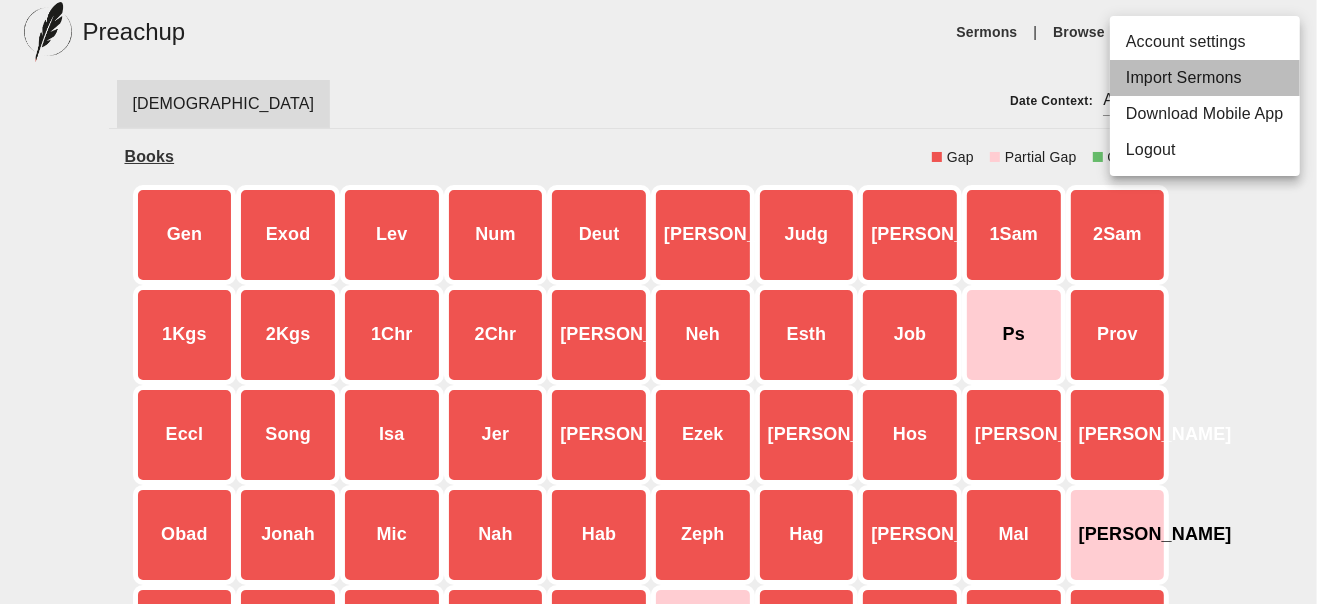 click on "Import Sermons" at bounding box center [1205, 78] 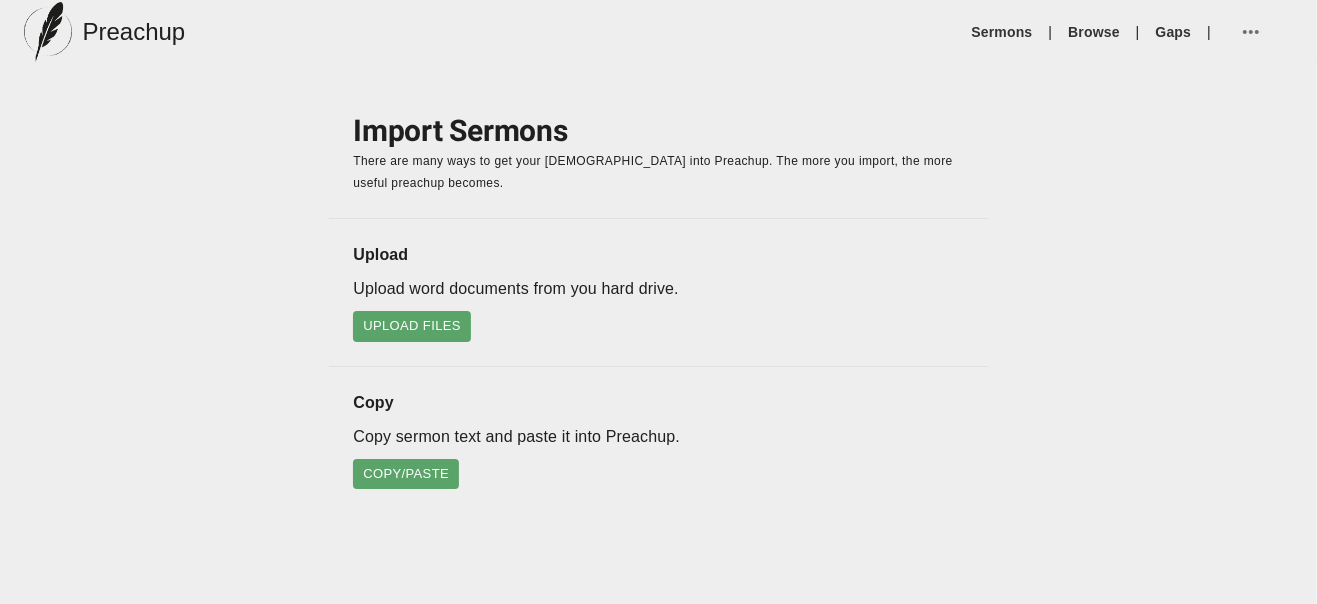 click 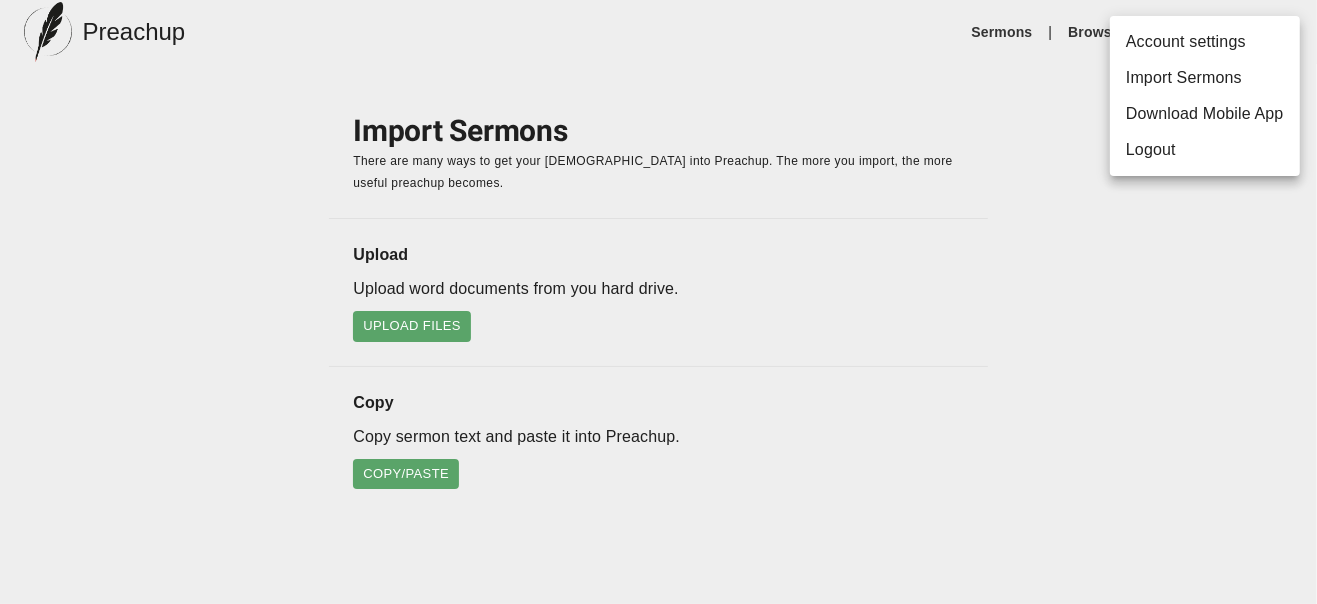 click at bounding box center (658, 302) 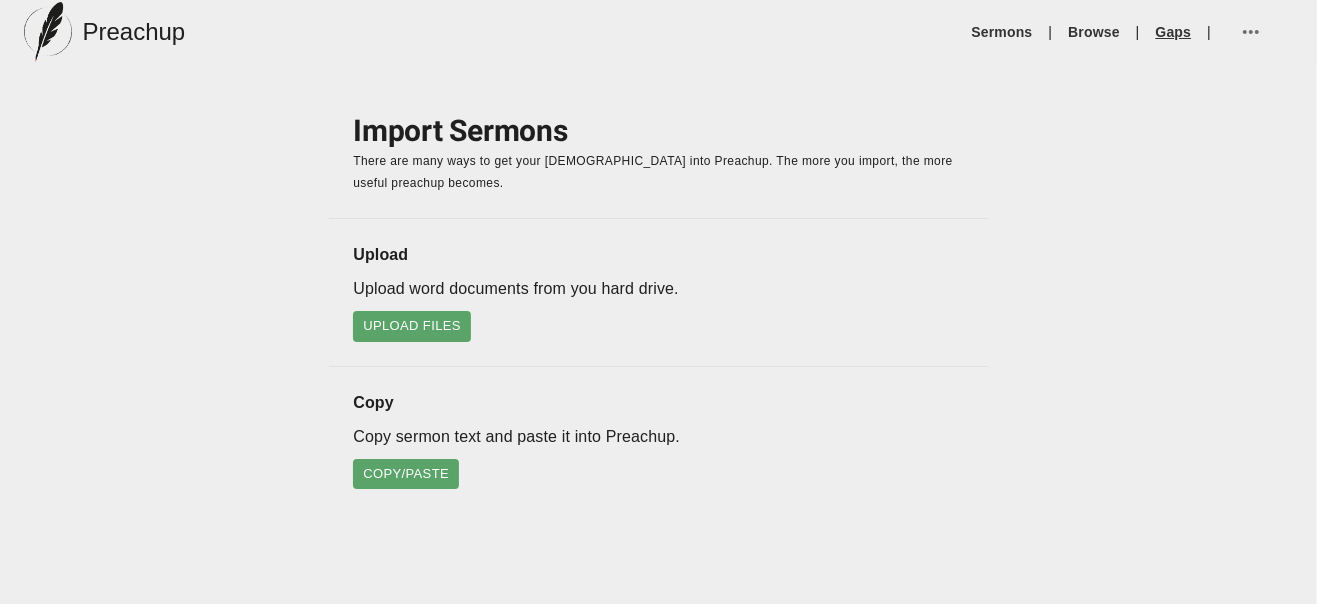 click on "Gaps" at bounding box center (1174, 32) 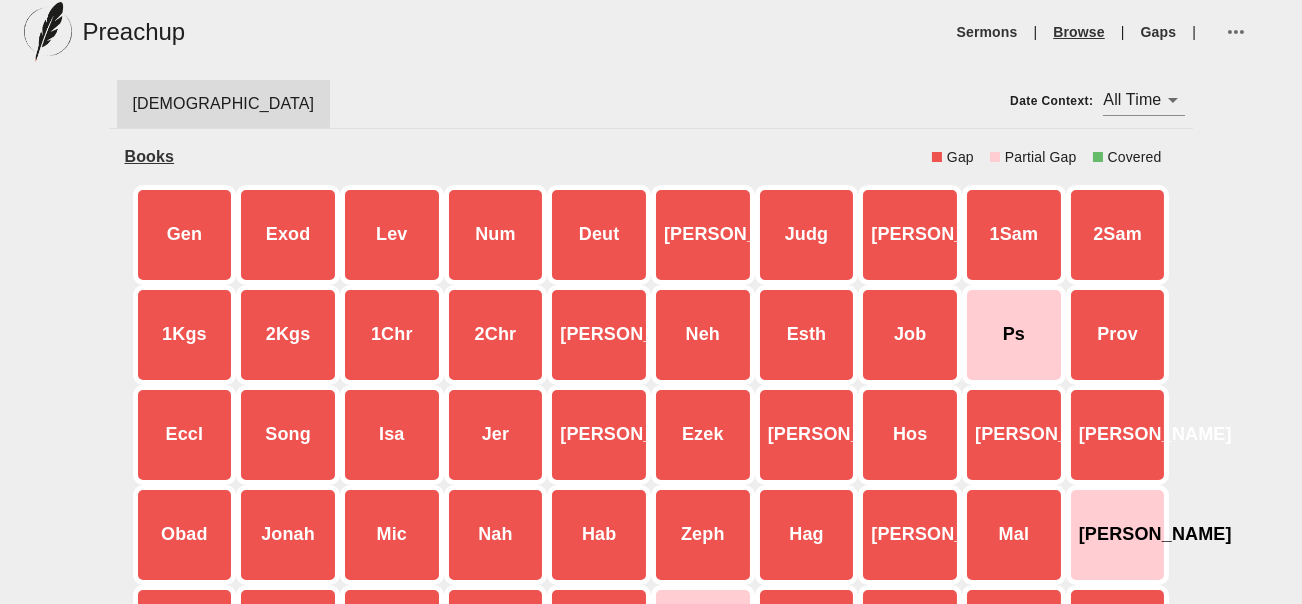 click on "Browse" at bounding box center (1078, 32) 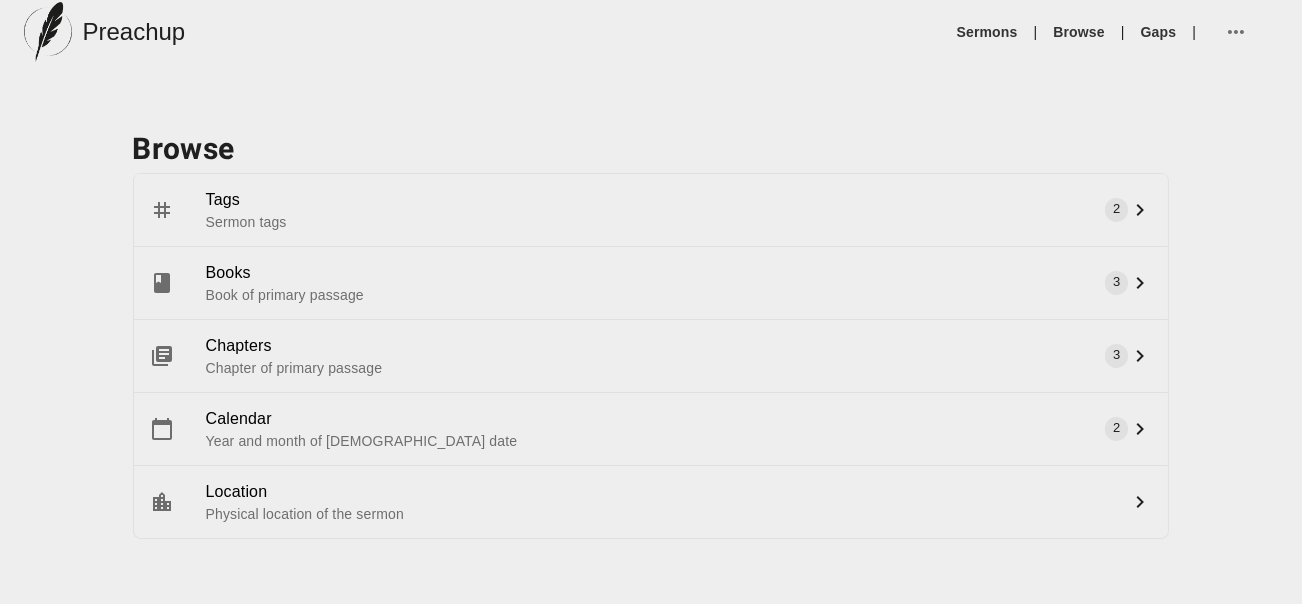 click on "Book of primary passage" at bounding box center (663, 295) 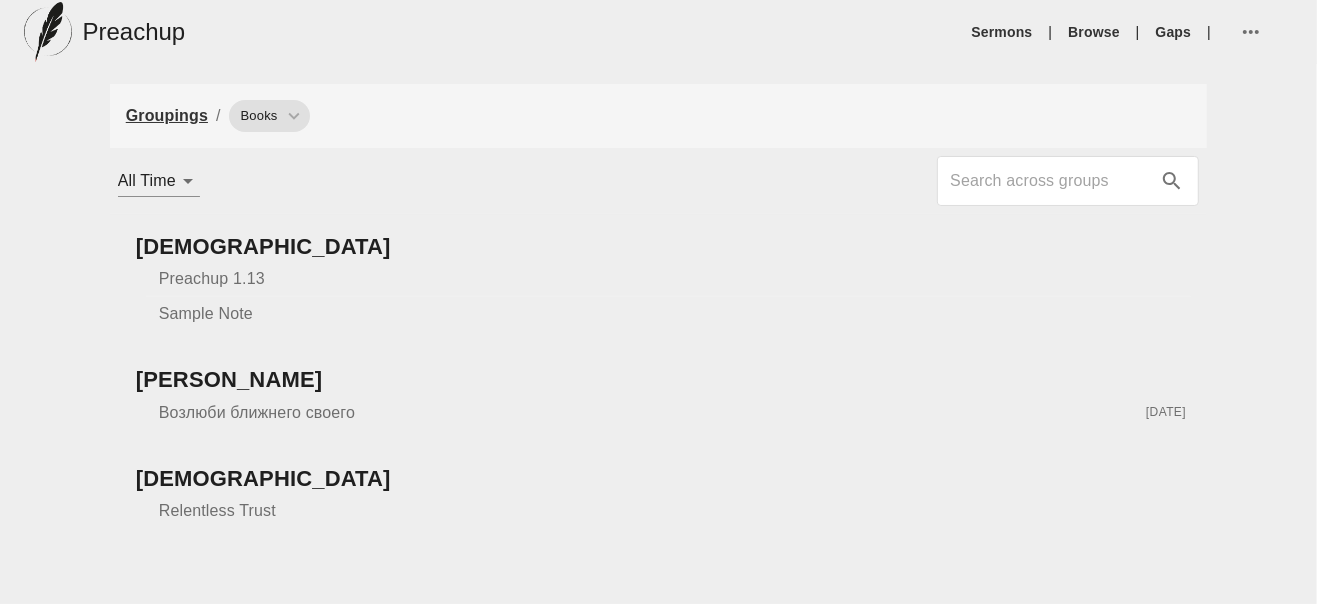 click at bounding box center (1050, 181) 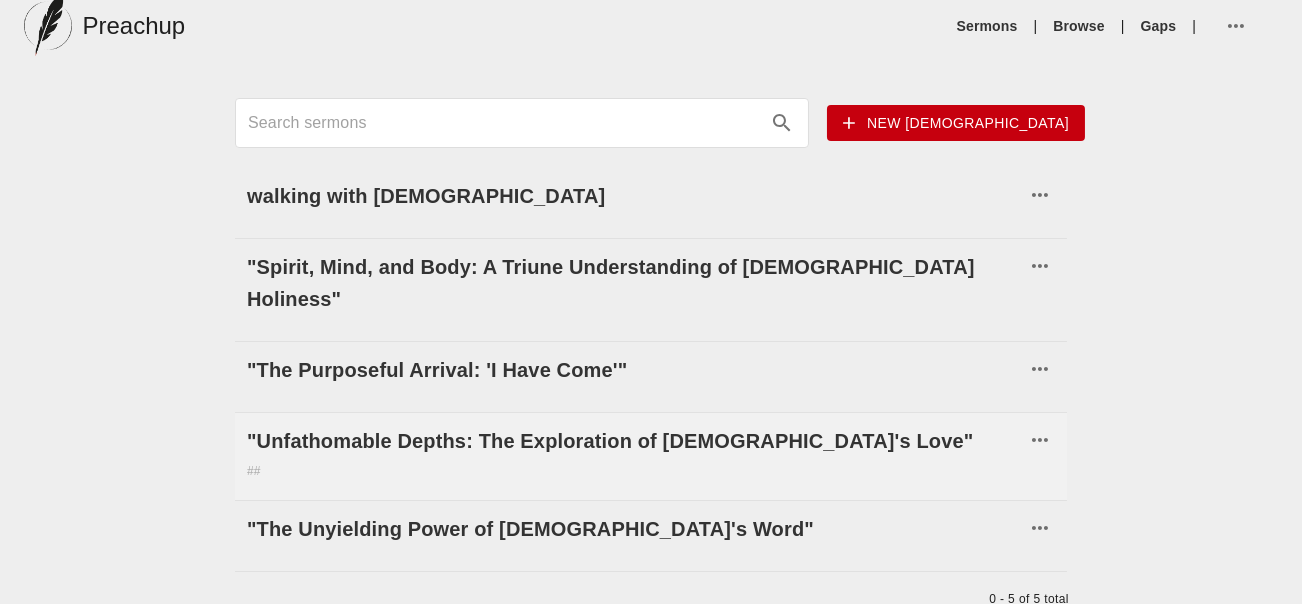 scroll, scrollTop: 0, scrollLeft: 0, axis: both 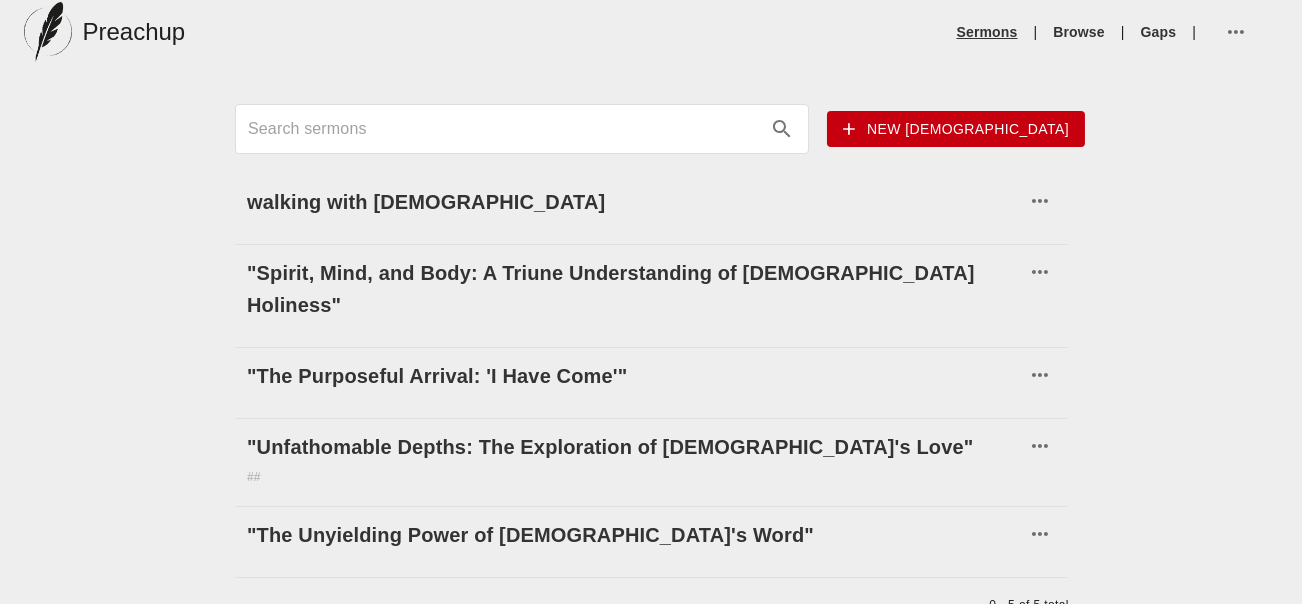 click on "Sermons" at bounding box center [987, 32] 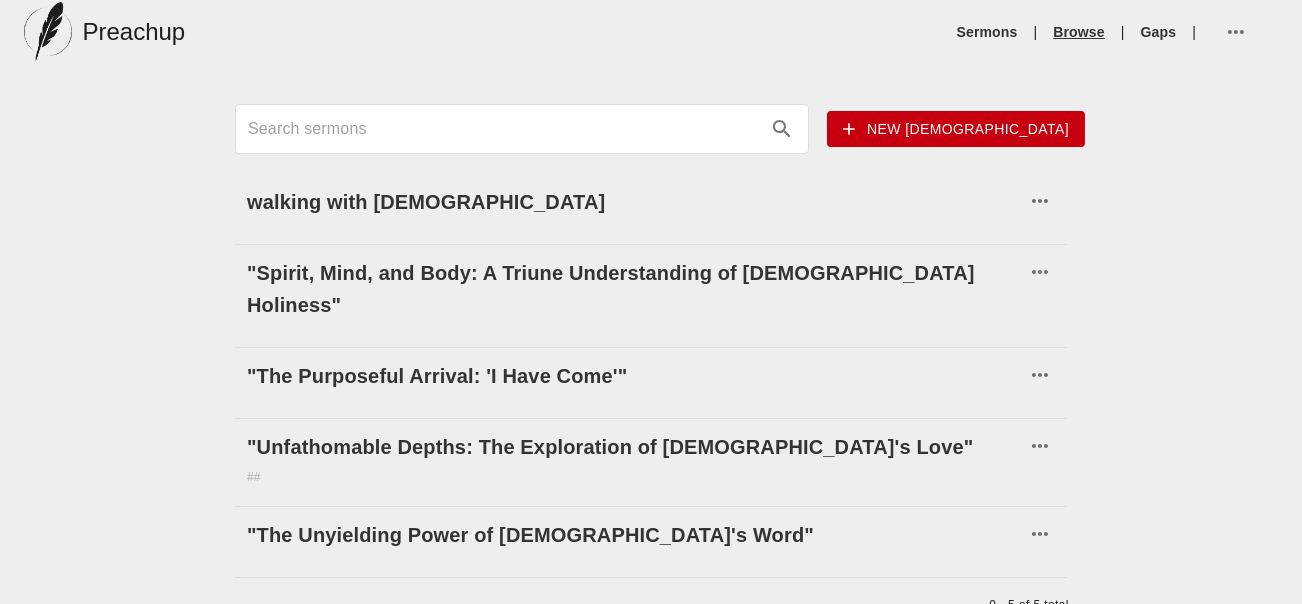 click on "Browse" at bounding box center [1078, 32] 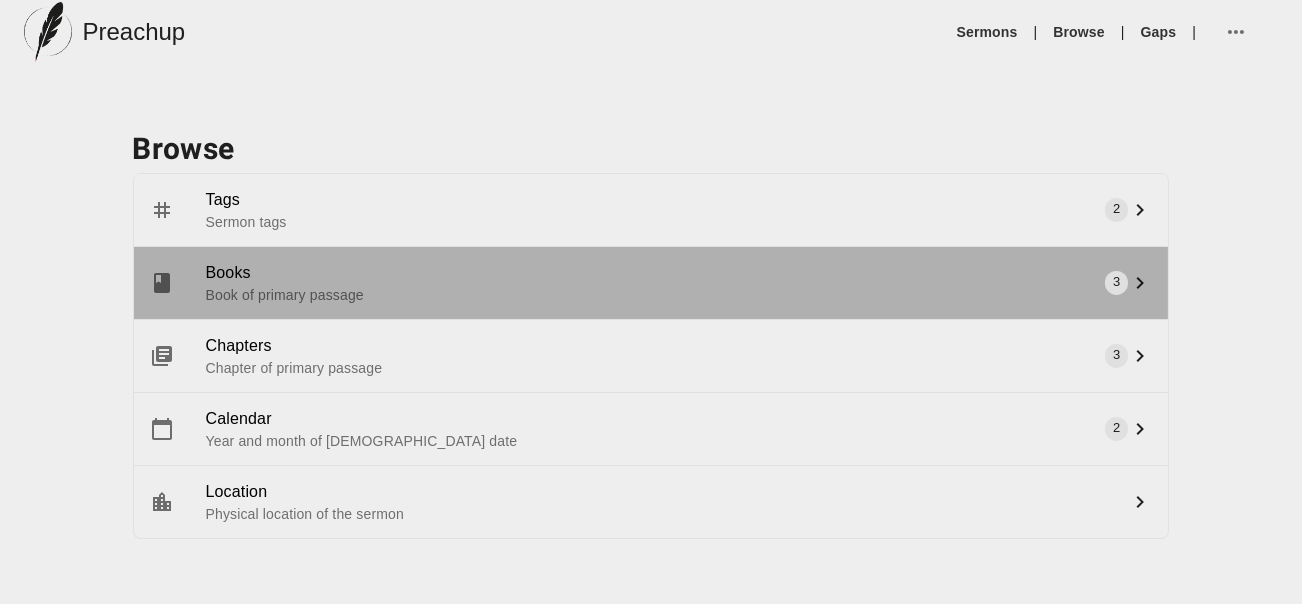click on "Books" at bounding box center (663, 273) 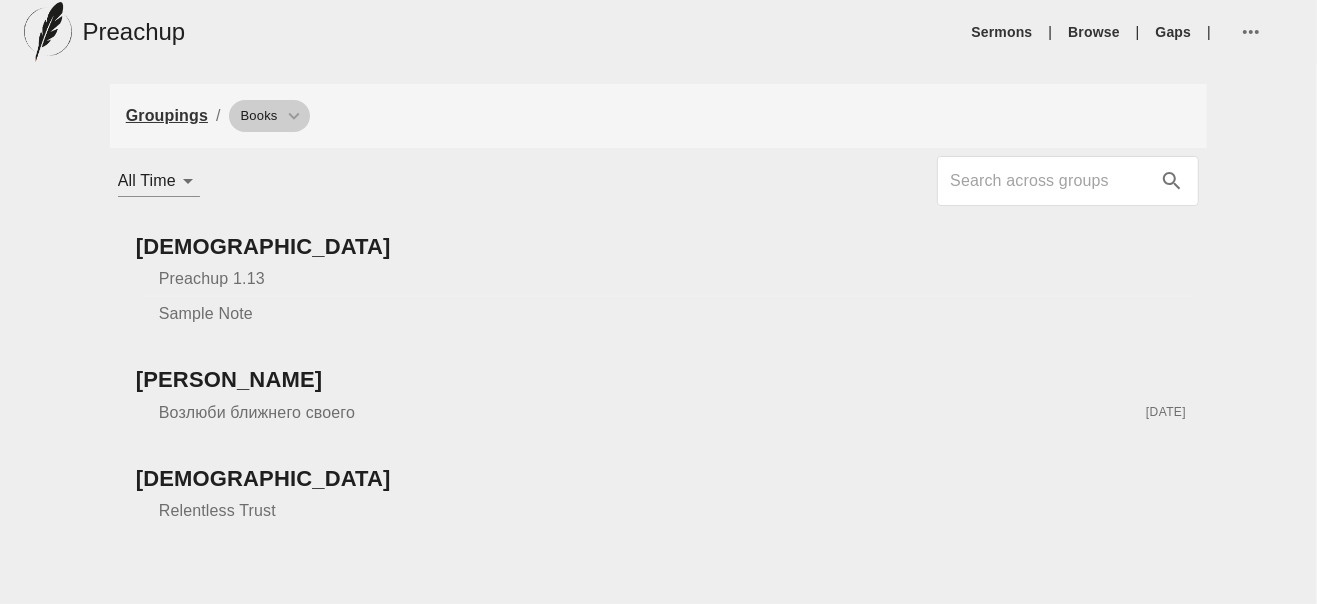click on "Books" at bounding box center (259, 116) 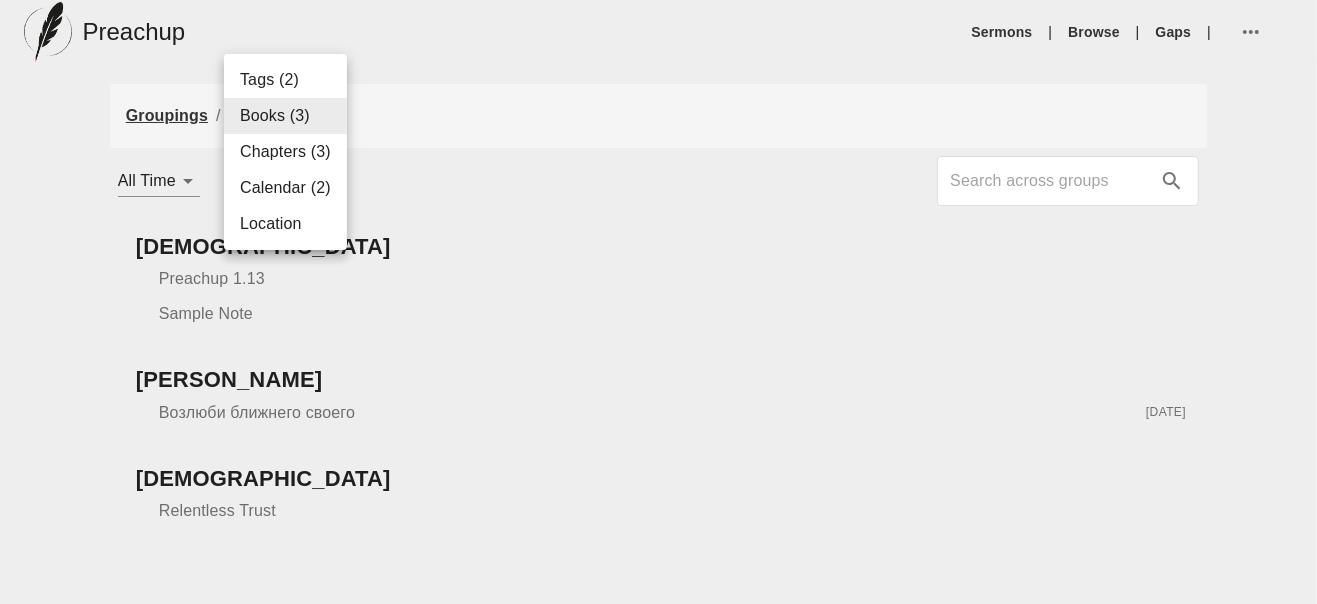 click at bounding box center (658, 302) 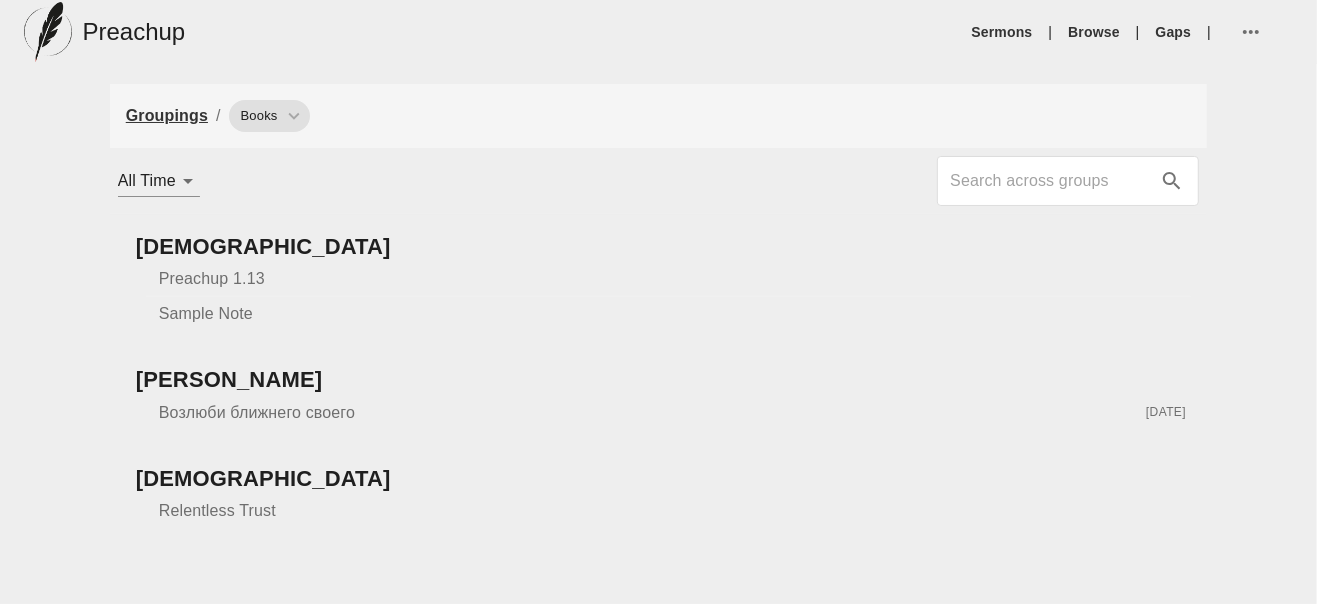 click at bounding box center [1050, 181] 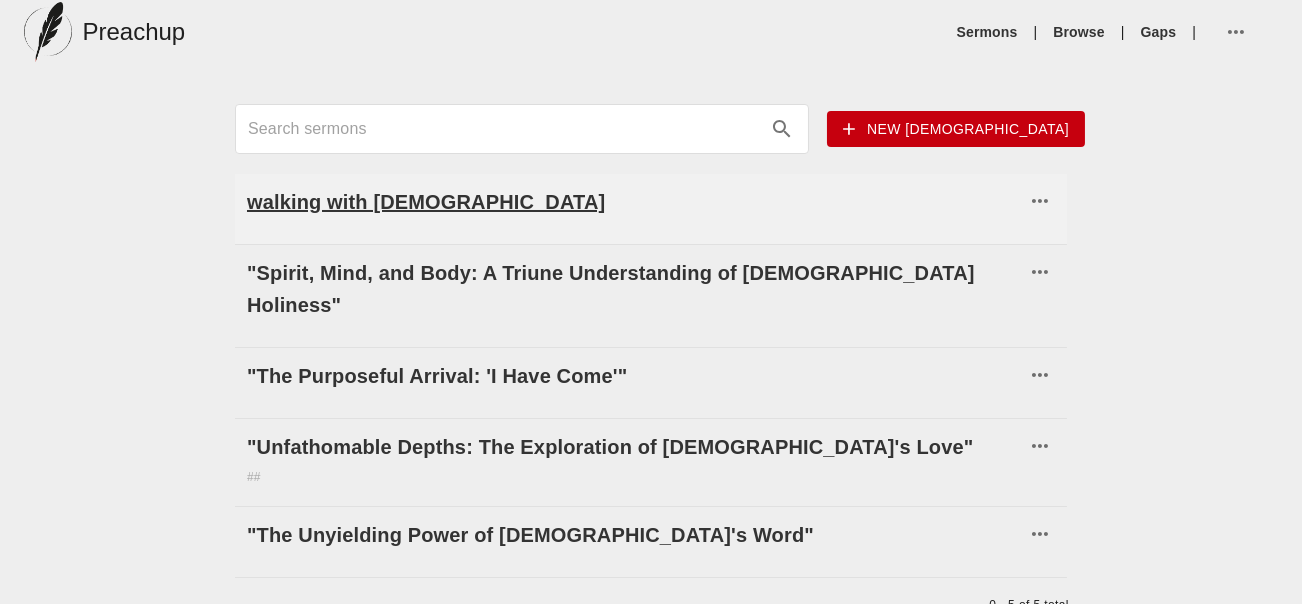 click on "walking with [DEMOGRAPHIC_DATA]" at bounding box center (636, 202) 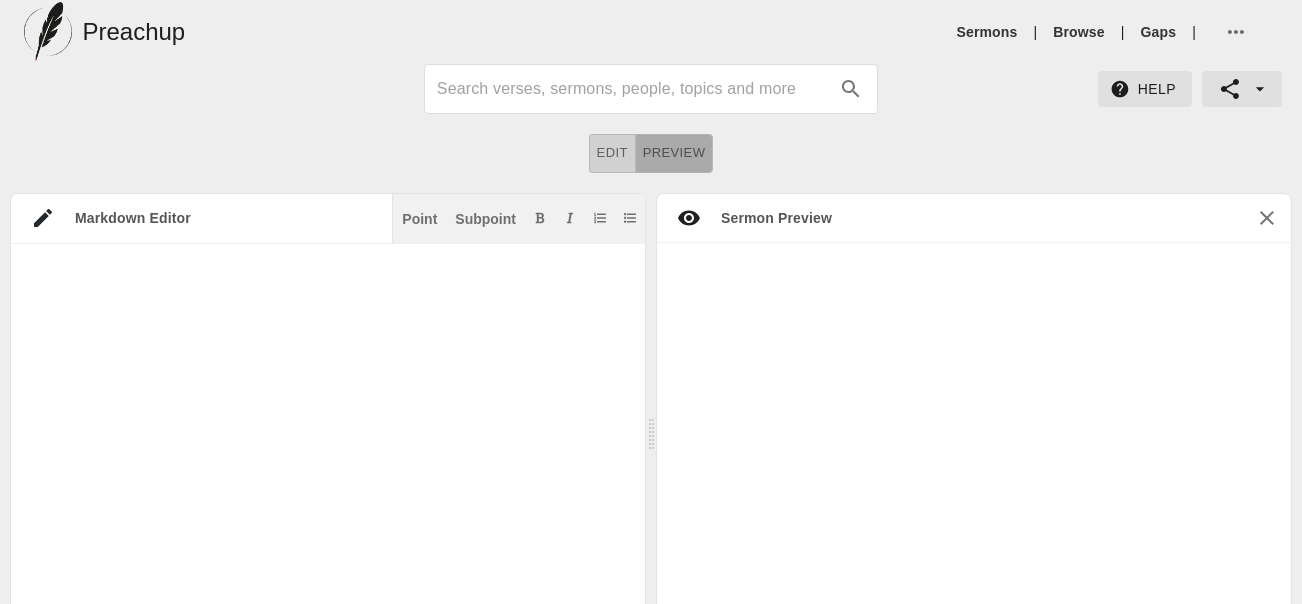 click on "Preview" at bounding box center (674, 153) 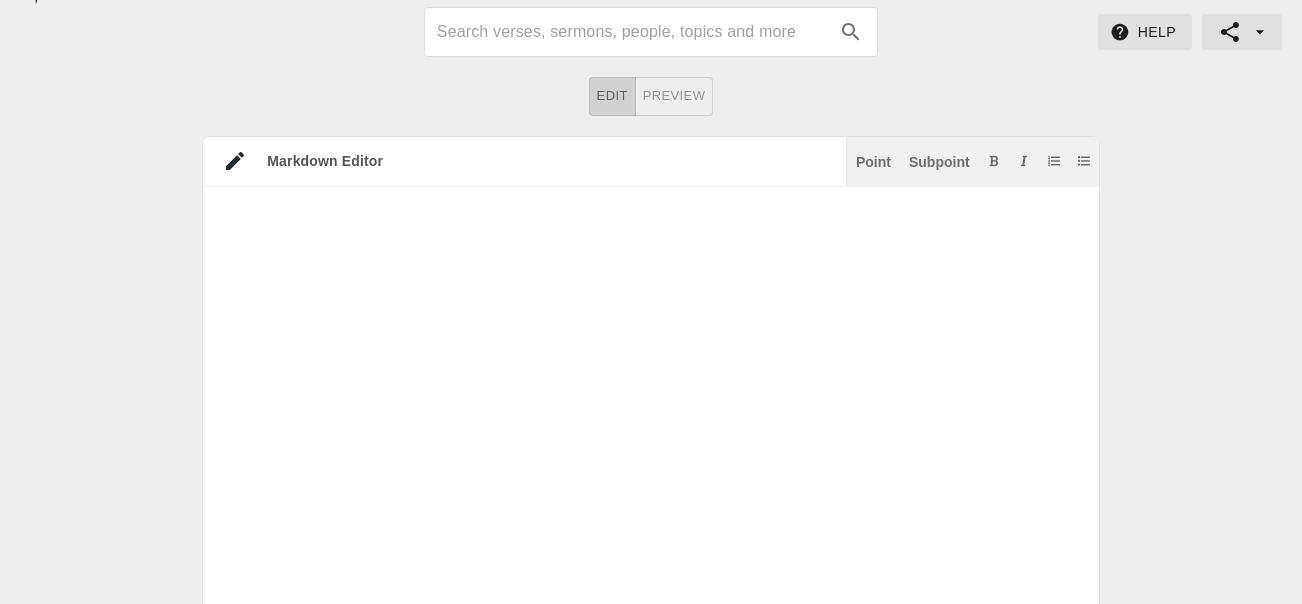 scroll, scrollTop: 70, scrollLeft: 0, axis: vertical 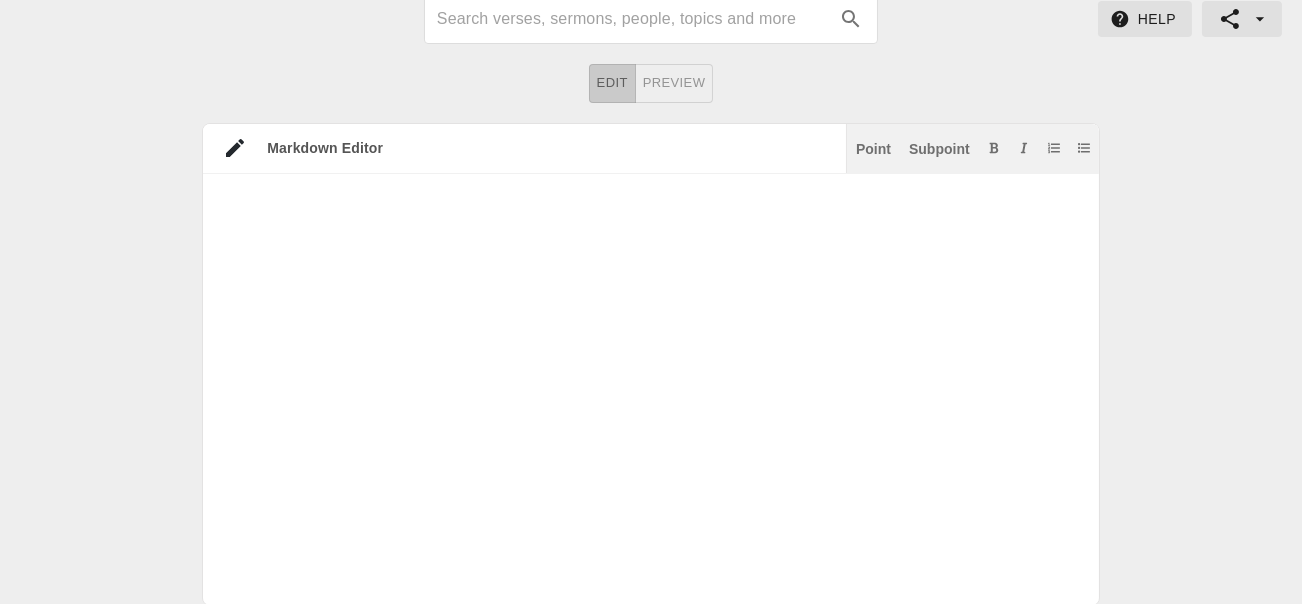 click on "Edit" at bounding box center (612, 83) 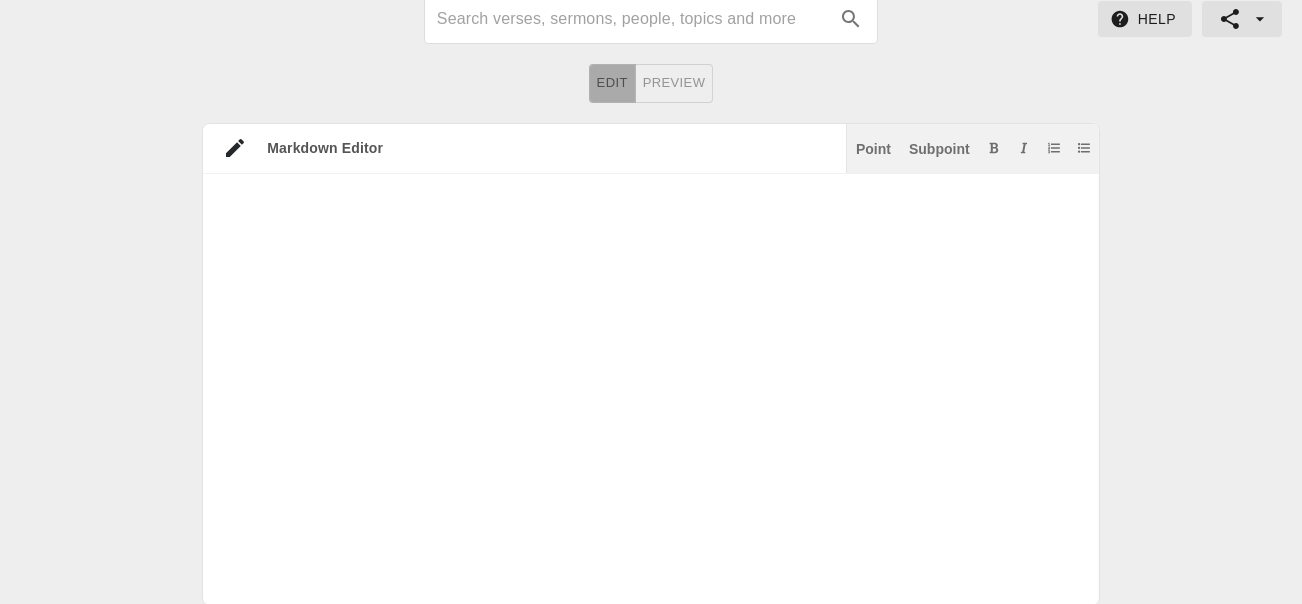 click on "Edit" at bounding box center [612, 83] 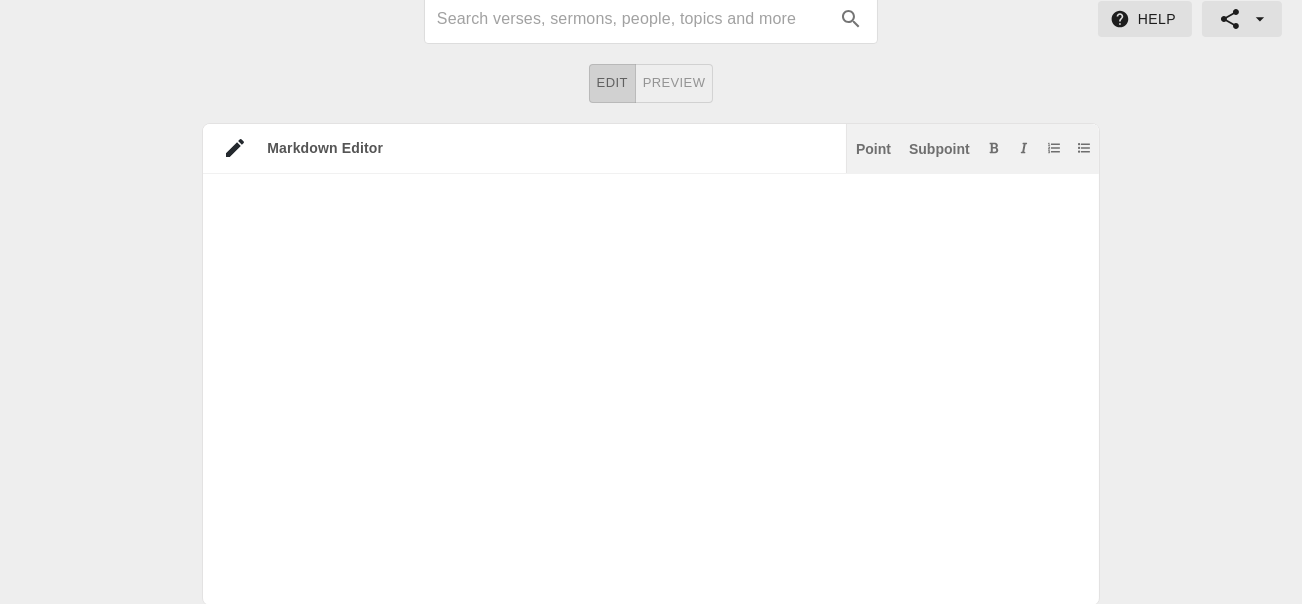 scroll, scrollTop: 0, scrollLeft: 0, axis: both 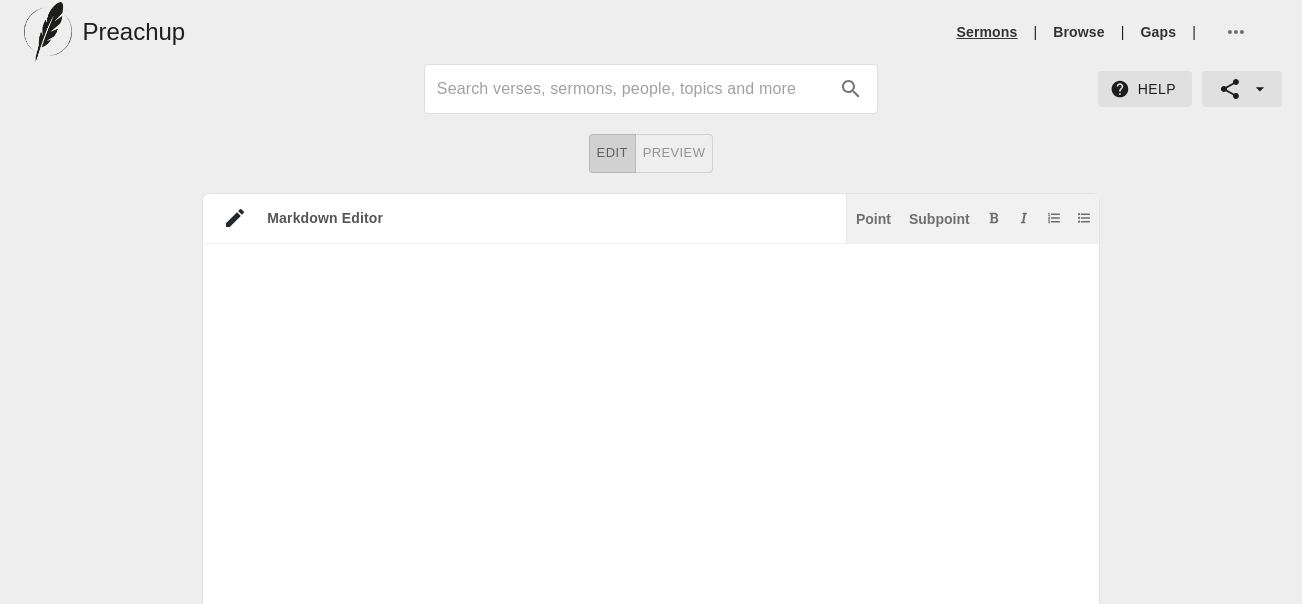 click on "Sermons" at bounding box center (987, 32) 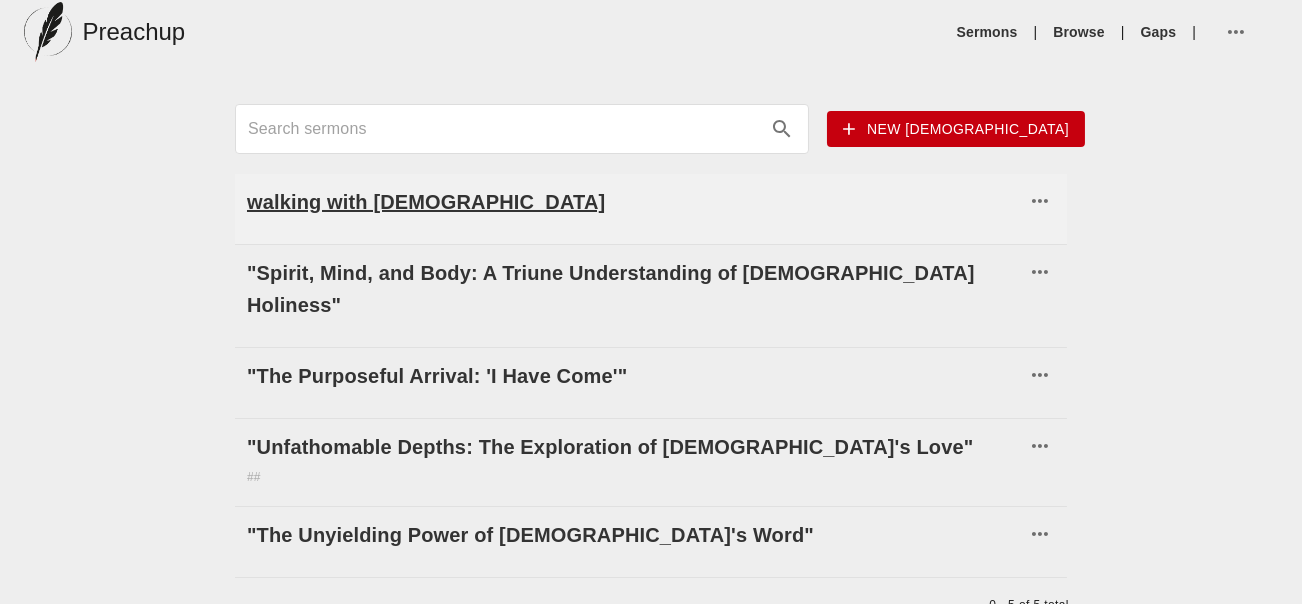 click on "walking with [DEMOGRAPHIC_DATA]" at bounding box center (636, 202) 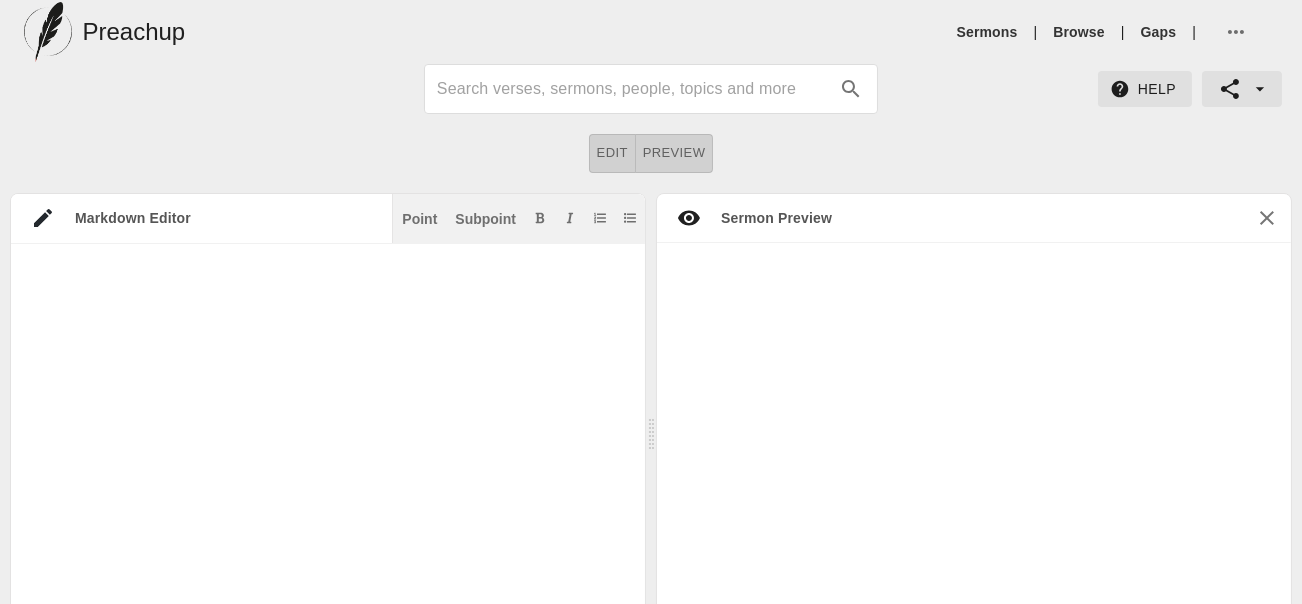 scroll, scrollTop: 186, scrollLeft: 0, axis: vertical 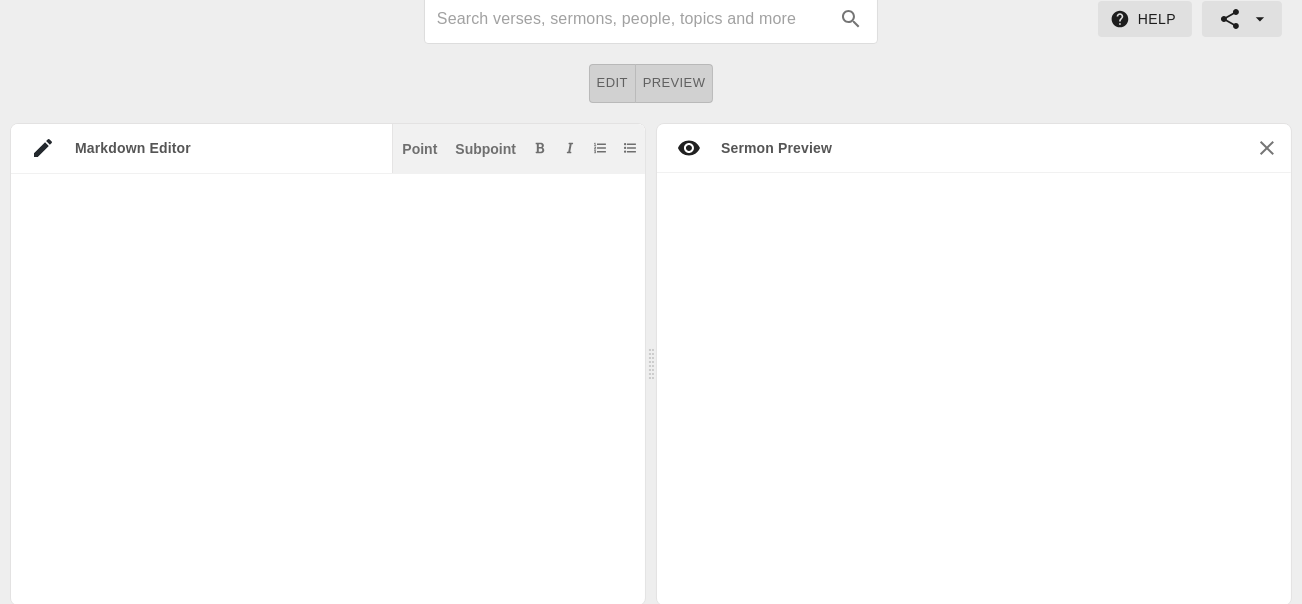 click 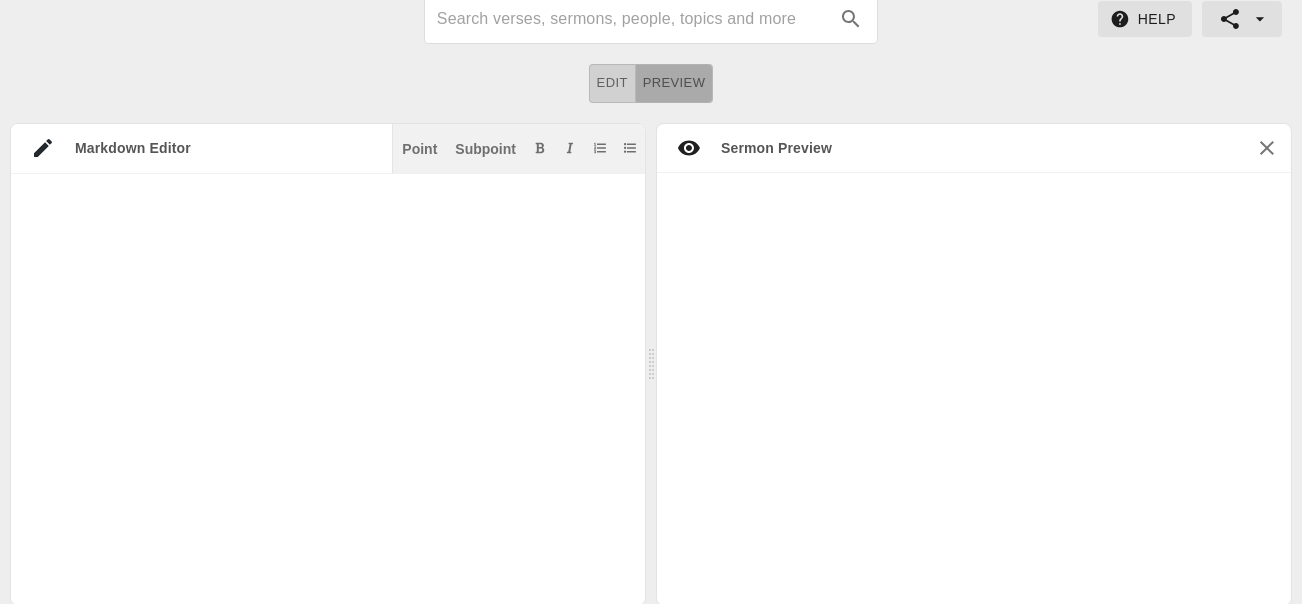 click on "Preview" at bounding box center (674, 83) 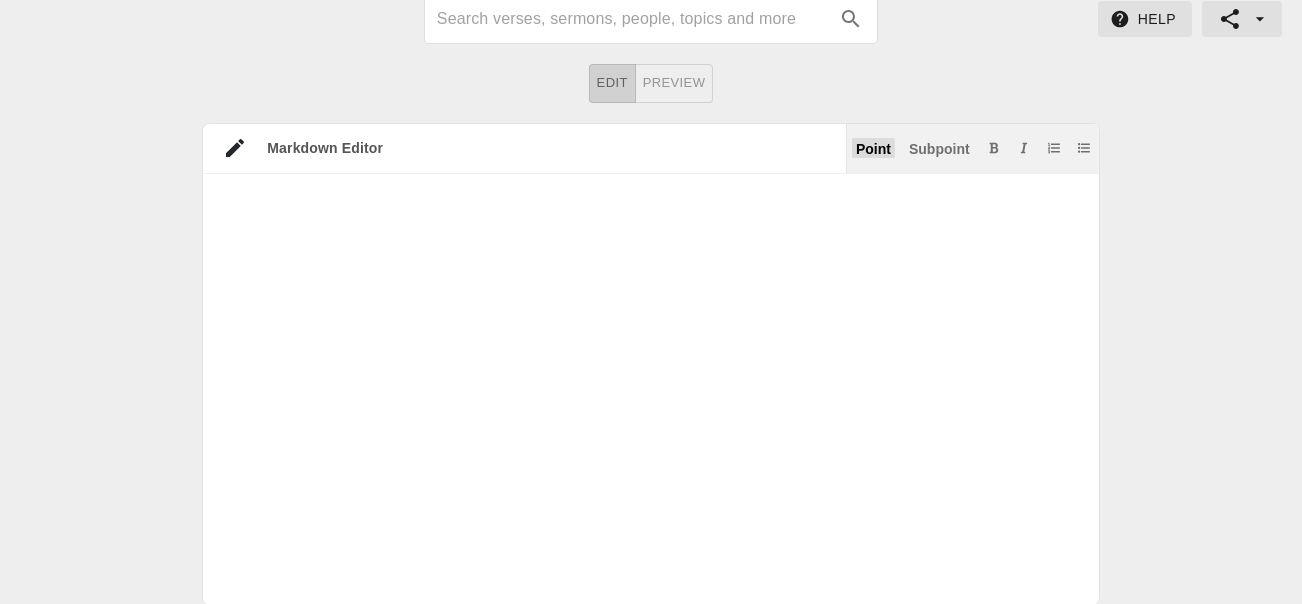 click on "Point" at bounding box center (873, 149) 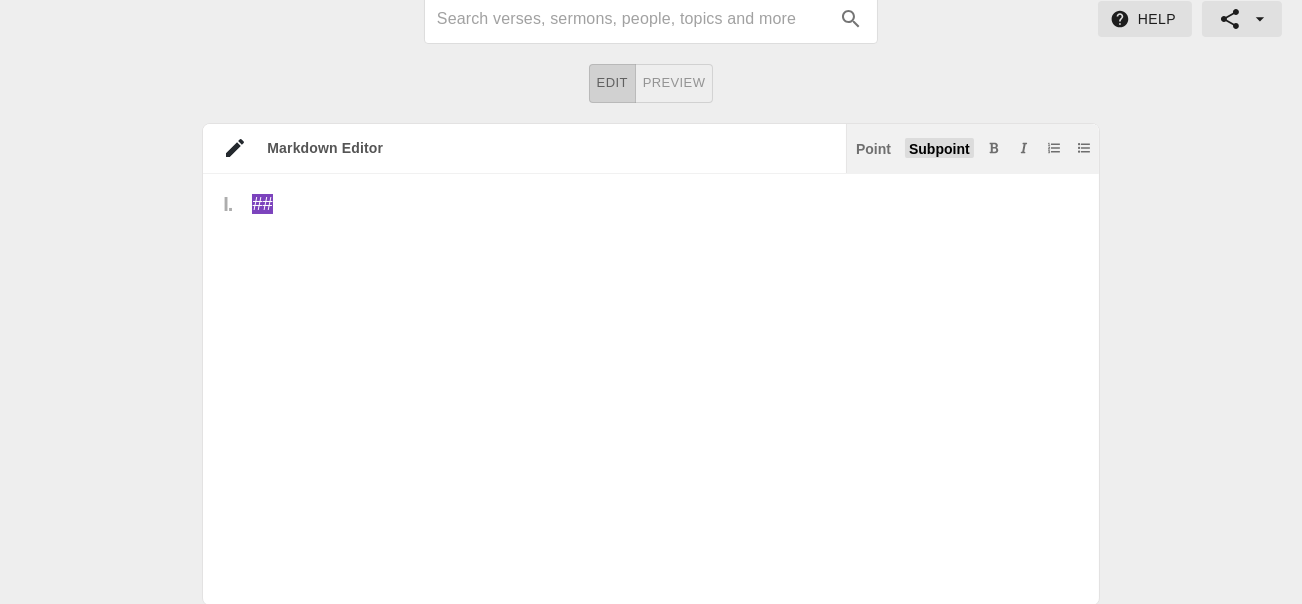 click on "Subpoint" at bounding box center (939, 149) 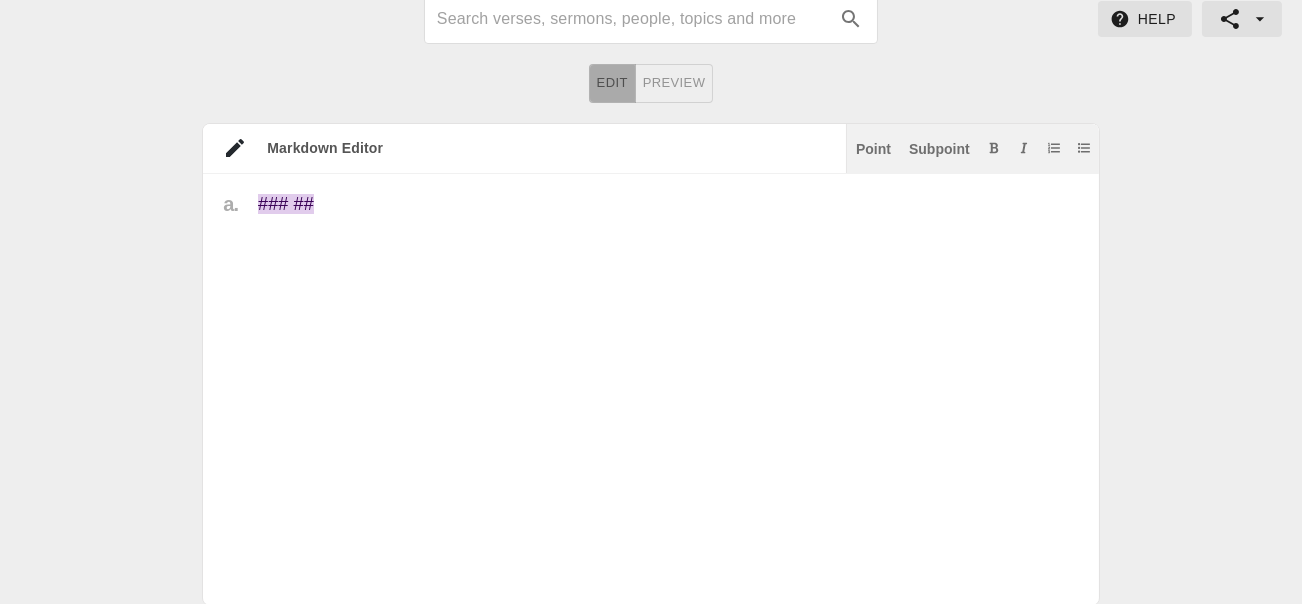 click on "Edit" at bounding box center [612, 83] 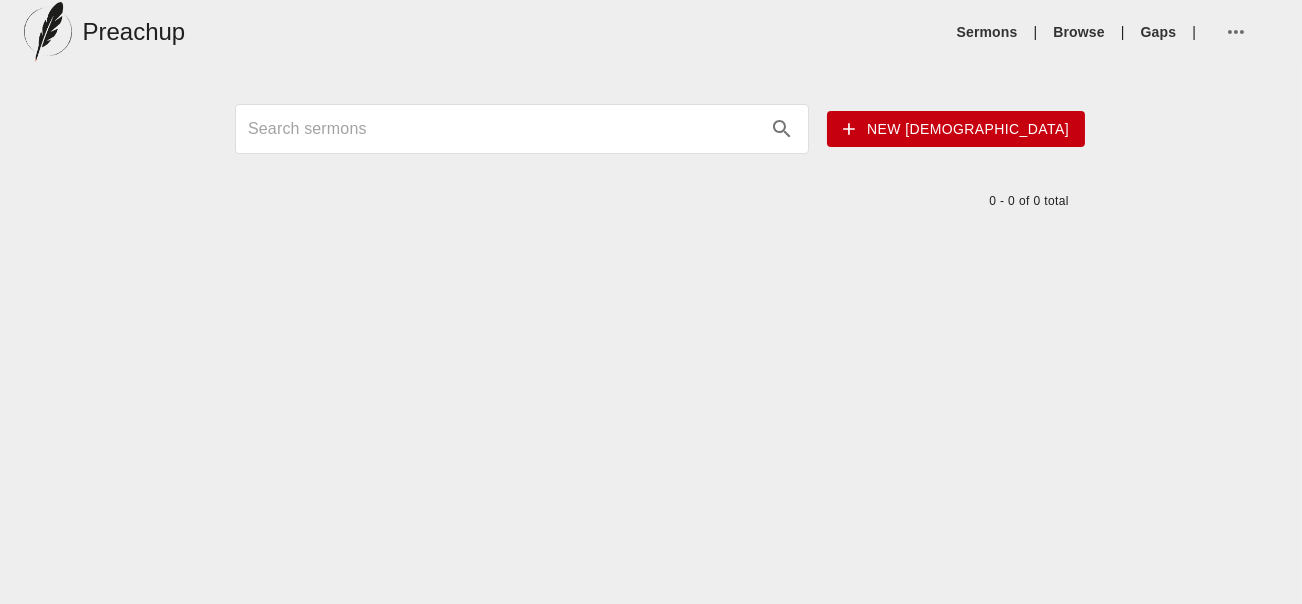 scroll, scrollTop: 0, scrollLeft: 0, axis: both 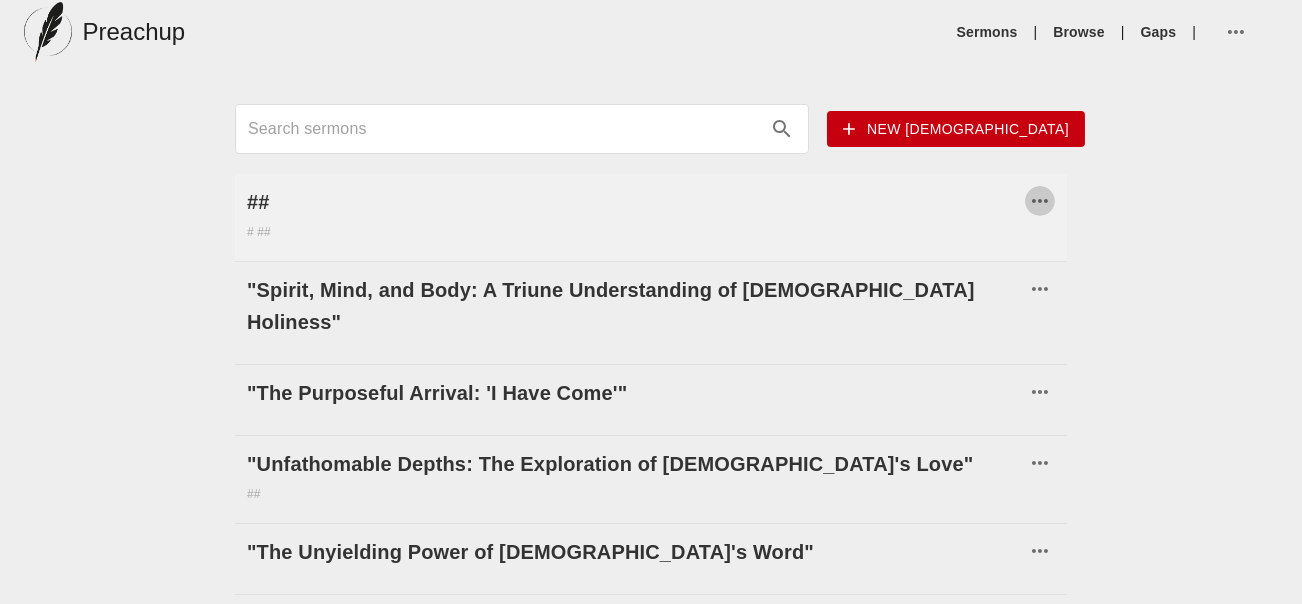 click 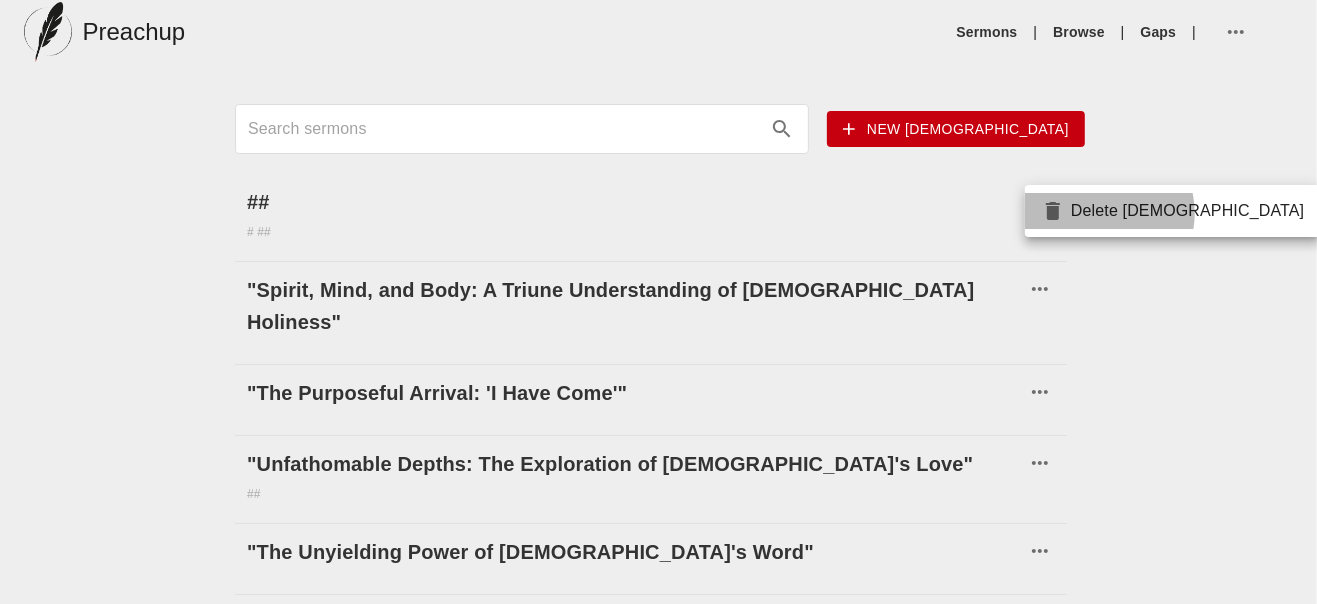 click on "Delete [DEMOGRAPHIC_DATA]" at bounding box center (1172, 211) 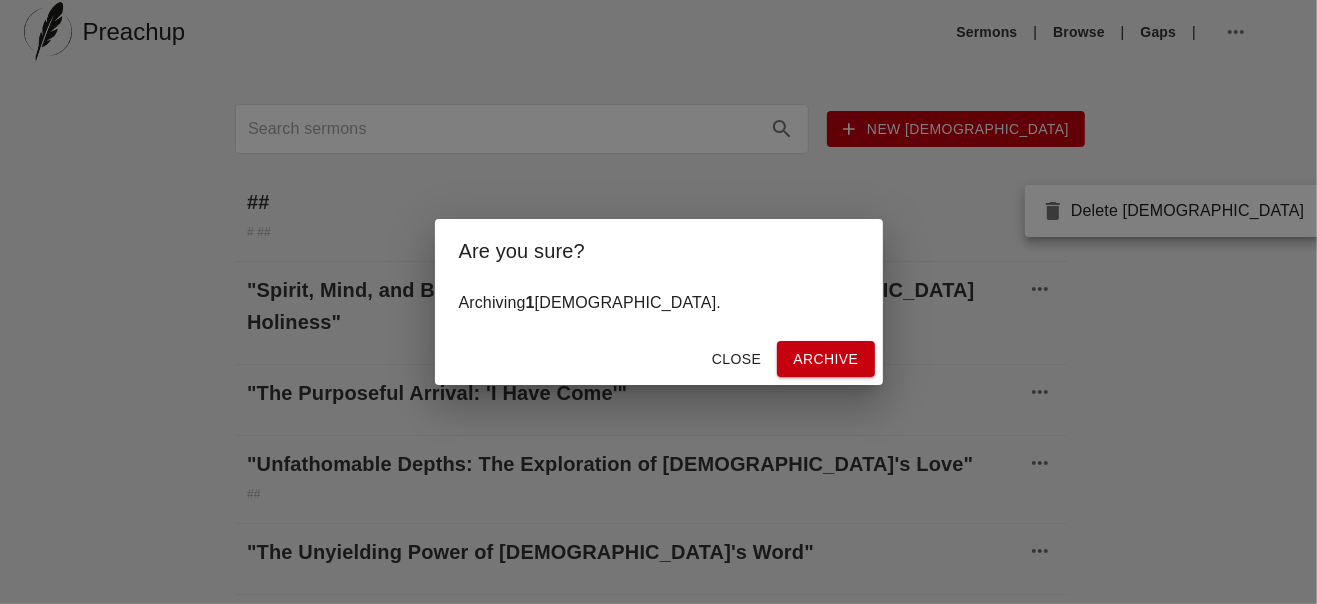 click on "Archive" at bounding box center (825, 359) 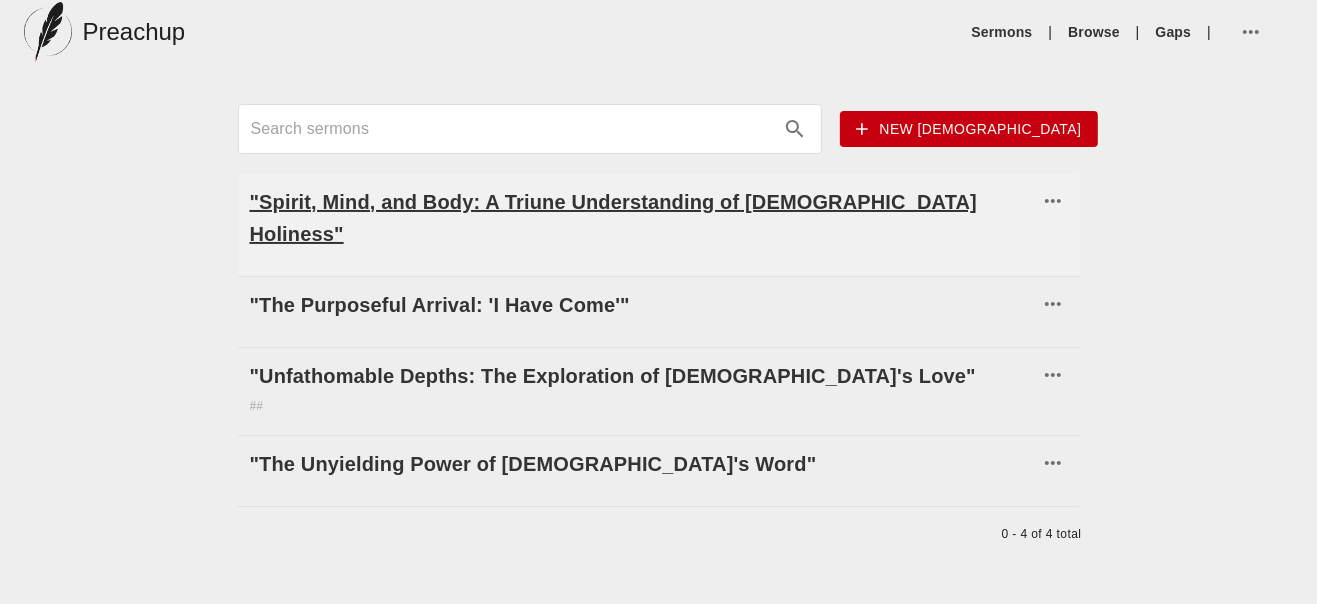 click on ""Spirit, Mind, and Body: A Triune Understanding of [DEMOGRAPHIC_DATA] Holiness"" at bounding box center [644, 218] 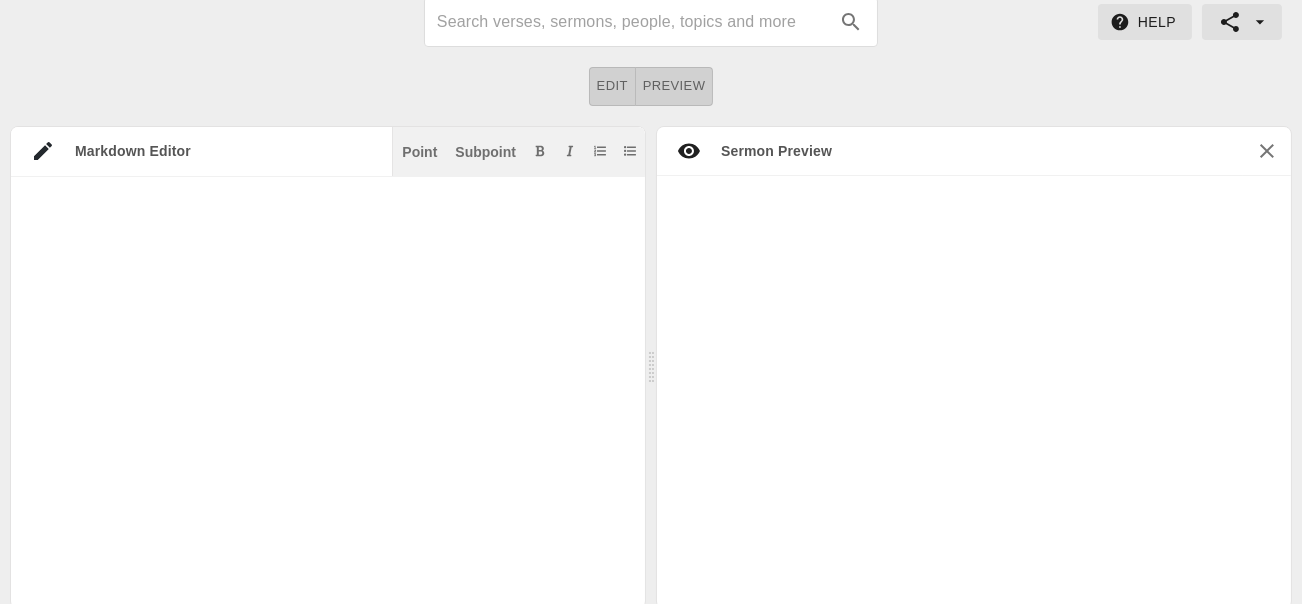 scroll, scrollTop: 70, scrollLeft: 0, axis: vertical 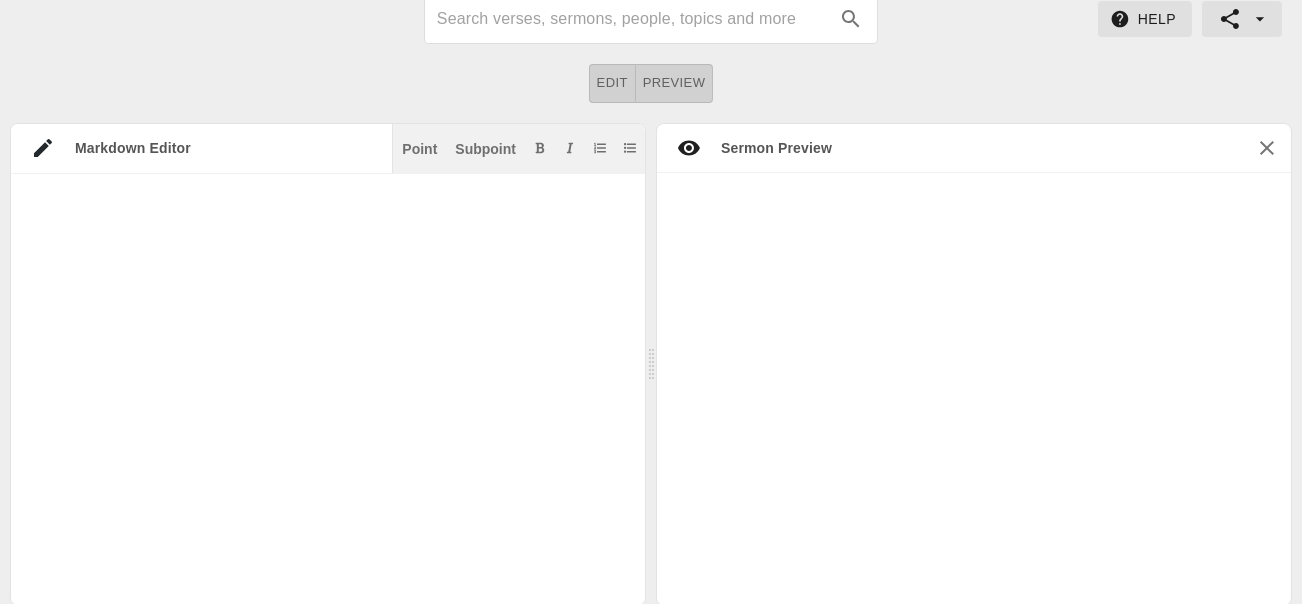 click 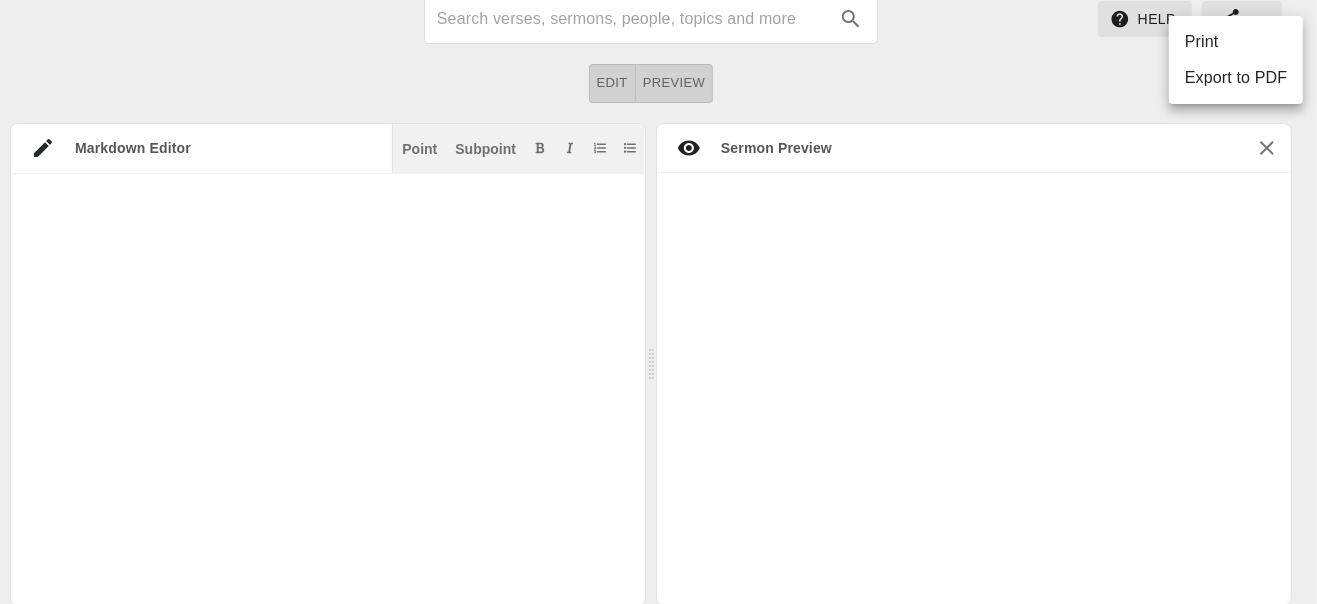 click at bounding box center [658, 302] 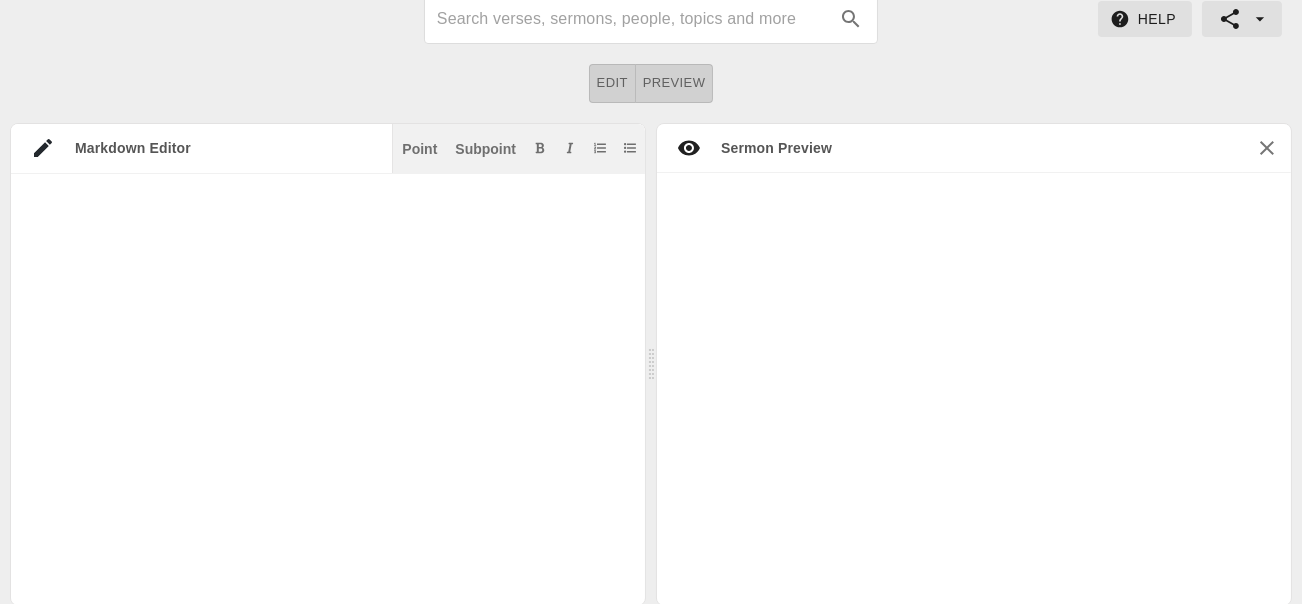click at bounding box center [974, 389] 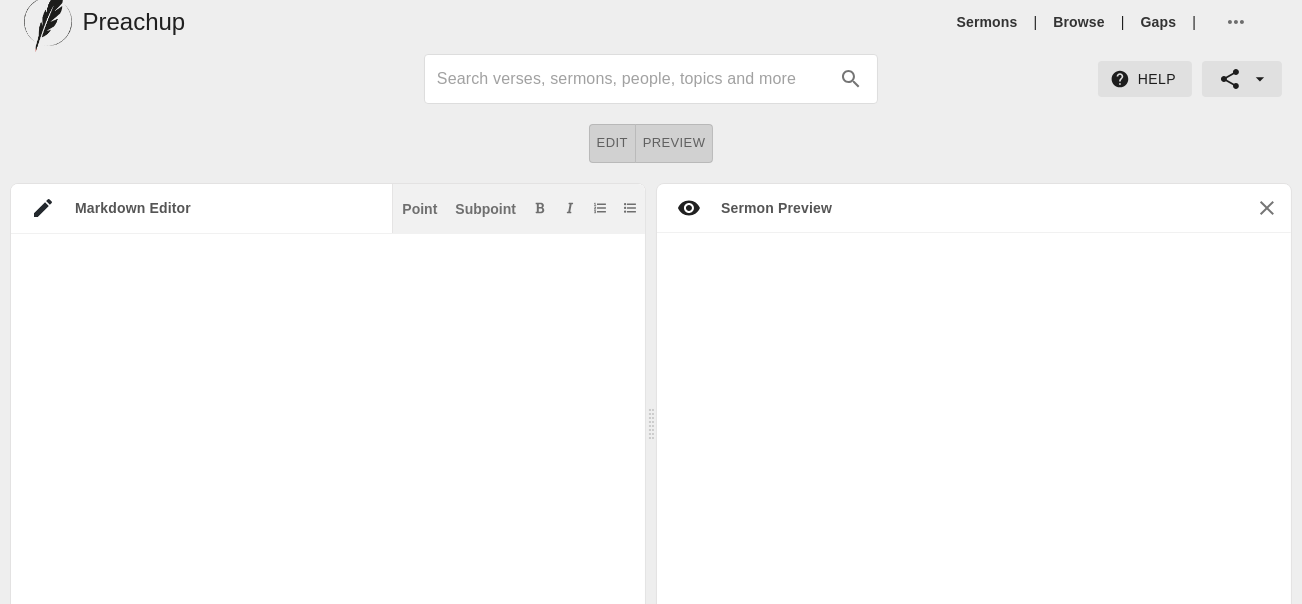 scroll, scrollTop: 0, scrollLeft: 0, axis: both 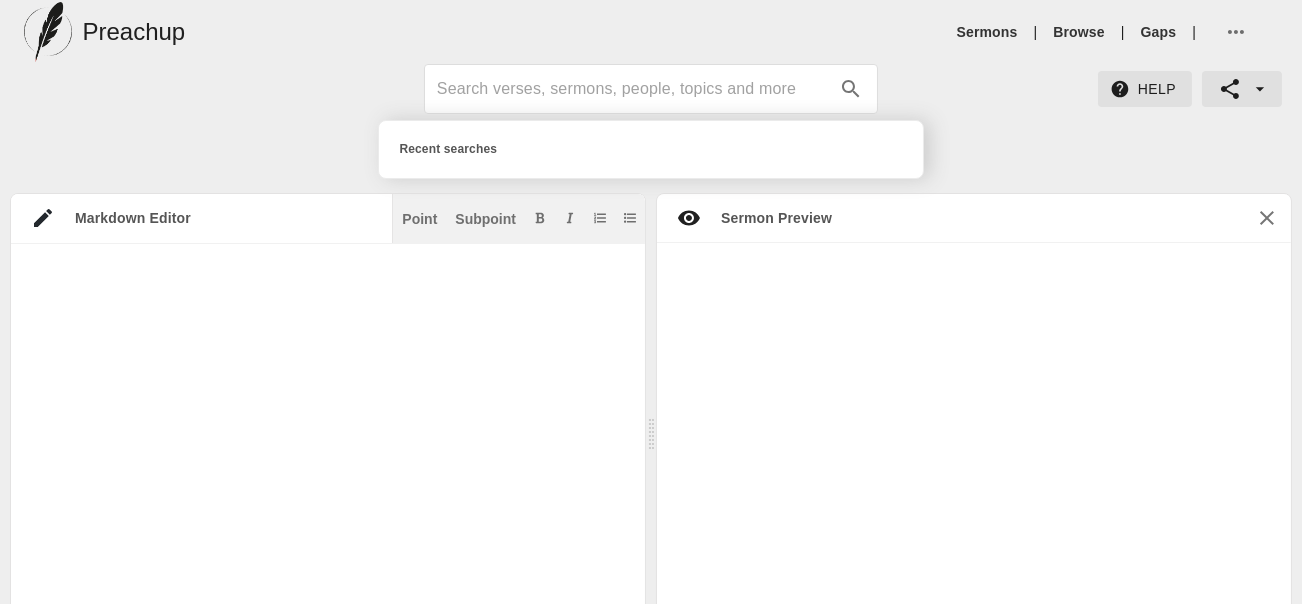 click at bounding box center [633, 89] 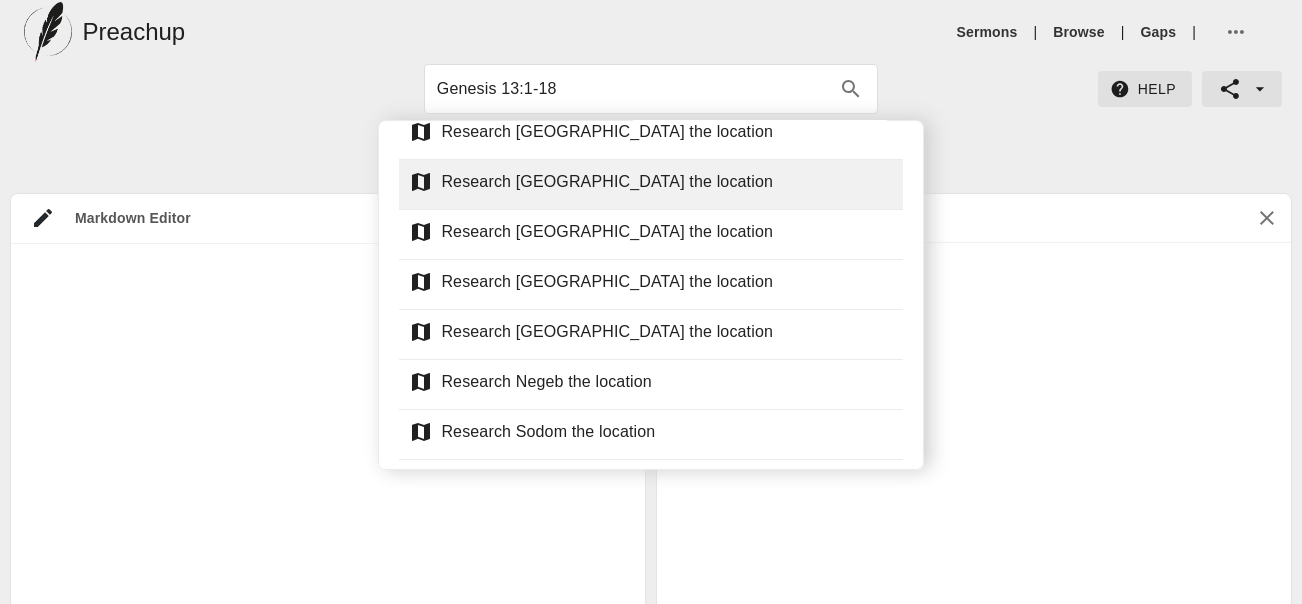 scroll, scrollTop: 1203, scrollLeft: 0, axis: vertical 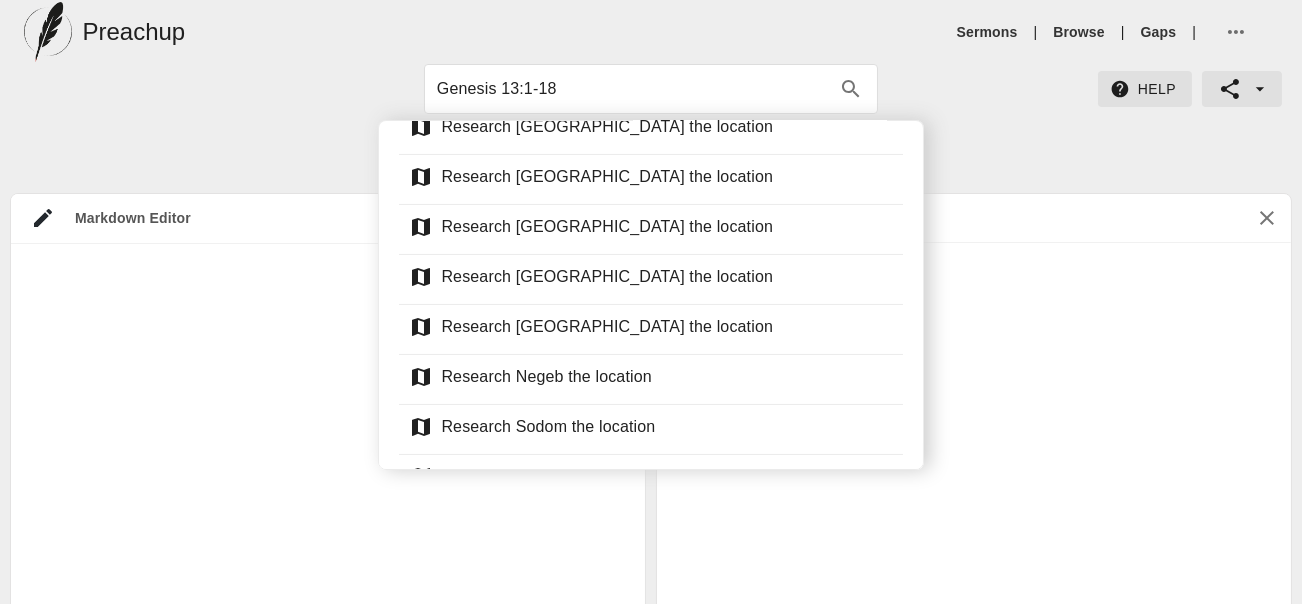 click on "Sermons you've [DEMOGRAPHIC_DATA] about [DEMOGRAPHIC_DATA]:1-18 (17)" at bounding box center (666, 539) 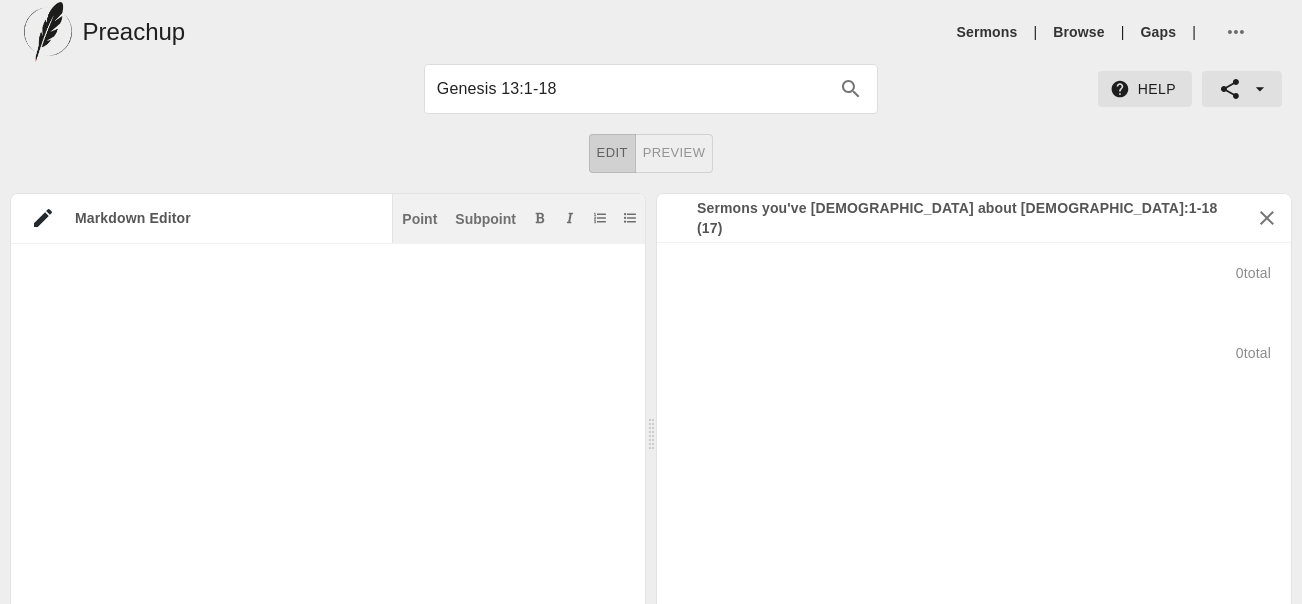 click on "0  total" at bounding box center [974, 353] 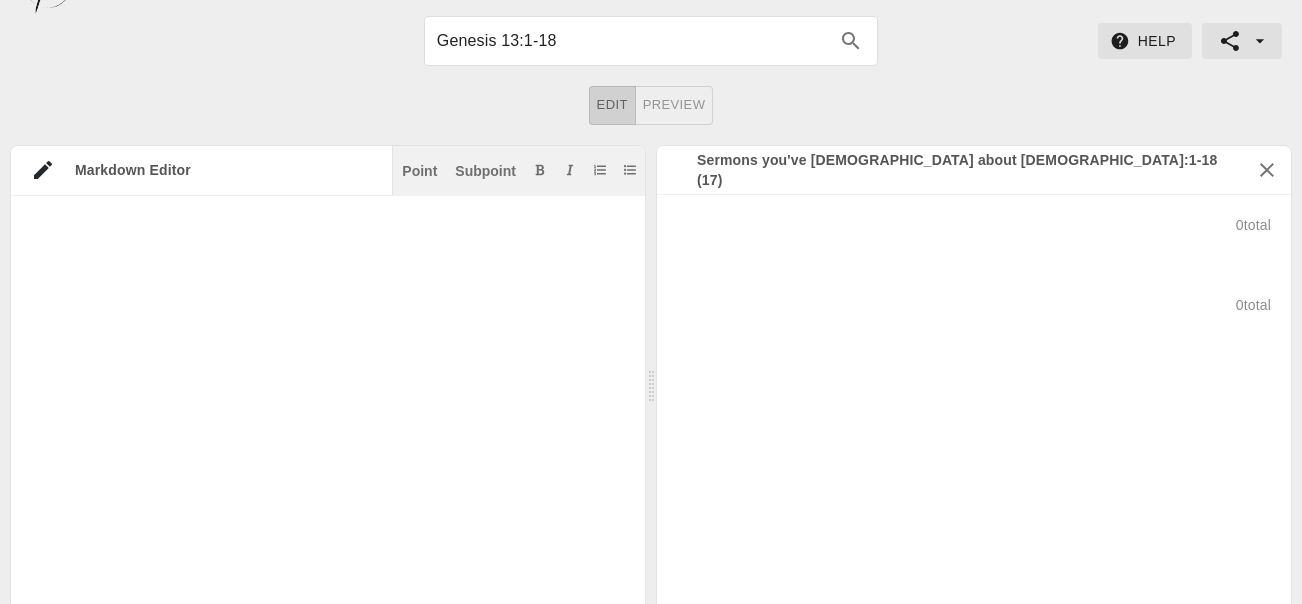 scroll, scrollTop: 37, scrollLeft: 0, axis: vertical 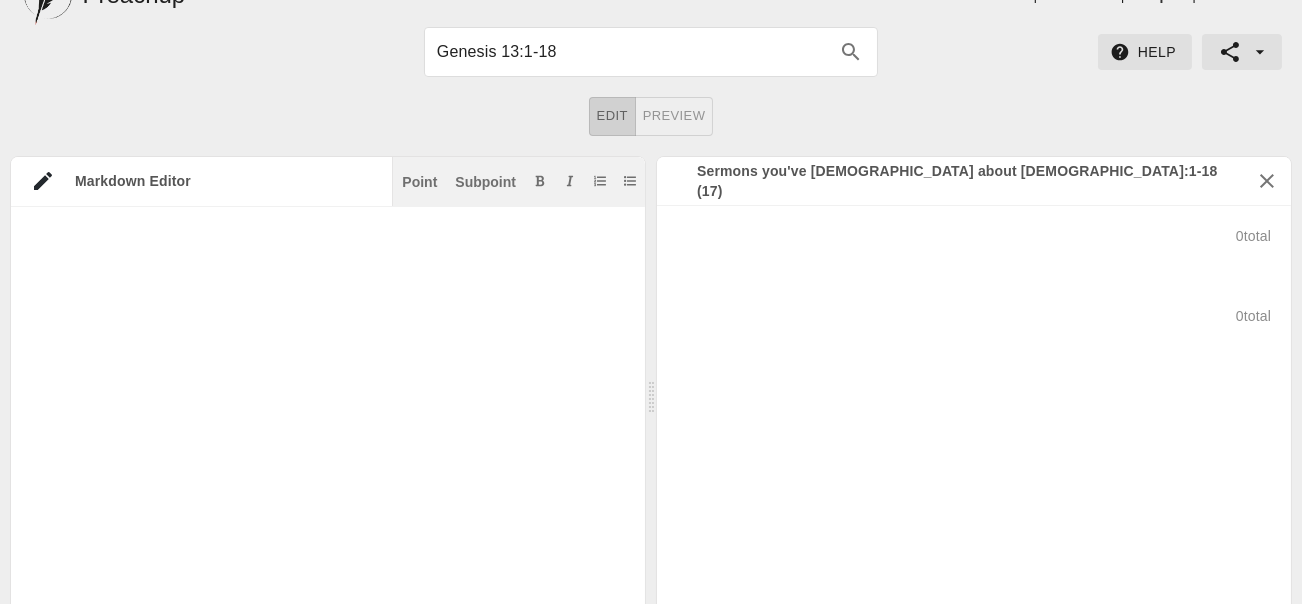 click on "Sermons you've [DEMOGRAPHIC_DATA] about [DEMOGRAPHIC_DATA]:1-18 (17)" at bounding box center (960, 181) 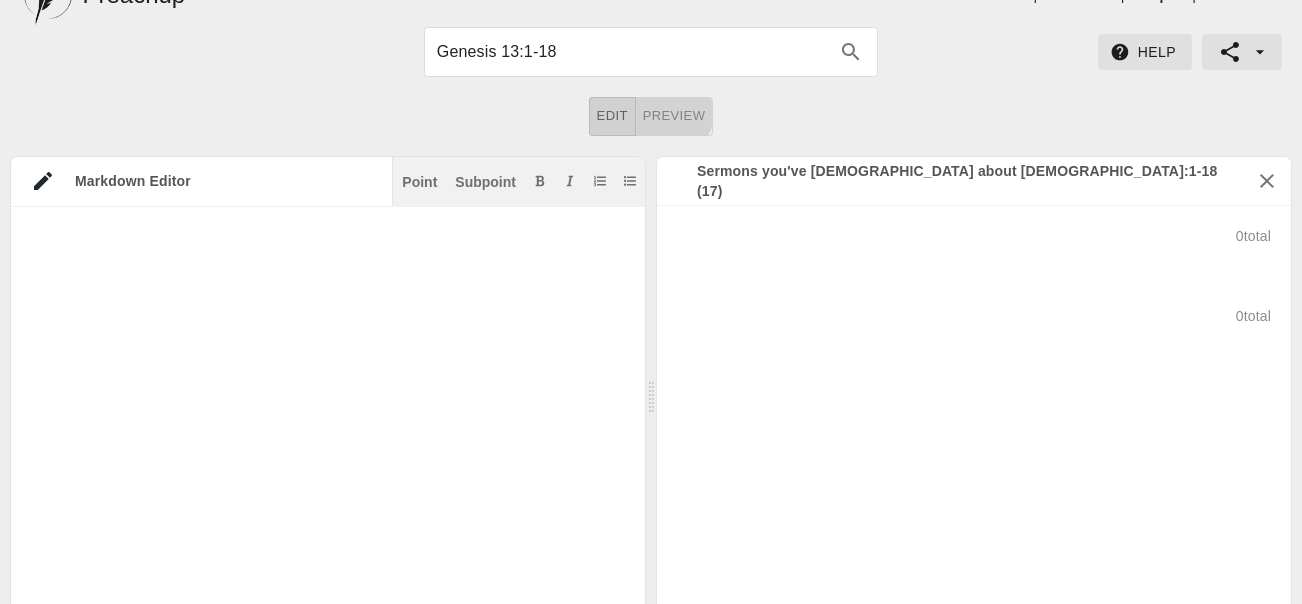 click on "Preview" at bounding box center (674, 116) 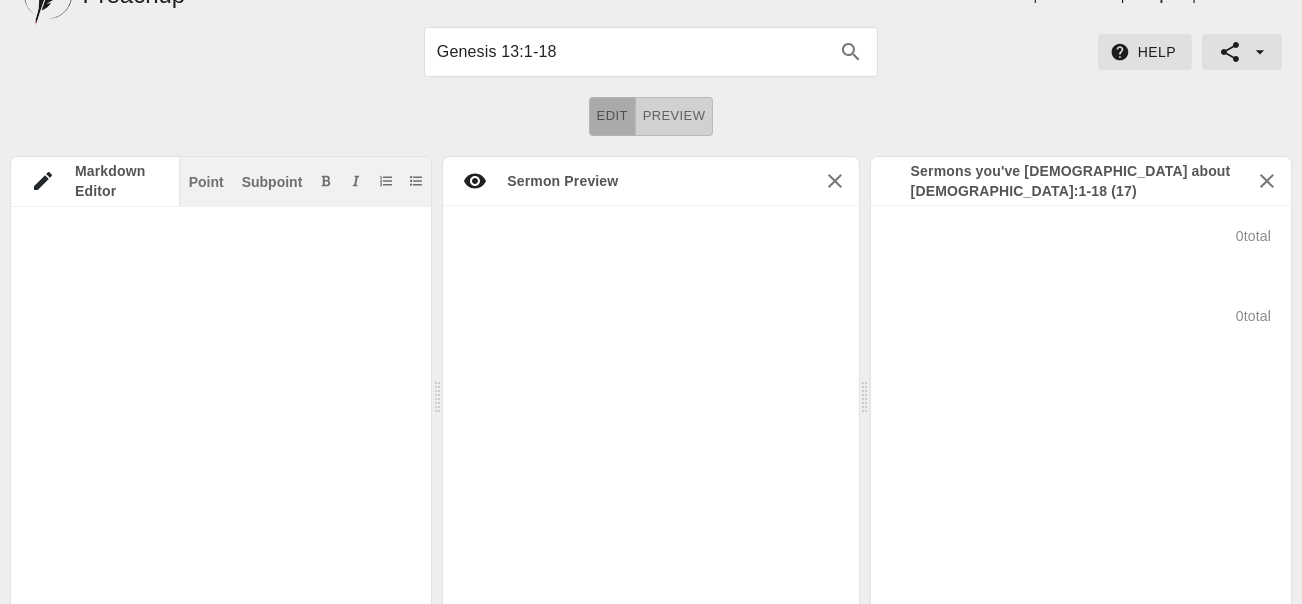 click on "Edit" at bounding box center (612, 116) 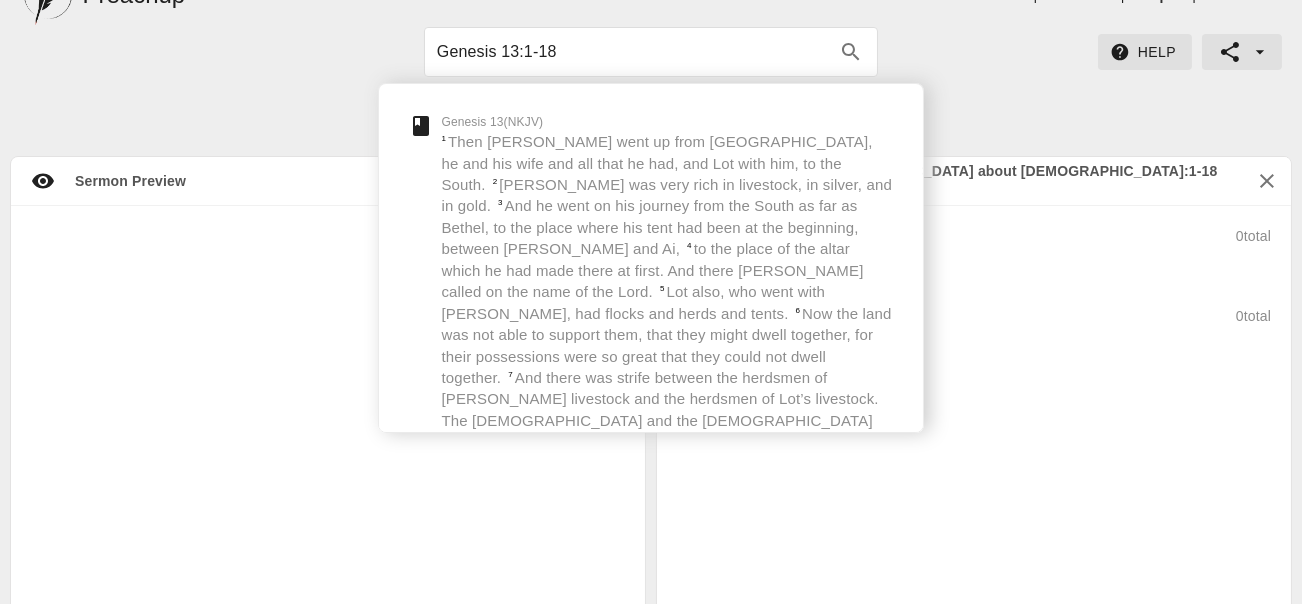 click on "Genesis 13:1-18" at bounding box center (633, 52) 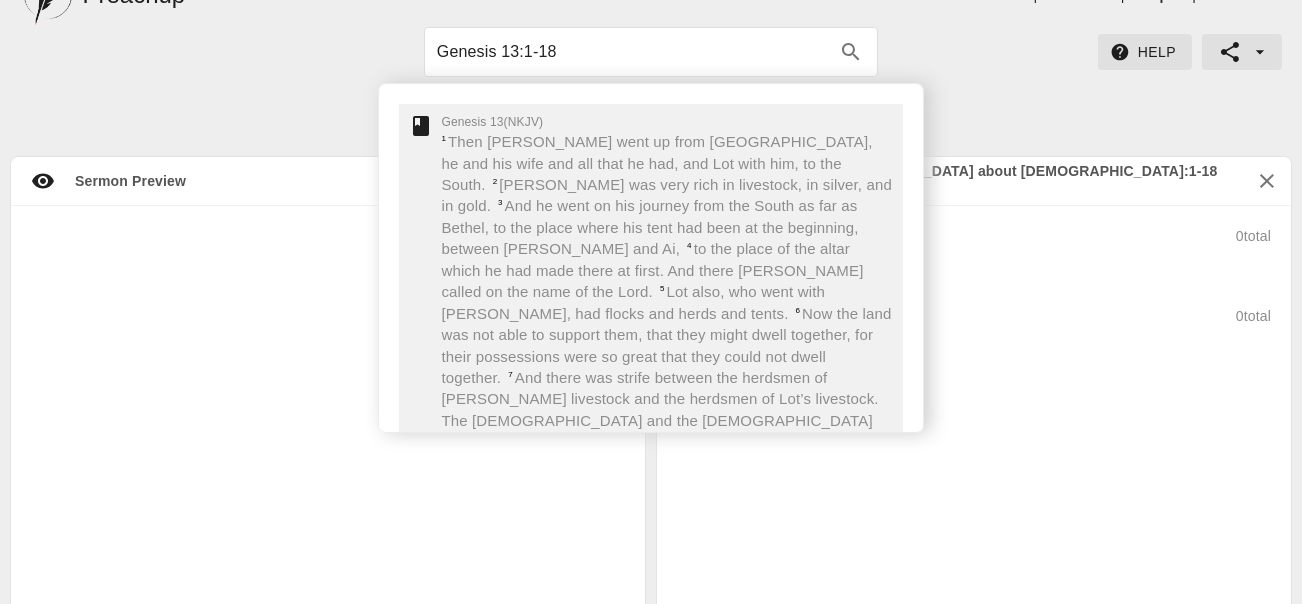 click on "[PERSON_NAME] was very rich in livestock, in silver, and in gold." at bounding box center (666, 195) 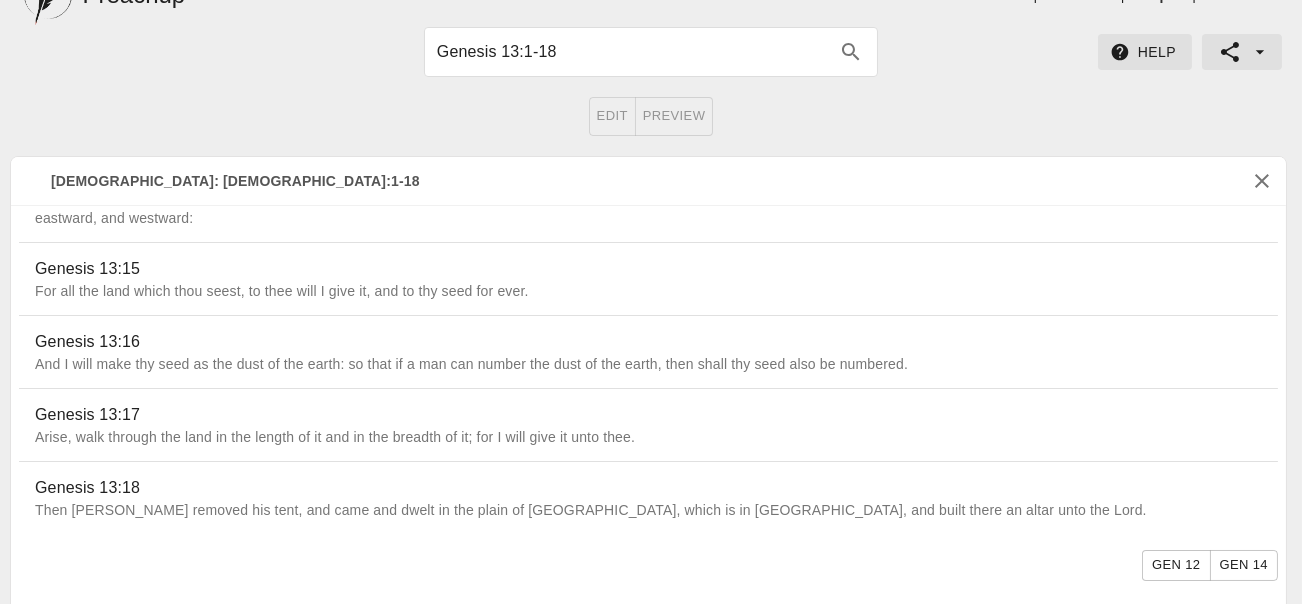 scroll, scrollTop: 1056, scrollLeft: 0, axis: vertical 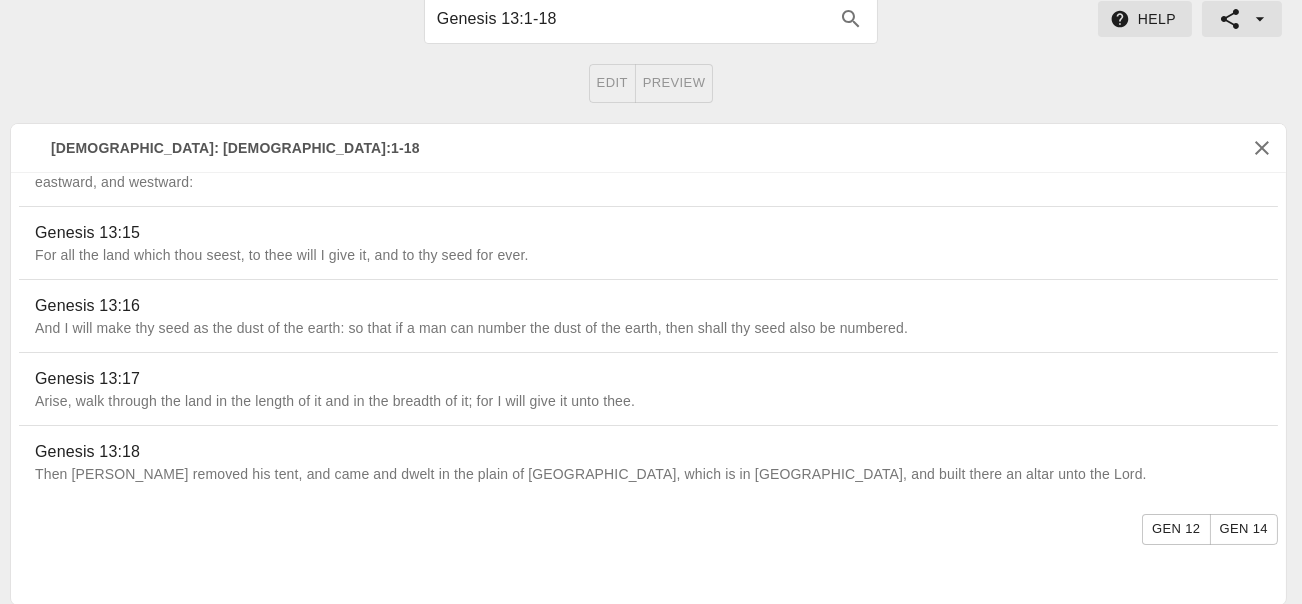click on "Then [PERSON_NAME] removed his tent, and came and dwelt in the plain of [GEOGRAPHIC_DATA], which is in [GEOGRAPHIC_DATA], and built there an altar unto the Lord." at bounding box center [648, 474] 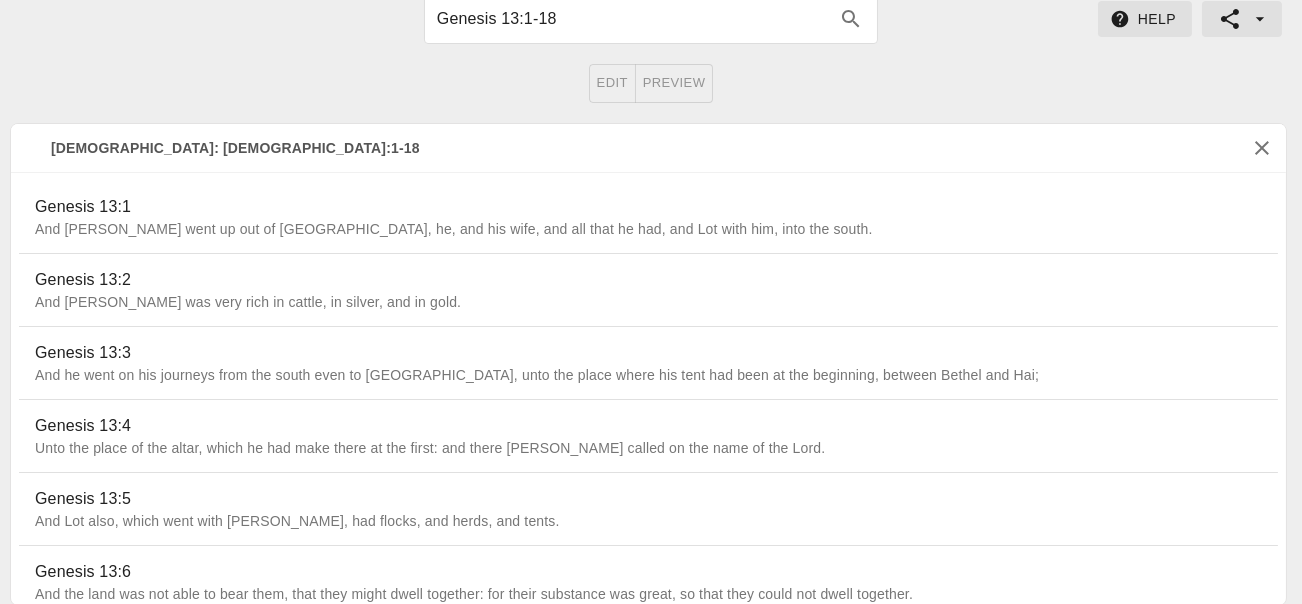 scroll, scrollTop: 0, scrollLeft: 0, axis: both 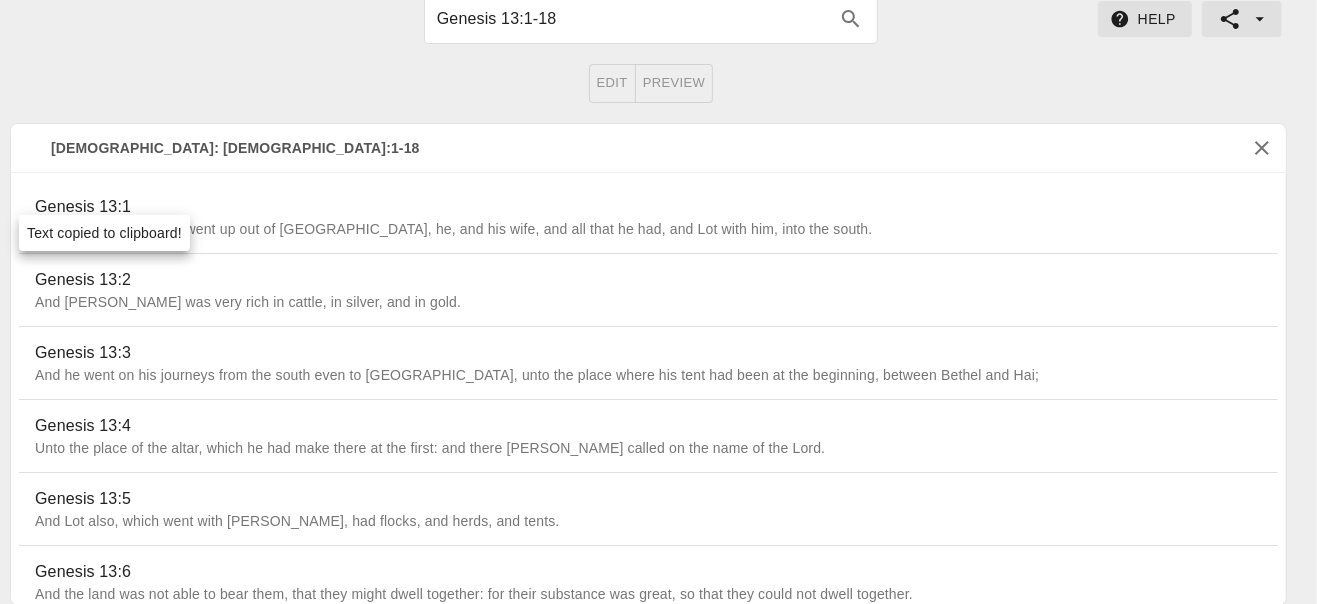 click at bounding box center [658, 302] 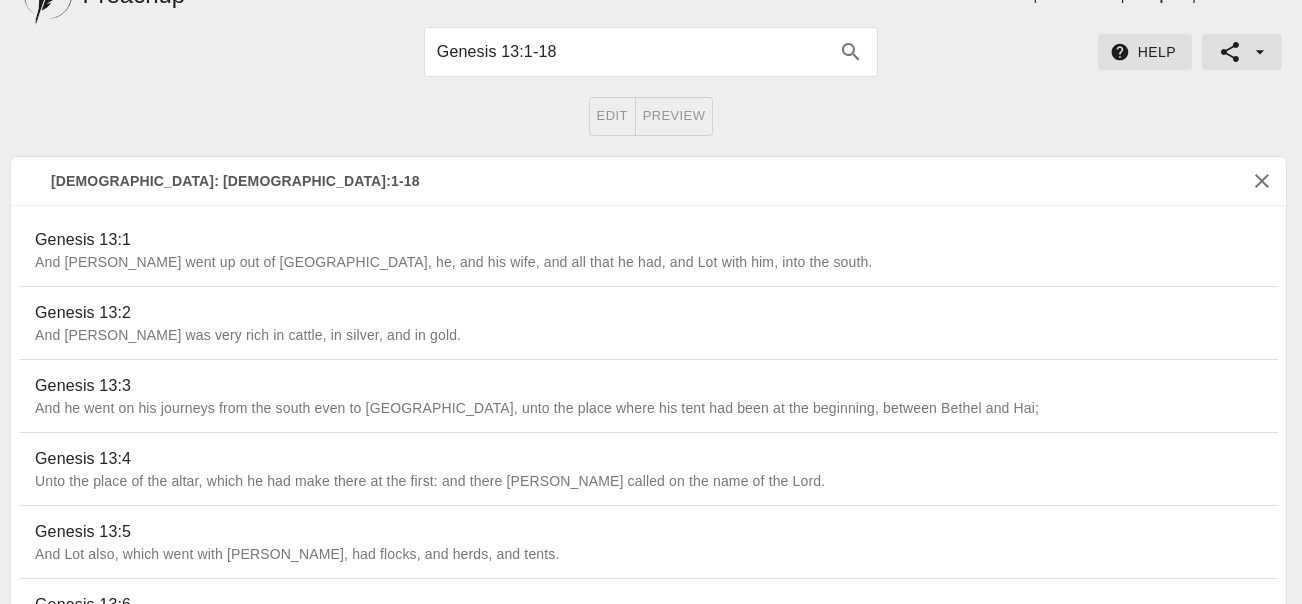 scroll, scrollTop: 0, scrollLeft: 0, axis: both 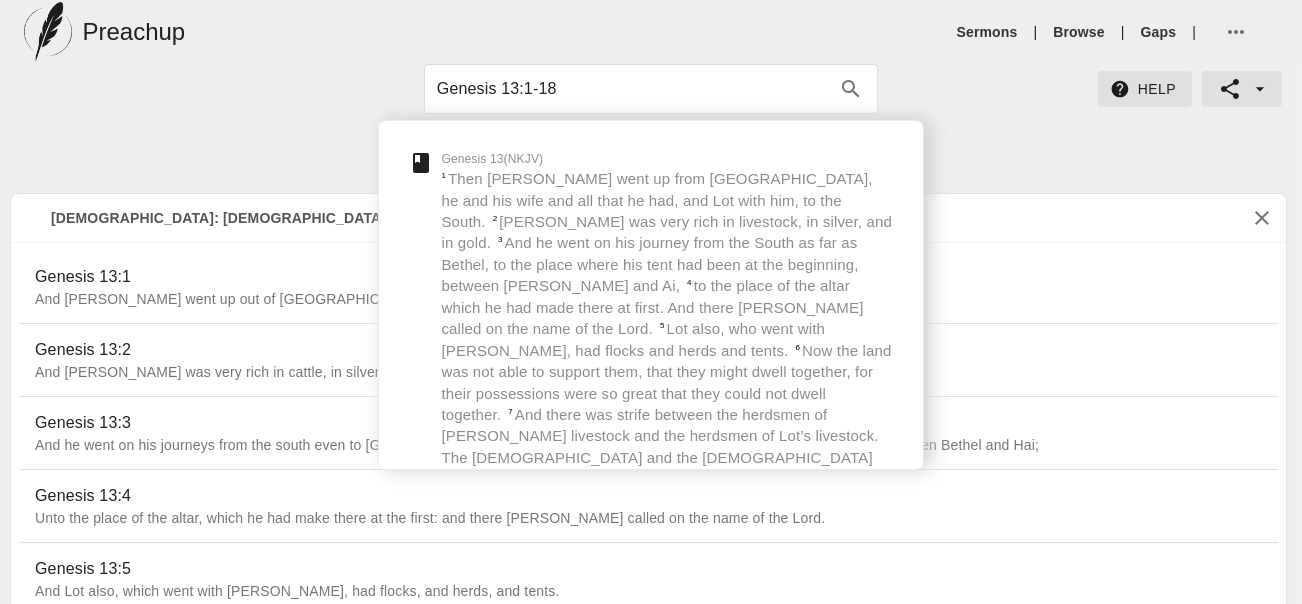 click on "Genesis 13:1-18" at bounding box center (633, 89) 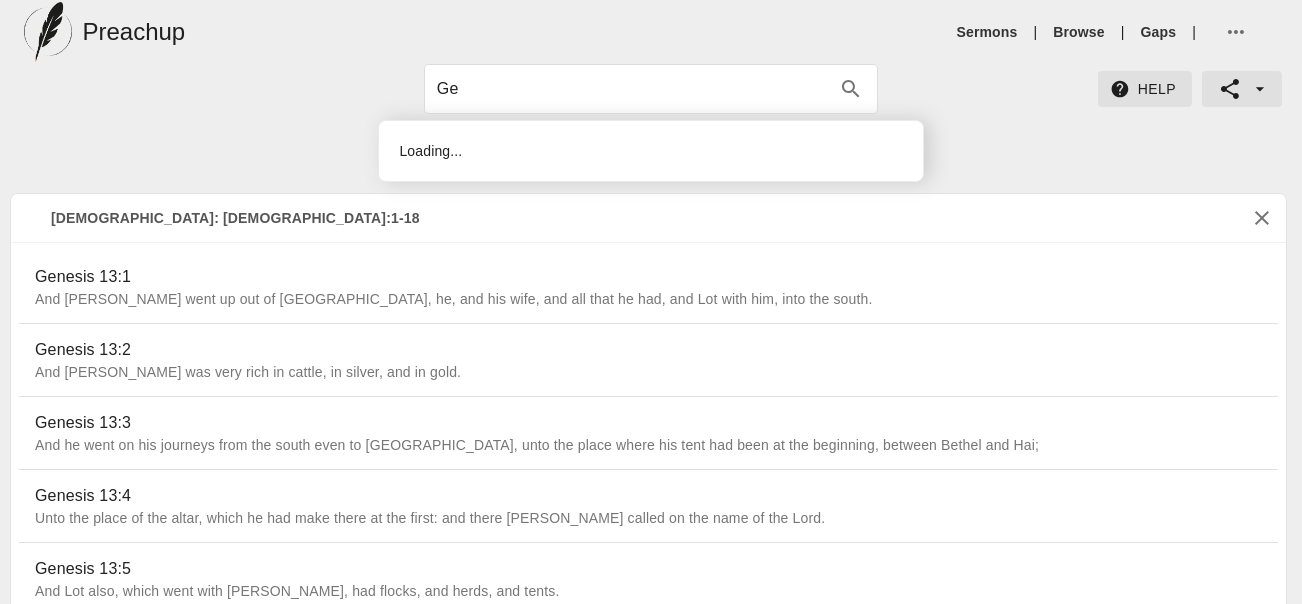 type on "G" 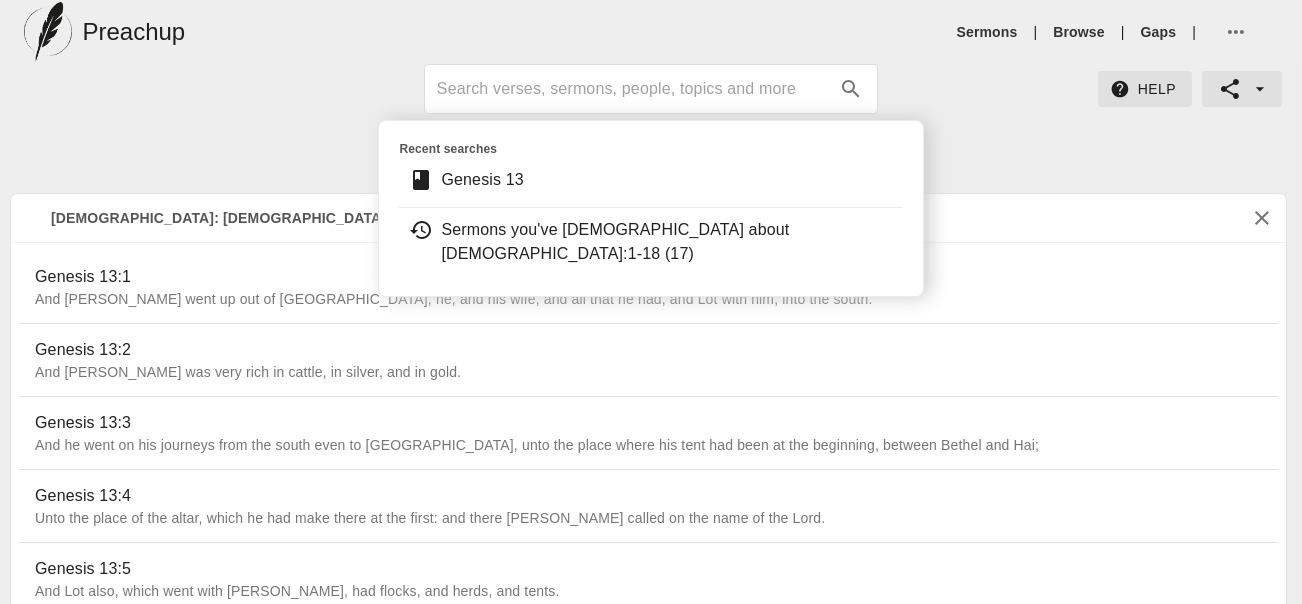 click at bounding box center [633, 89] 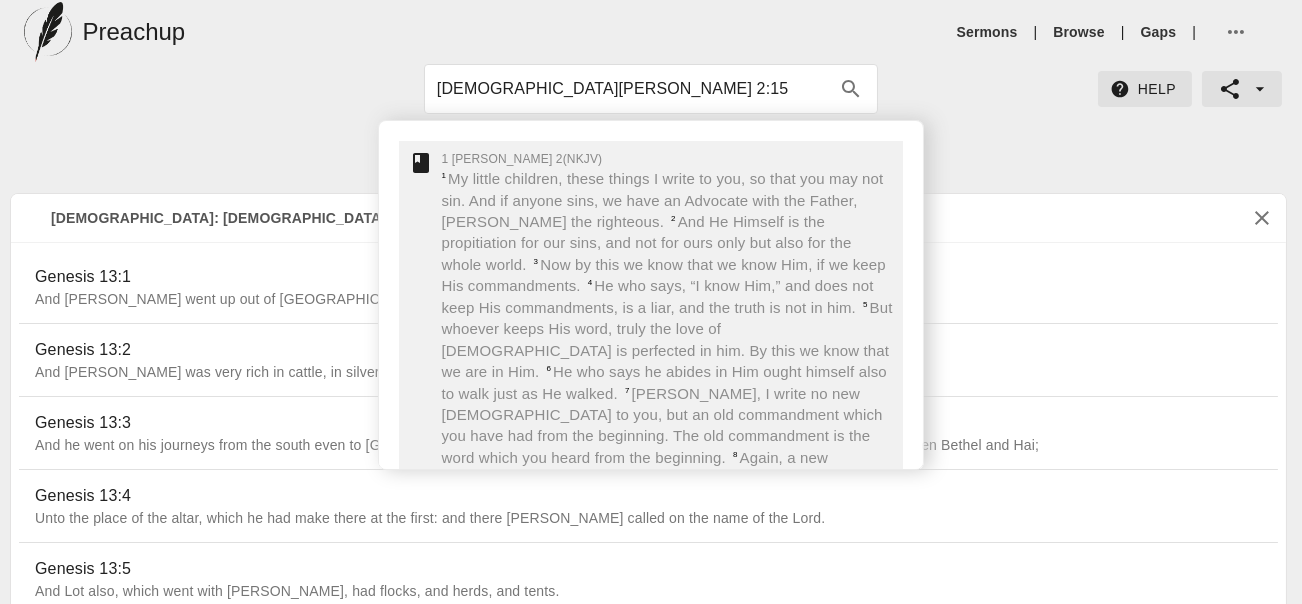 type on "[DEMOGRAPHIC_DATA][PERSON_NAME] 2:15" 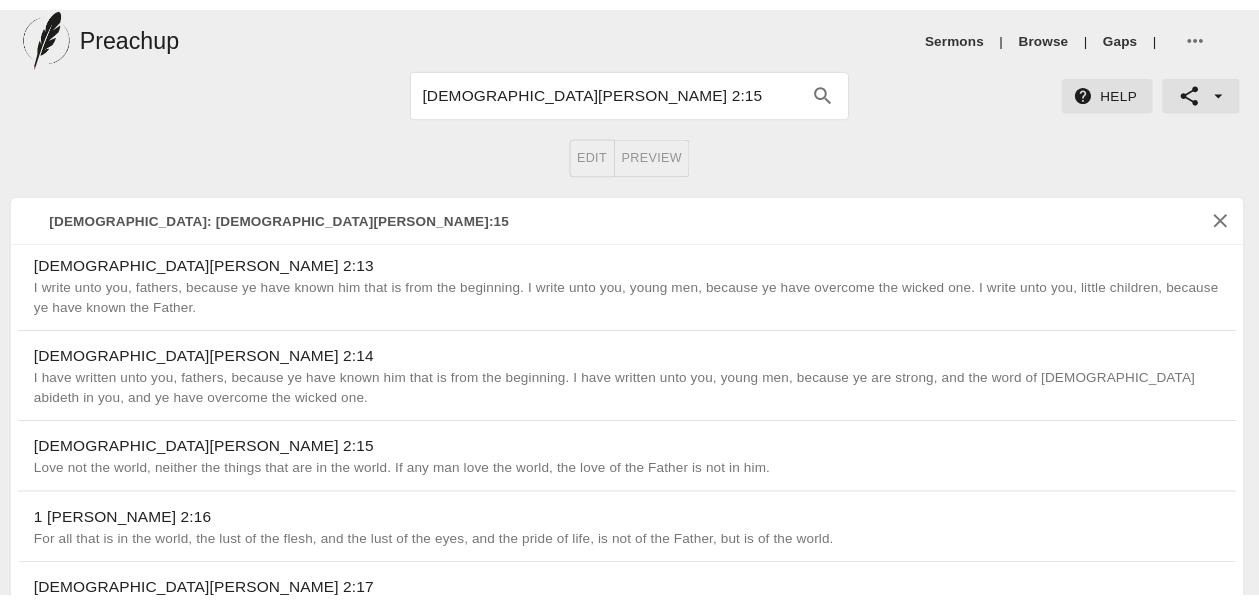 scroll, scrollTop: 933, scrollLeft: 0, axis: vertical 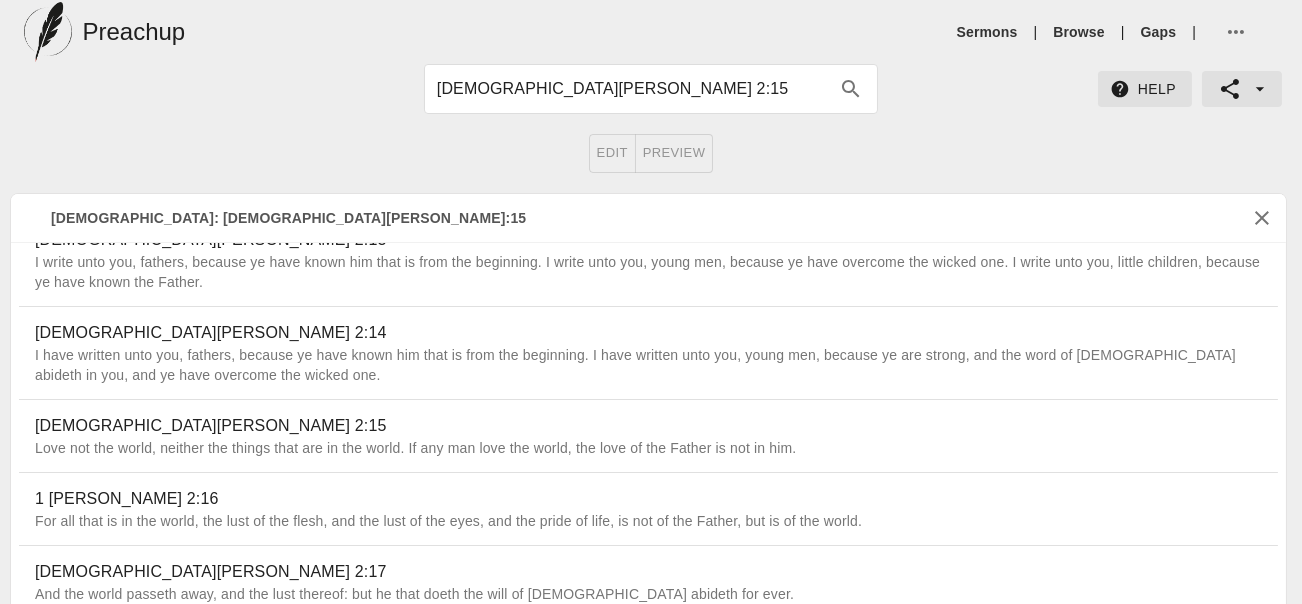 click on "[DEMOGRAPHIC_DATA][PERSON_NAME] 2:15" at bounding box center [648, 426] 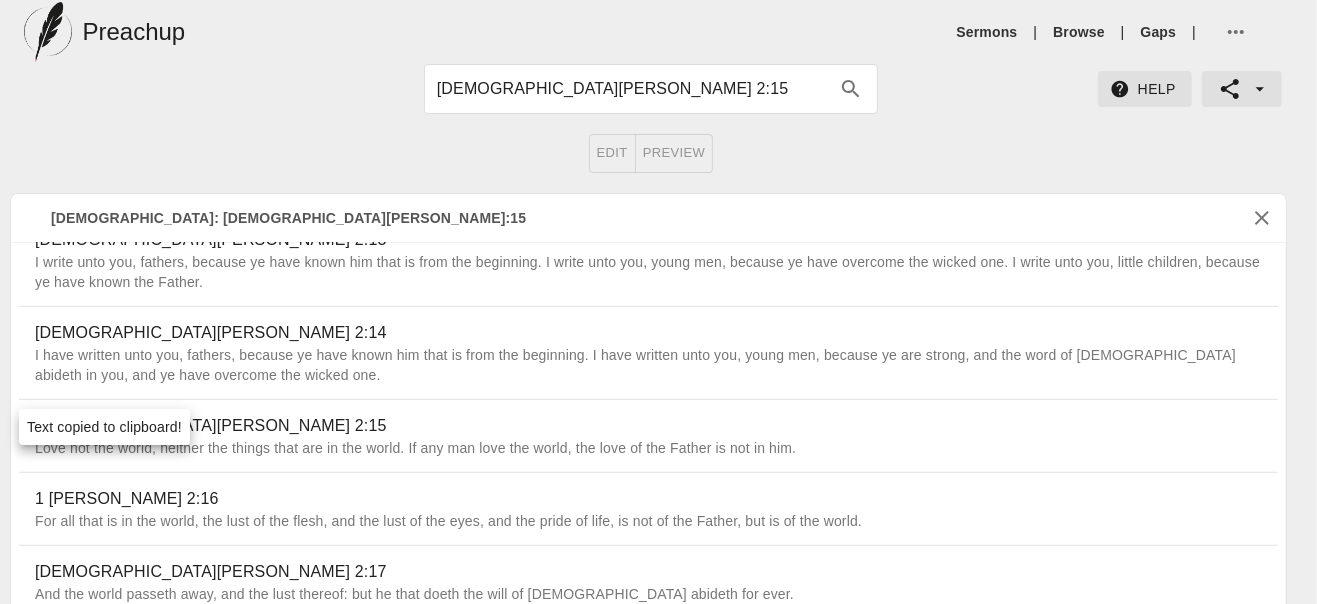click on "Text copied to clipboard!" at bounding box center [104, 427] 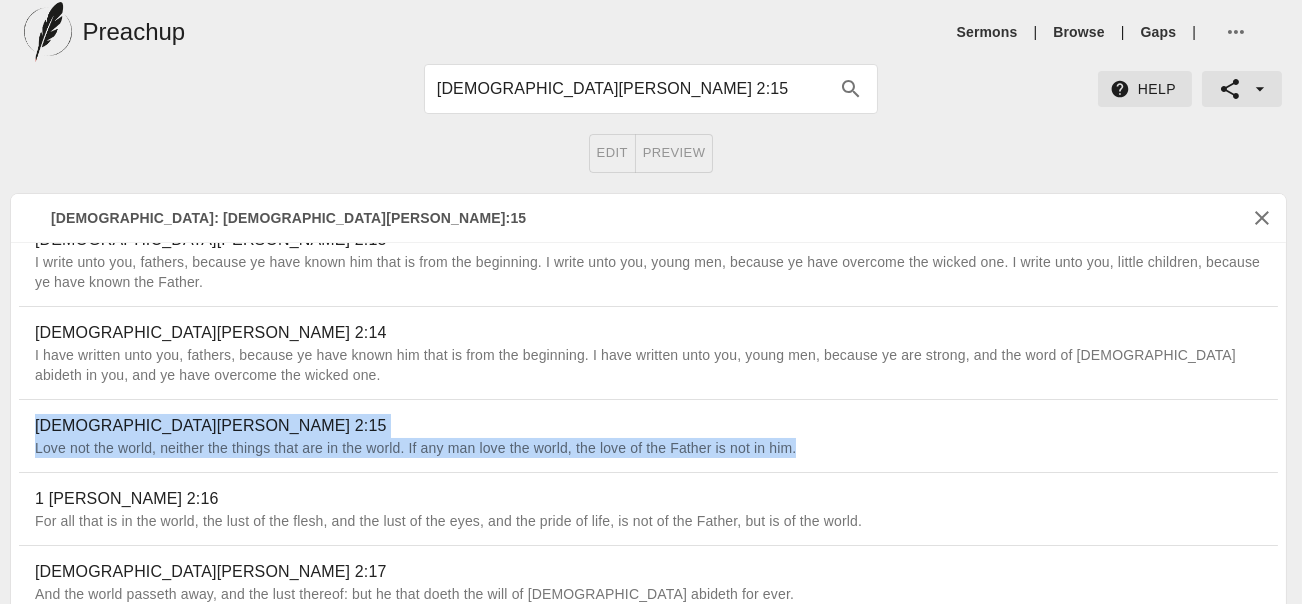 drag, startPoint x: 35, startPoint y: 409, endPoint x: 792, endPoint y: 418, distance: 757.0535 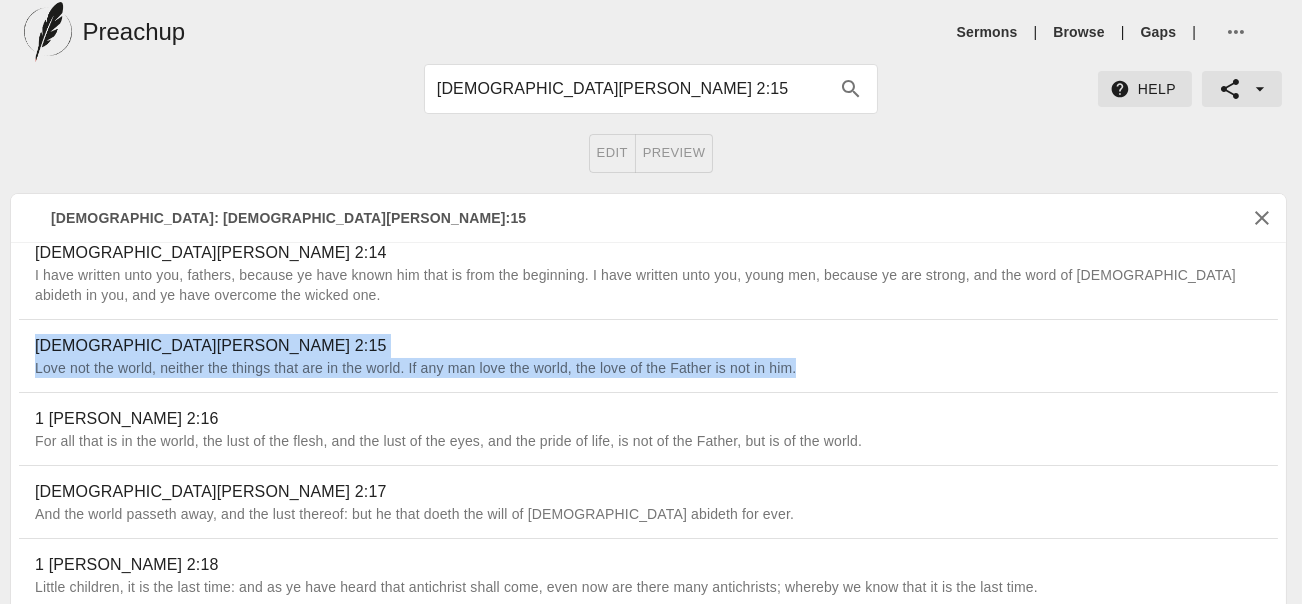 scroll, scrollTop: 933, scrollLeft: 0, axis: vertical 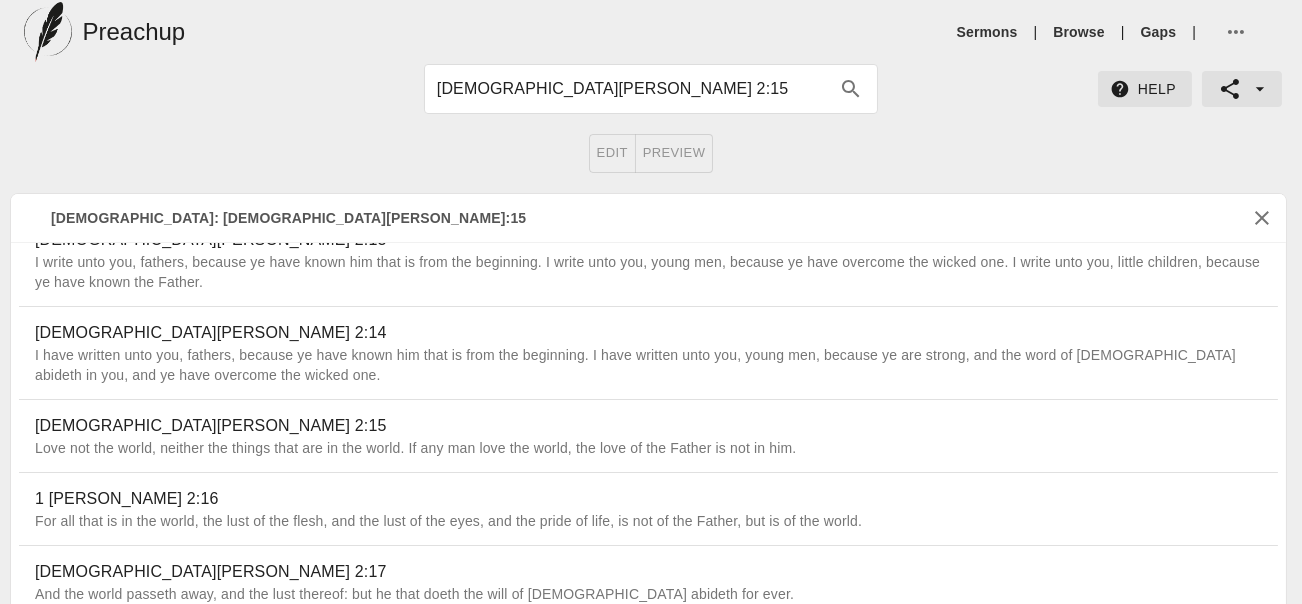 click on "Edit Preview" at bounding box center [651, 153] 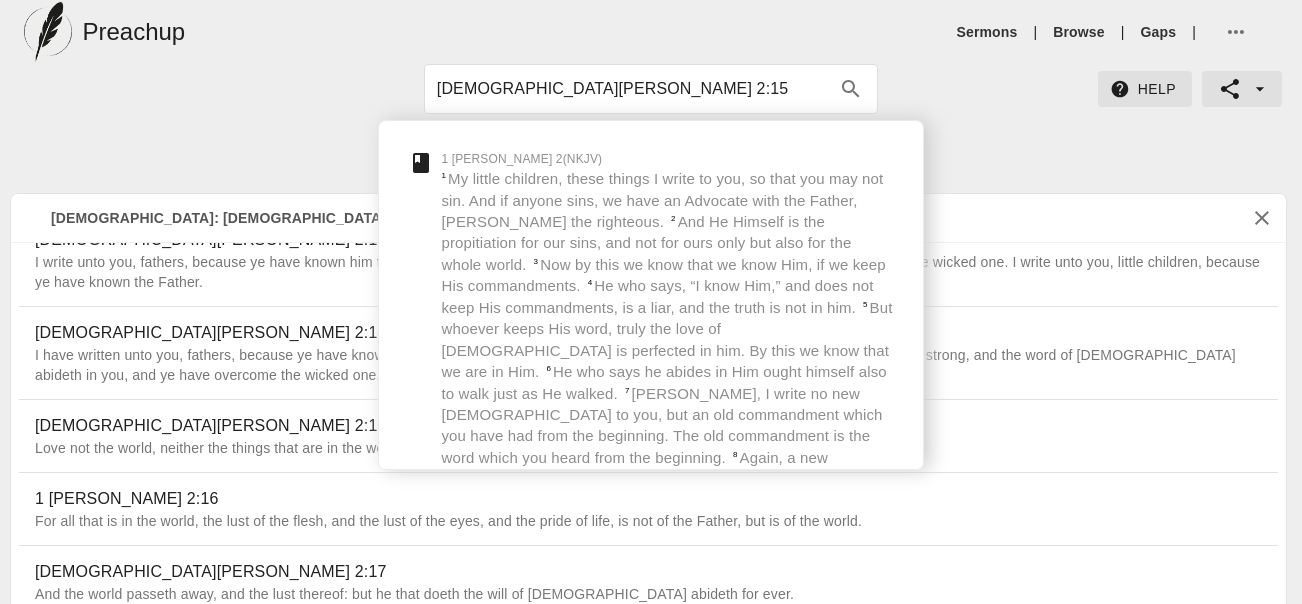 click on "[DEMOGRAPHIC_DATA][PERSON_NAME] 2:15" at bounding box center (633, 89) 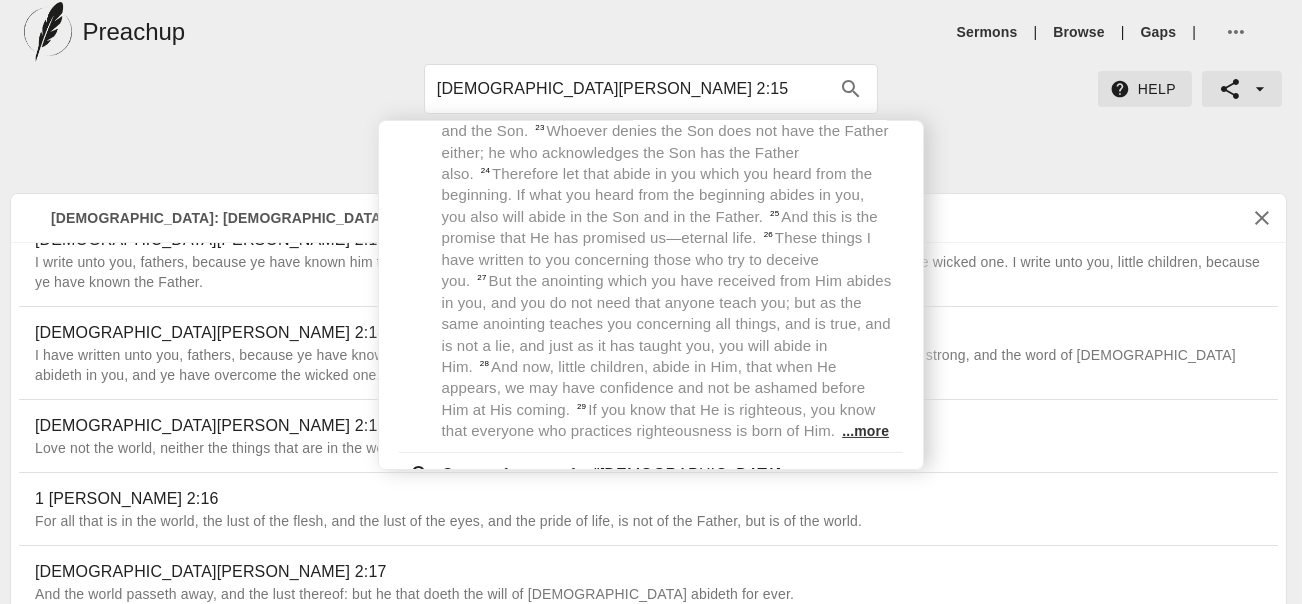 scroll, scrollTop: 1186, scrollLeft: 0, axis: vertical 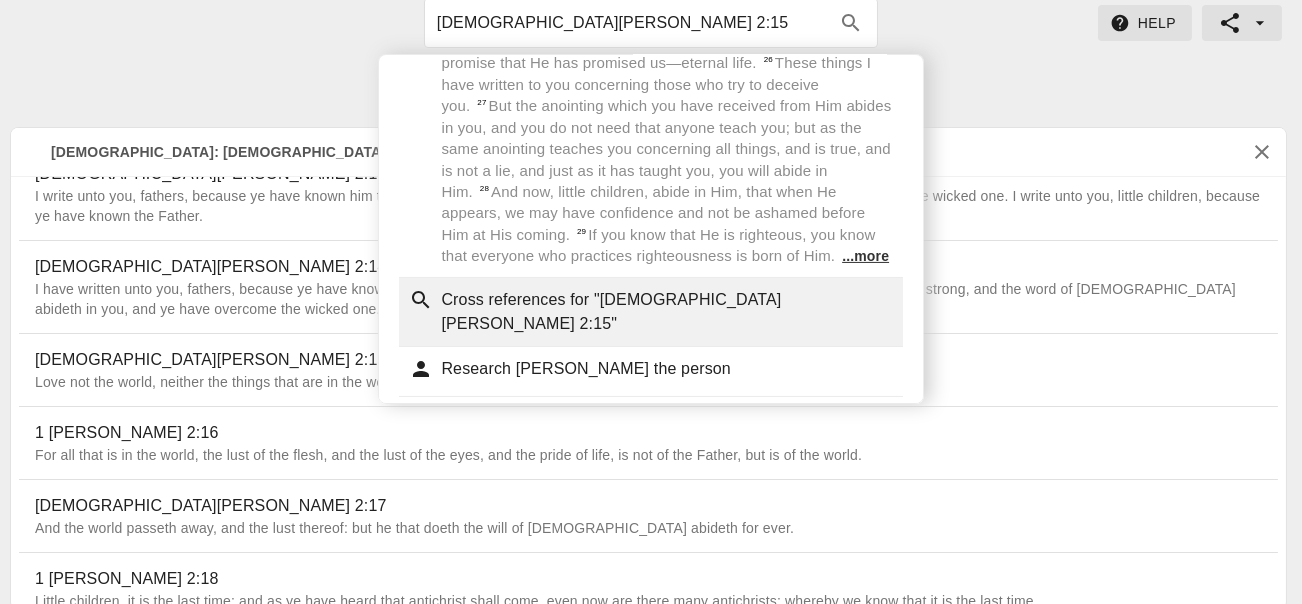 click on "Cross references for "[DEMOGRAPHIC_DATA][PERSON_NAME] 2:15"" at bounding box center (666, 312) 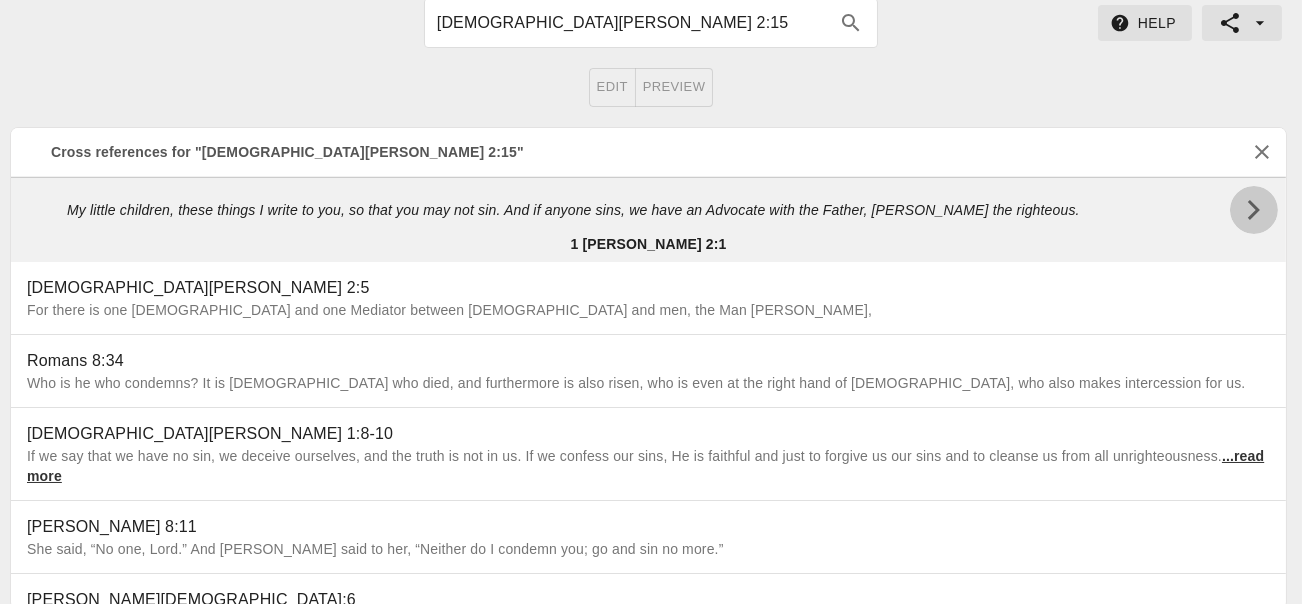 click 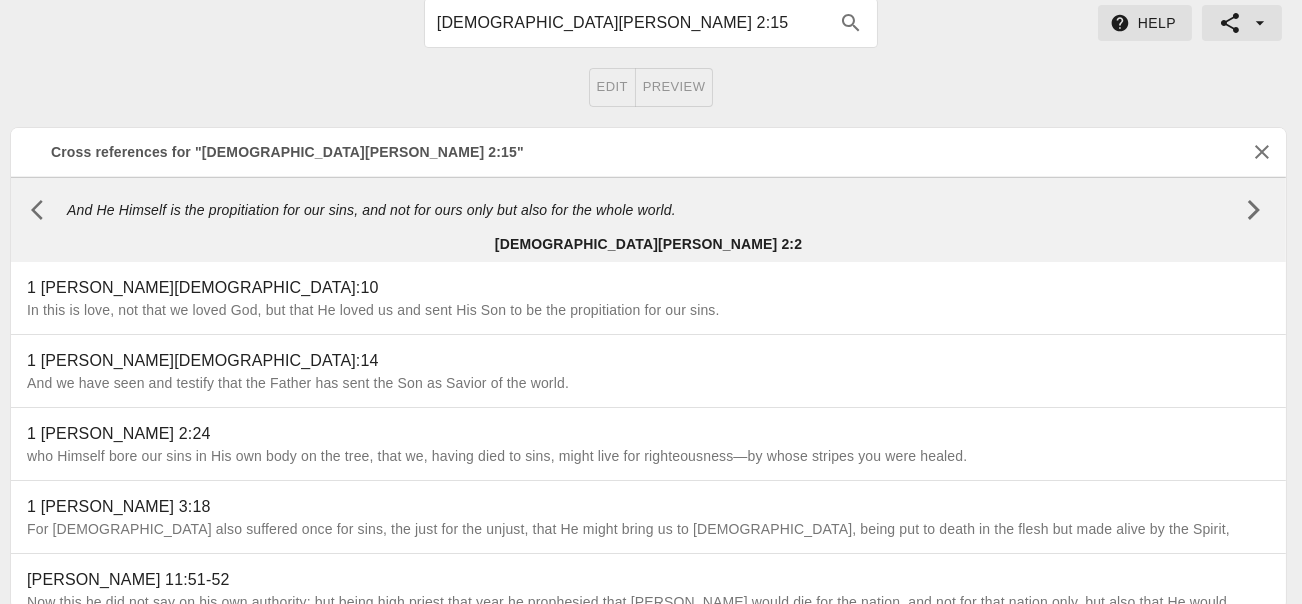 click 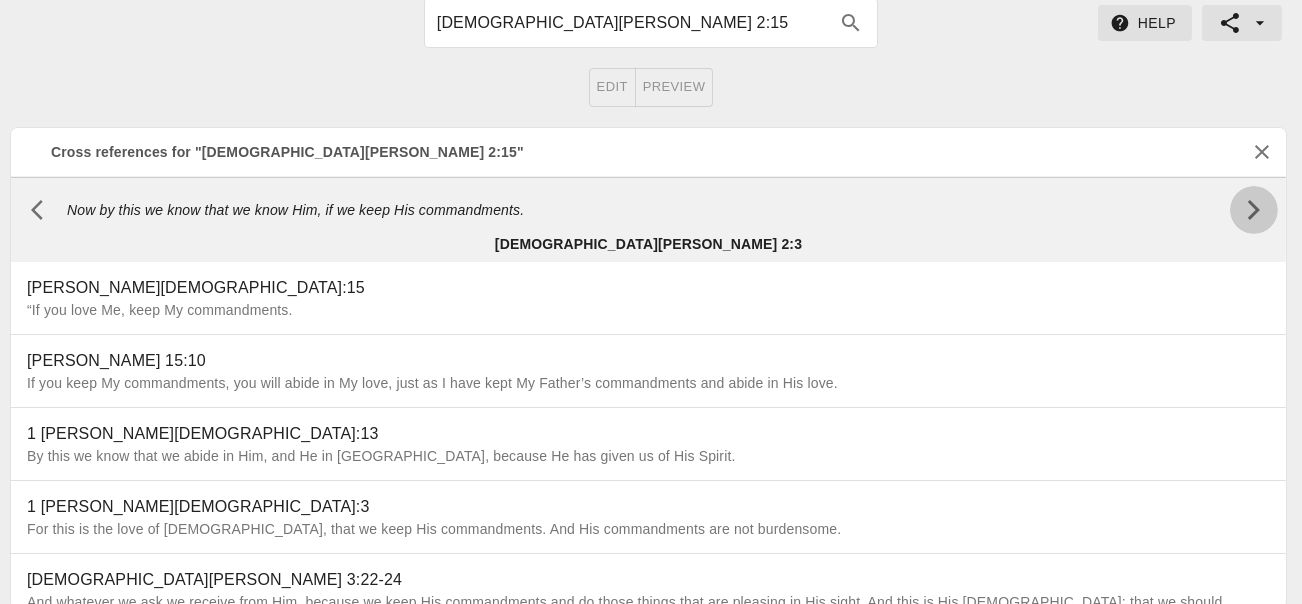 click 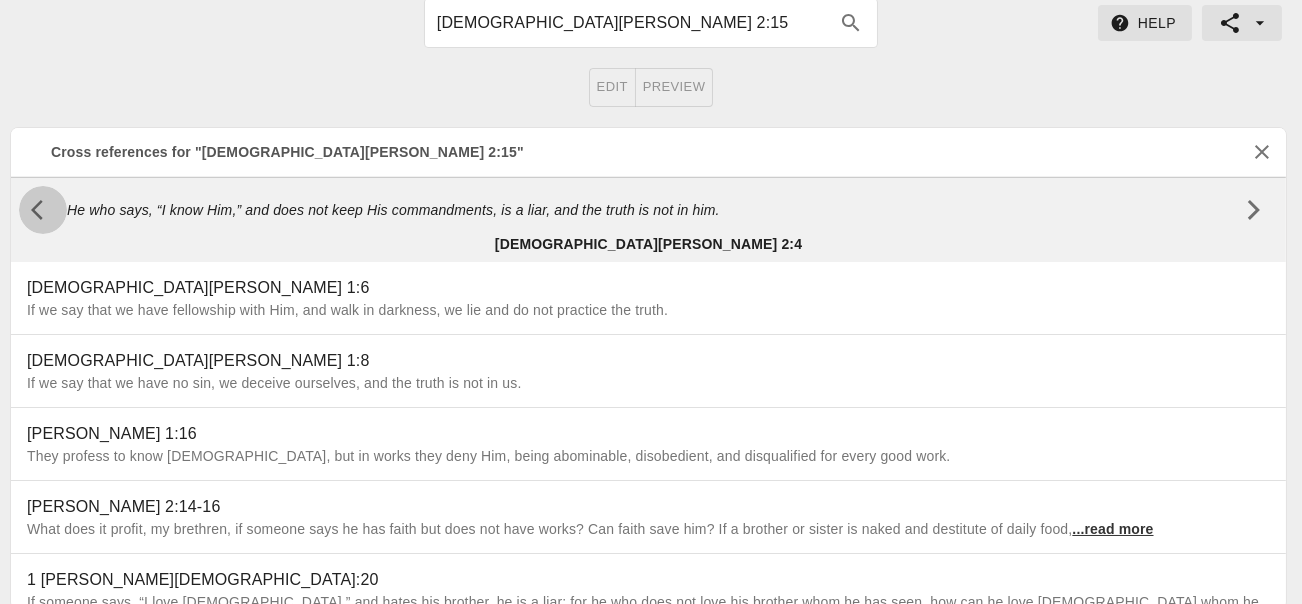 click 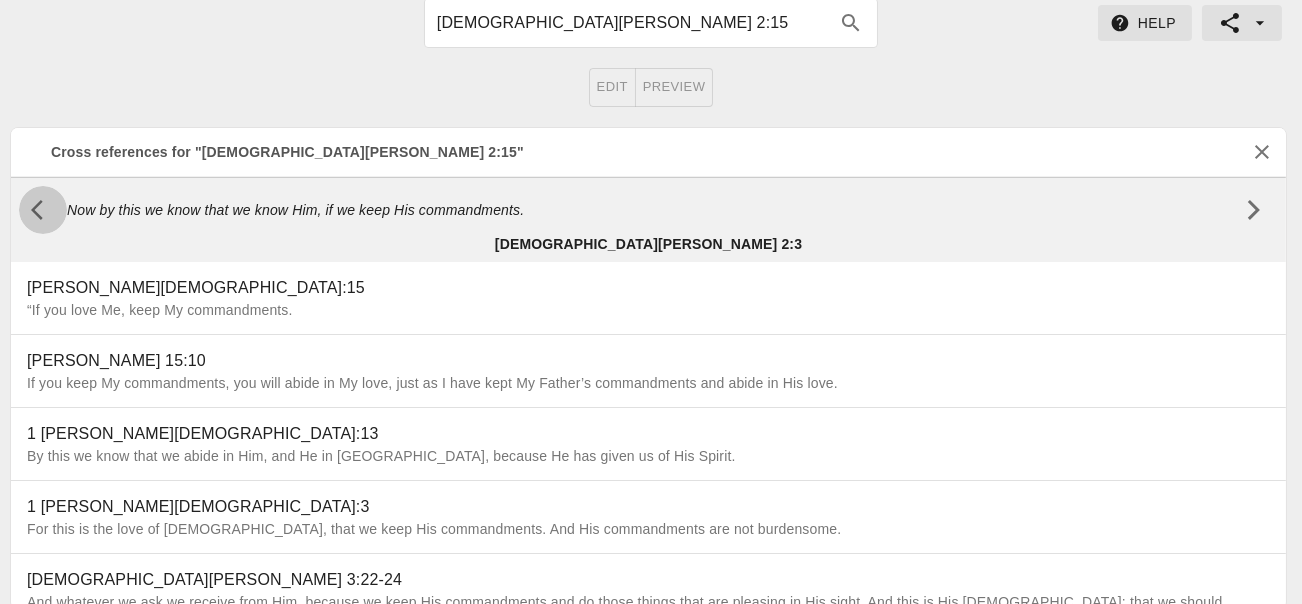 click 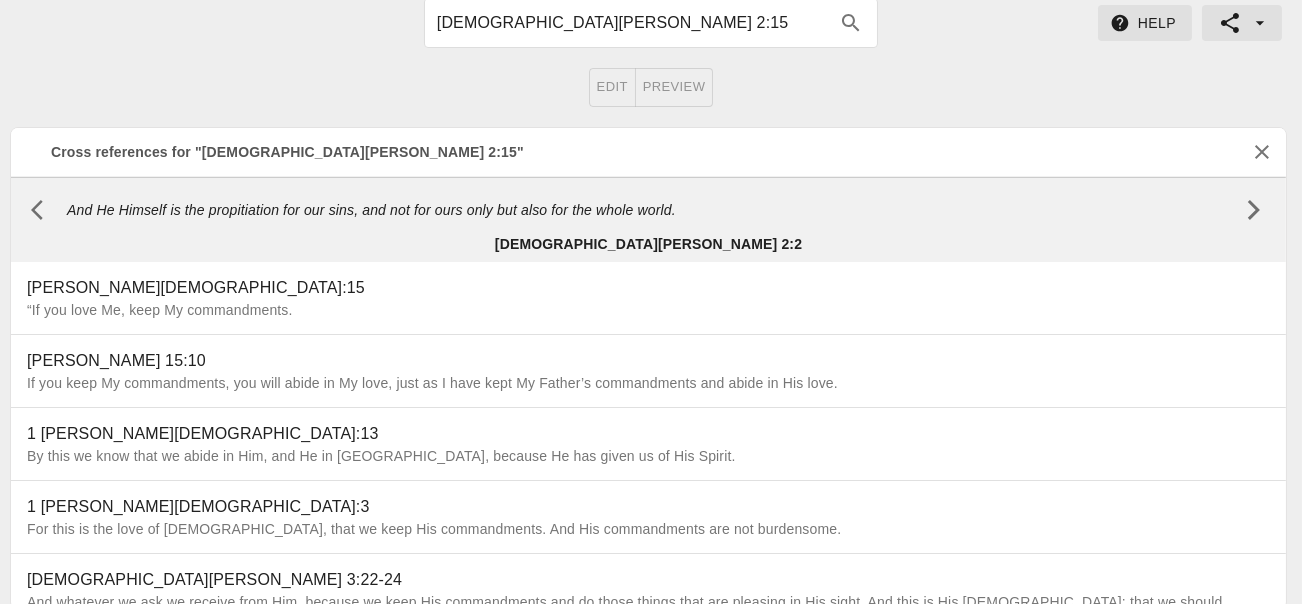 click 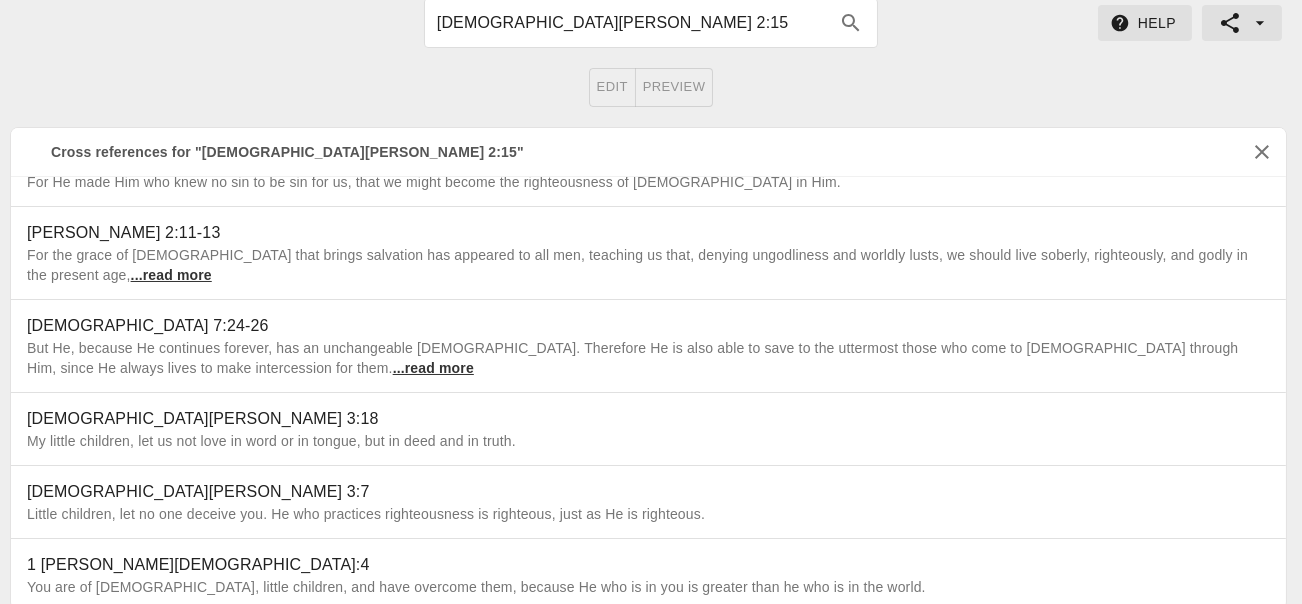 scroll, scrollTop: 533, scrollLeft: 0, axis: vertical 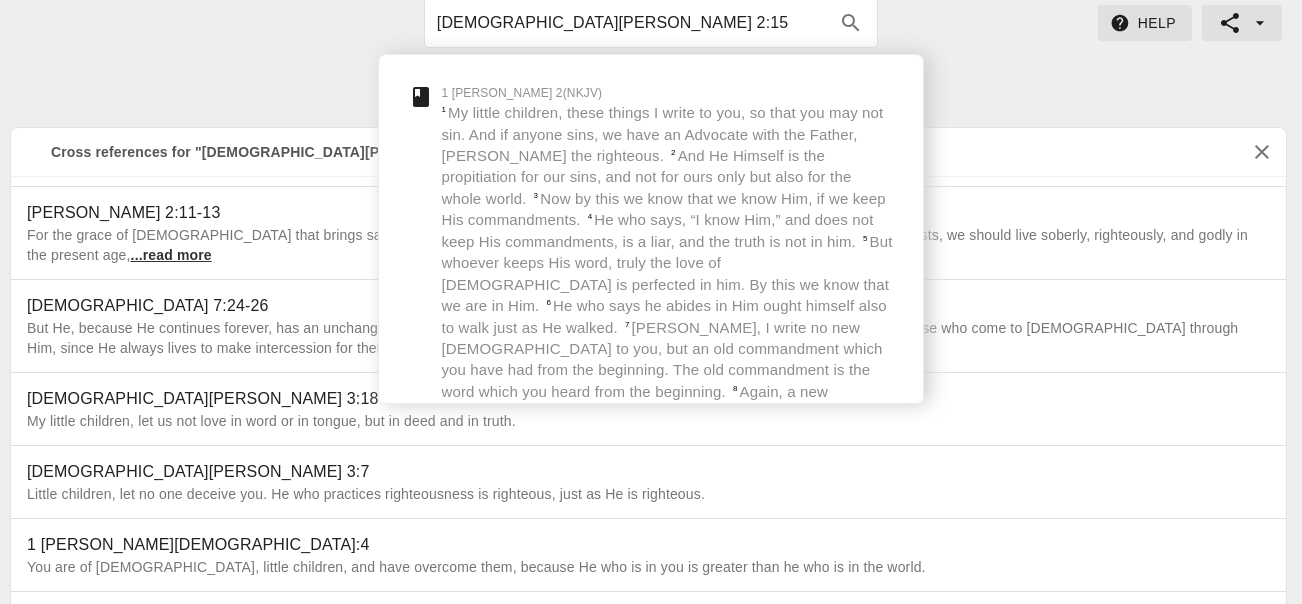 click on "[DEMOGRAPHIC_DATA][PERSON_NAME] 2:15" at bounding box center (633, 23) 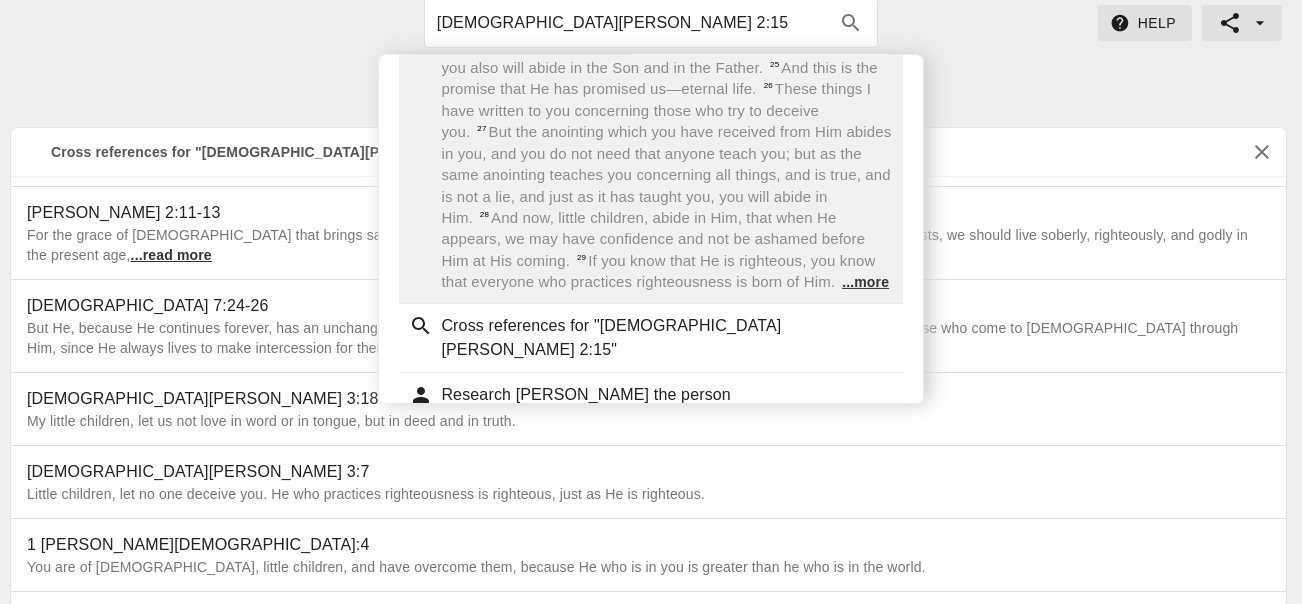 scroll, scrollTop: 1186, scrollLeft: 0, axis: vertical 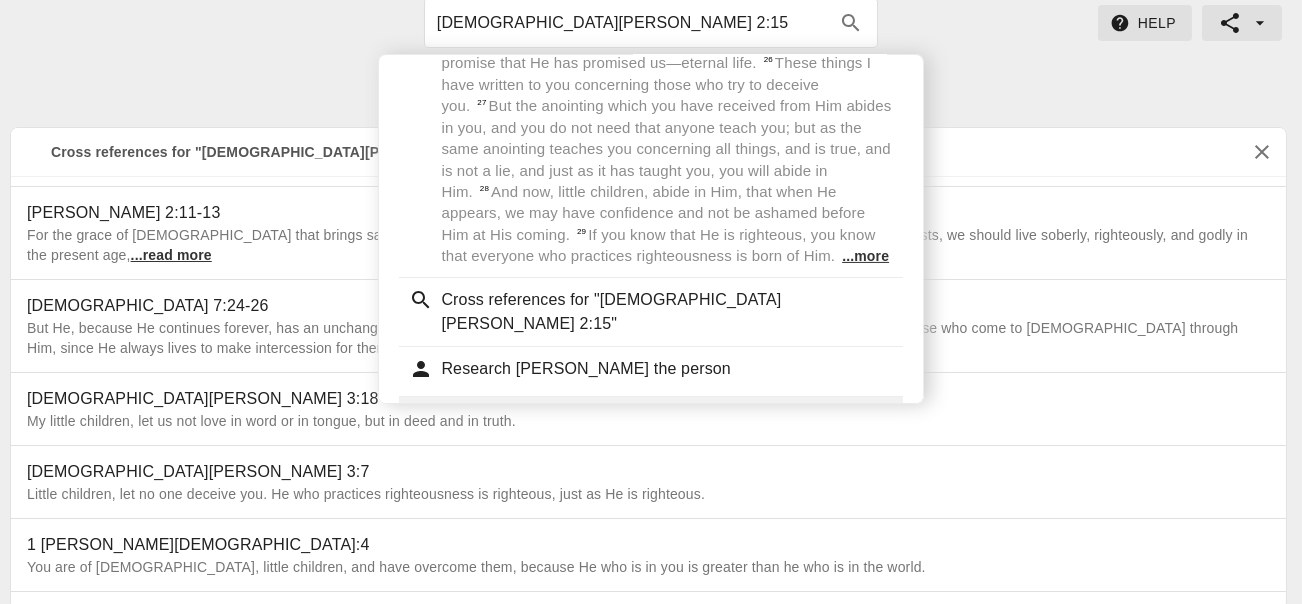 click on "Find [DEMOGRAPHIC_DATA] related to "1 [PERSON_NAME] 2:15"" at bounding box center [666, 431] 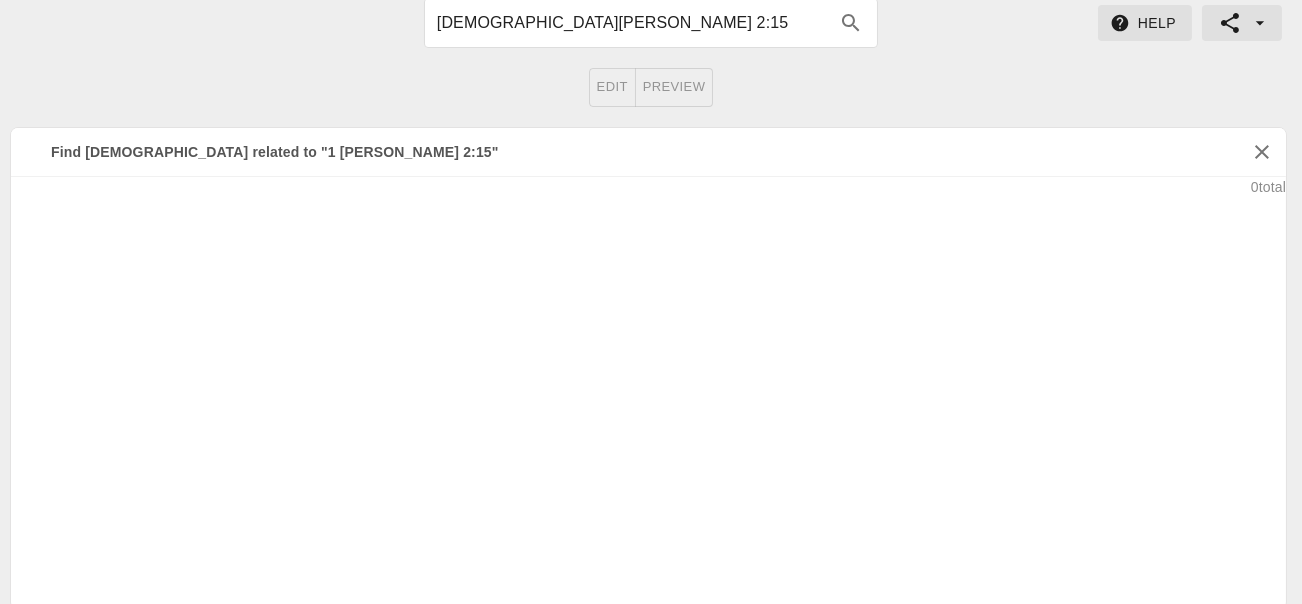 click on "Find [DEMOGRAPHIC_DATA] related to "1 [PERSON_NAME] 2:15"" at bounding box center (634, 152) 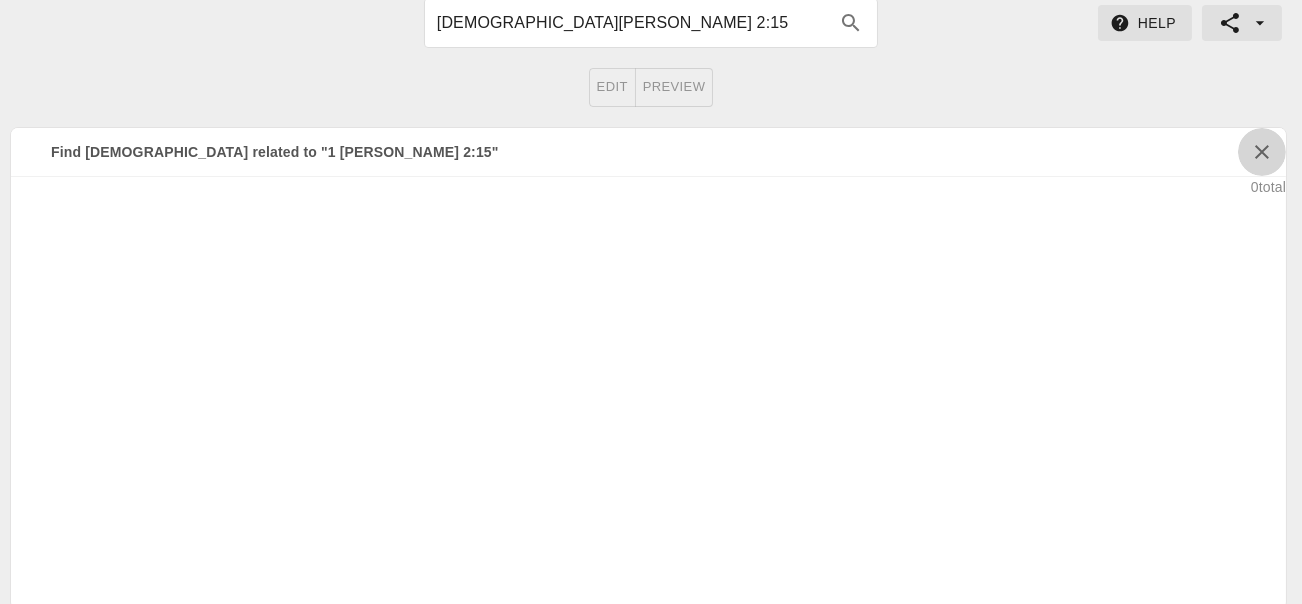 click 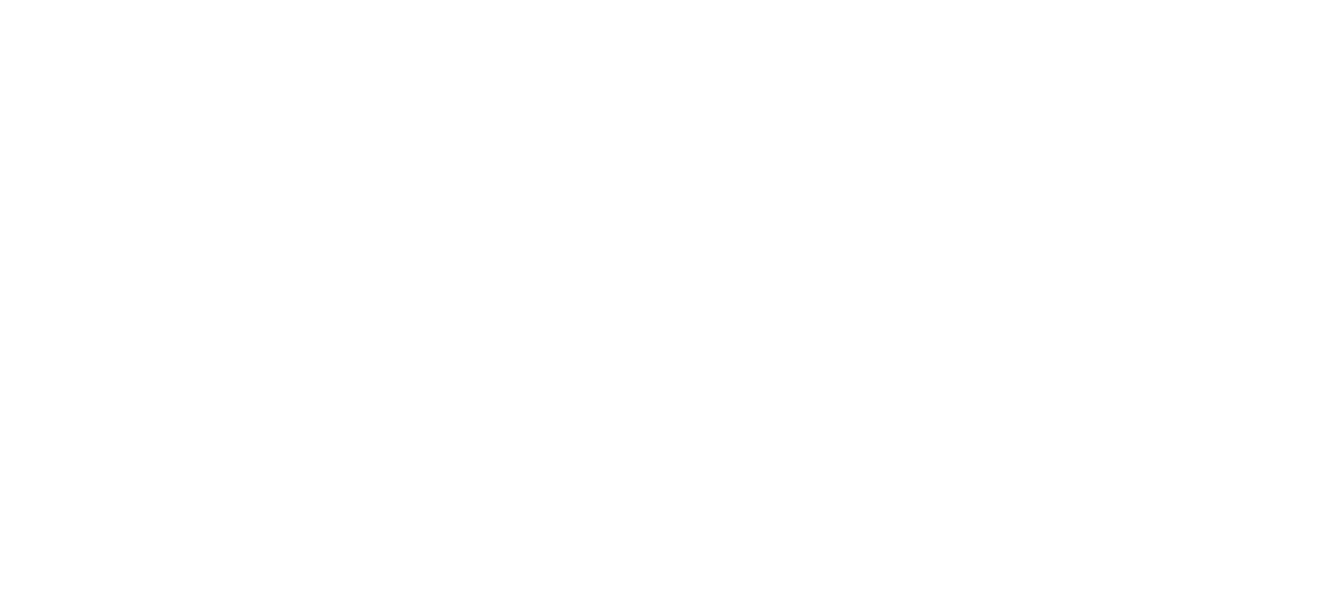 scroll, scrollTop: 0, scrollLeft: 0, axis: both 